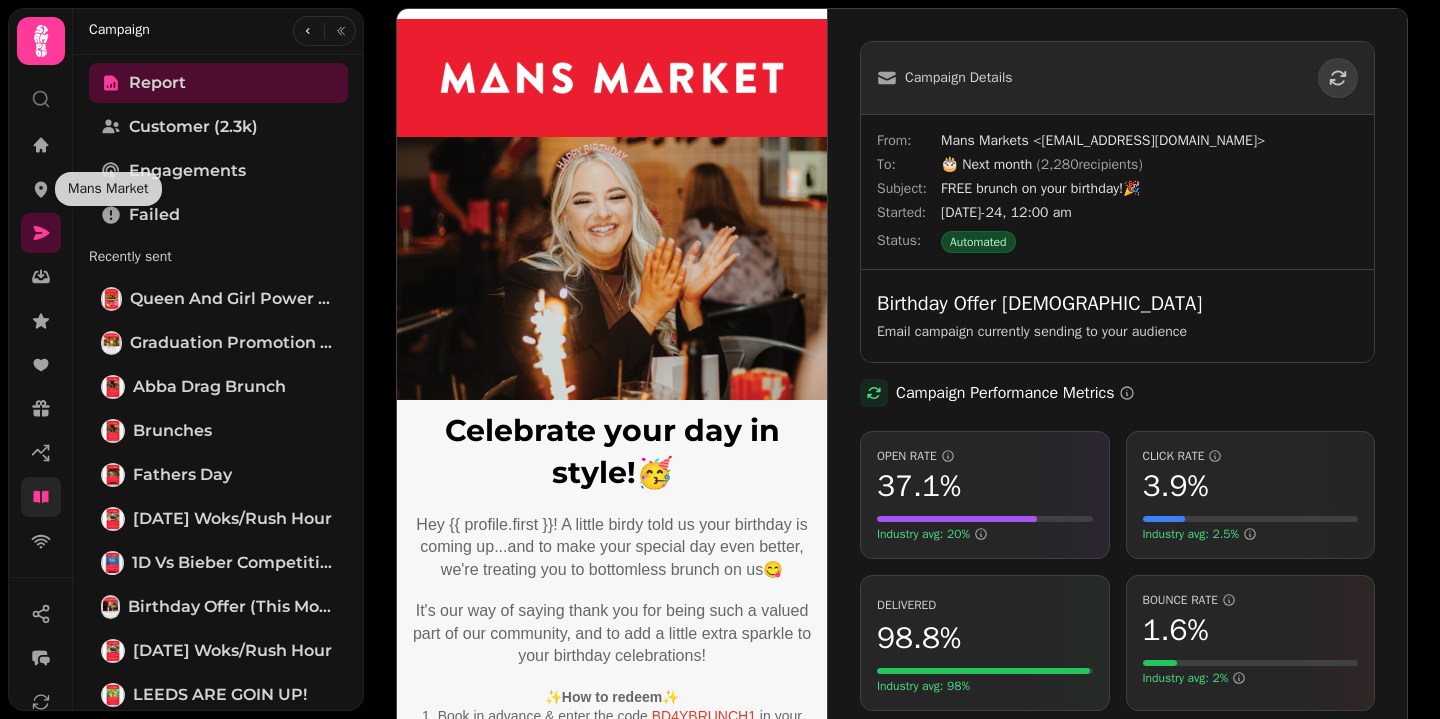 scroll, scrollTop: 0, scrollLeft: 0, axis: both 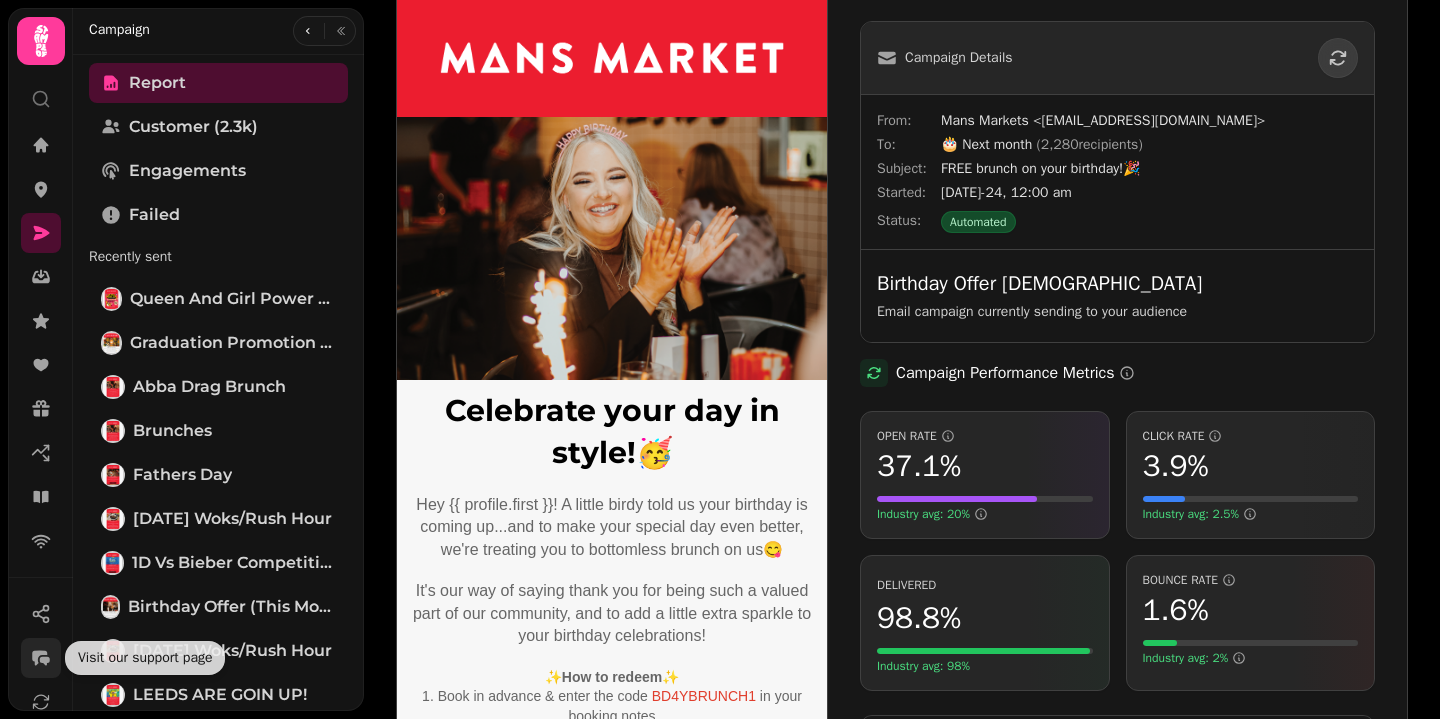 click at bounding box center (41, 658) 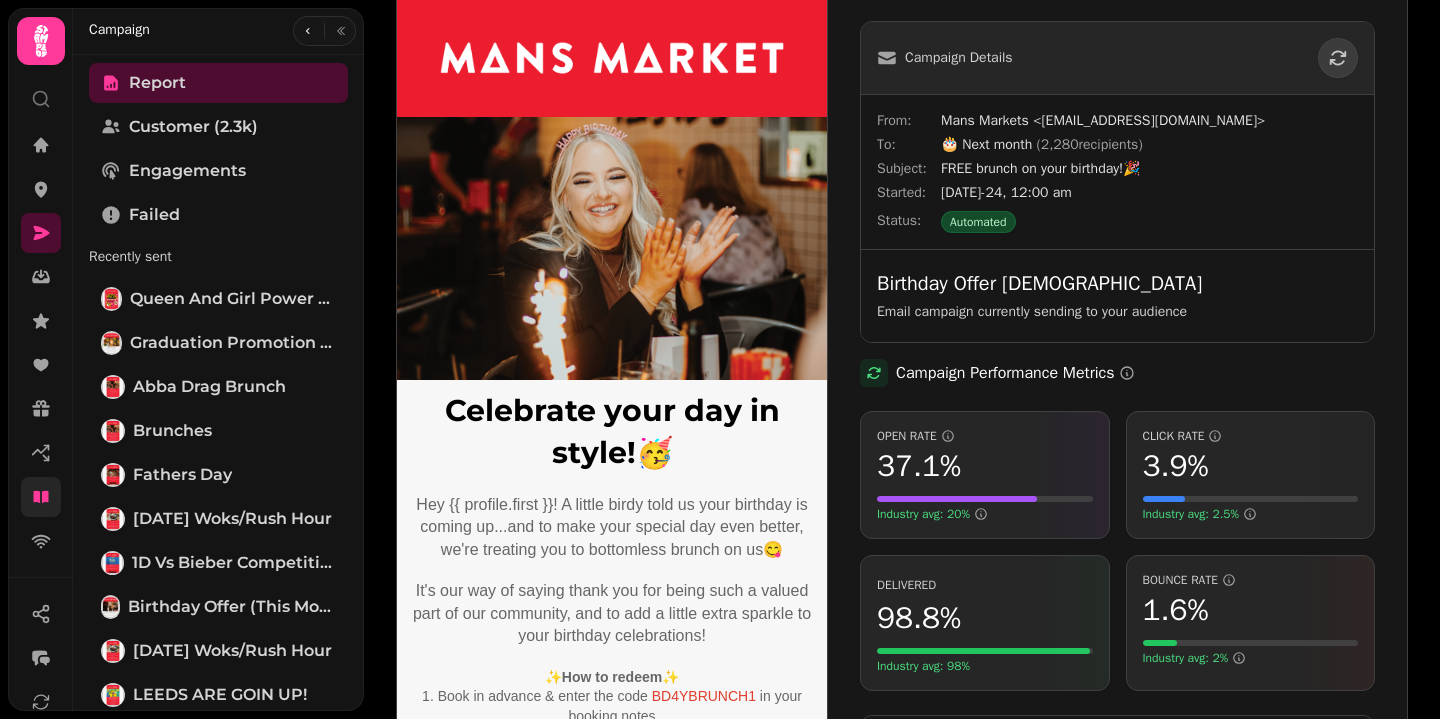 click at bounding box center (41, 497) 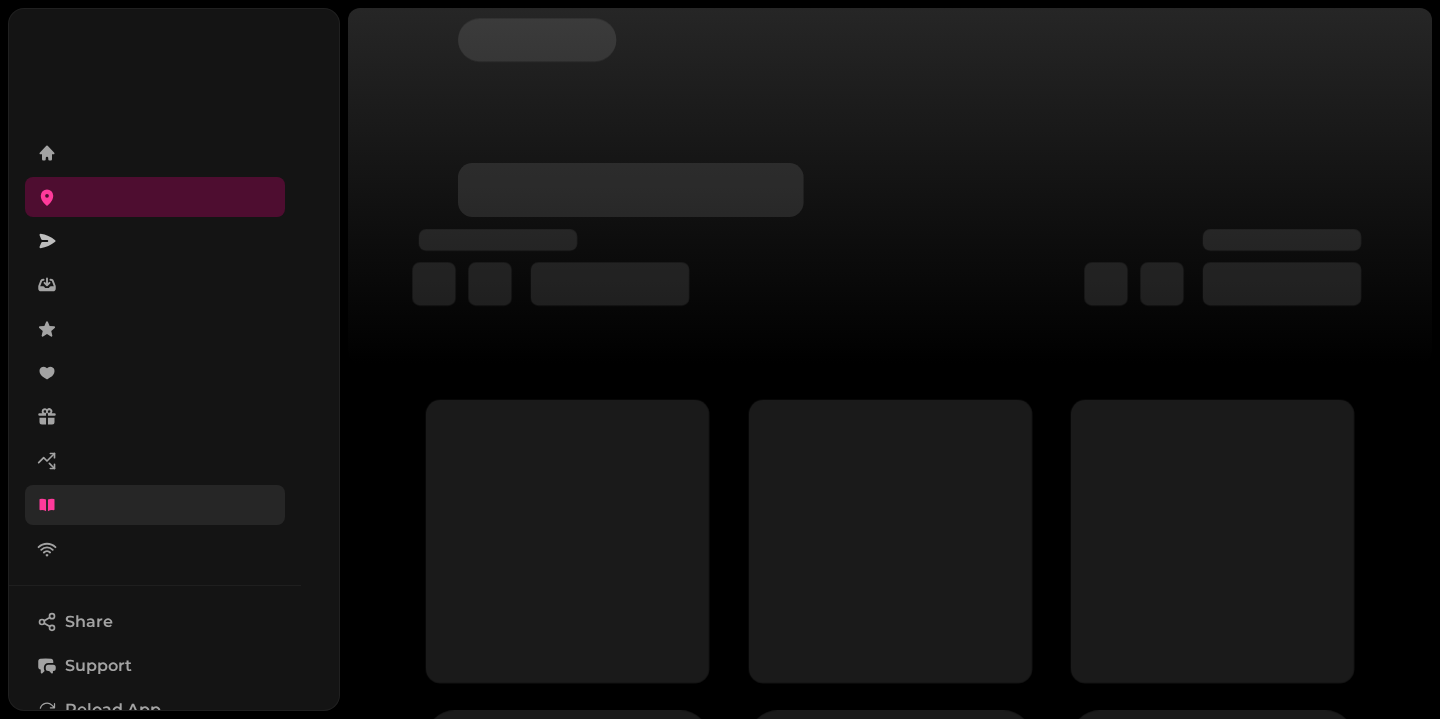 scroll, scrollTop: 0, scrollLeft: 0, axis: both 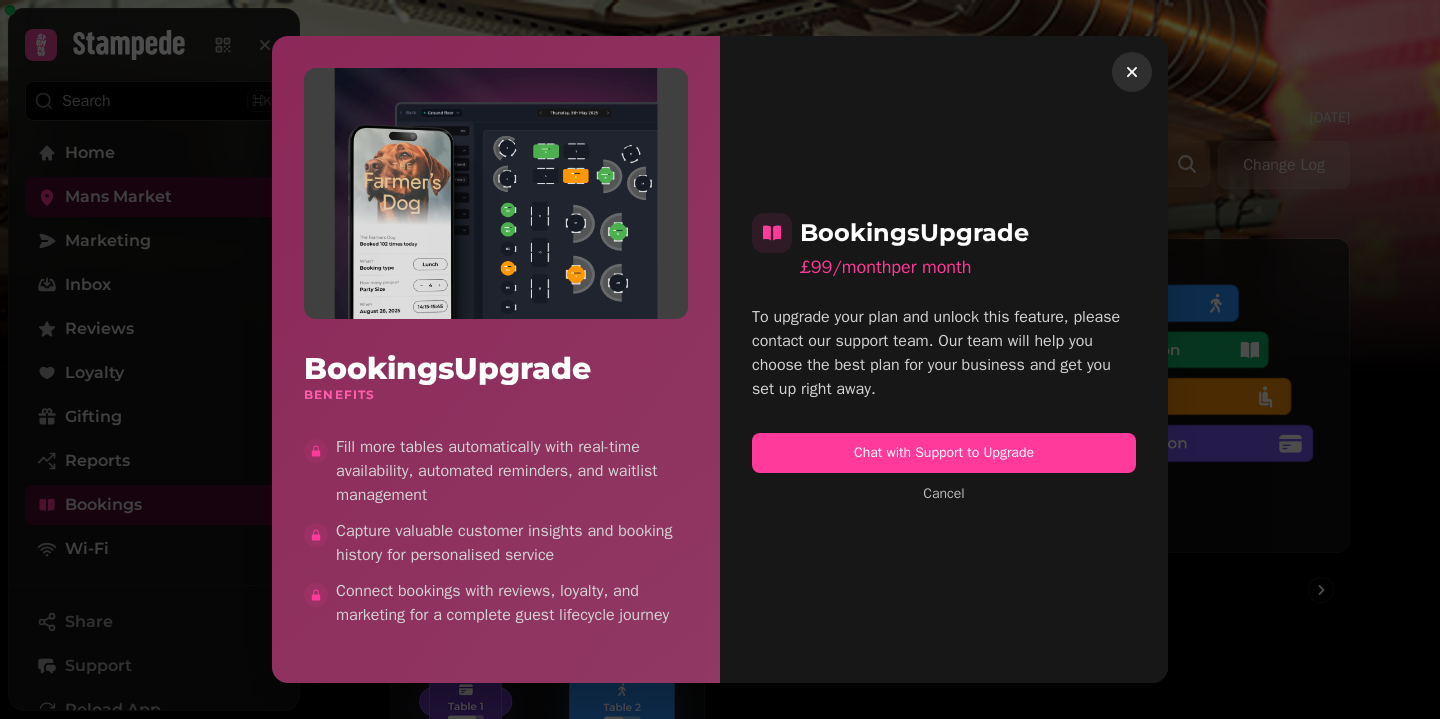 click at bounding box center (1132, 72) 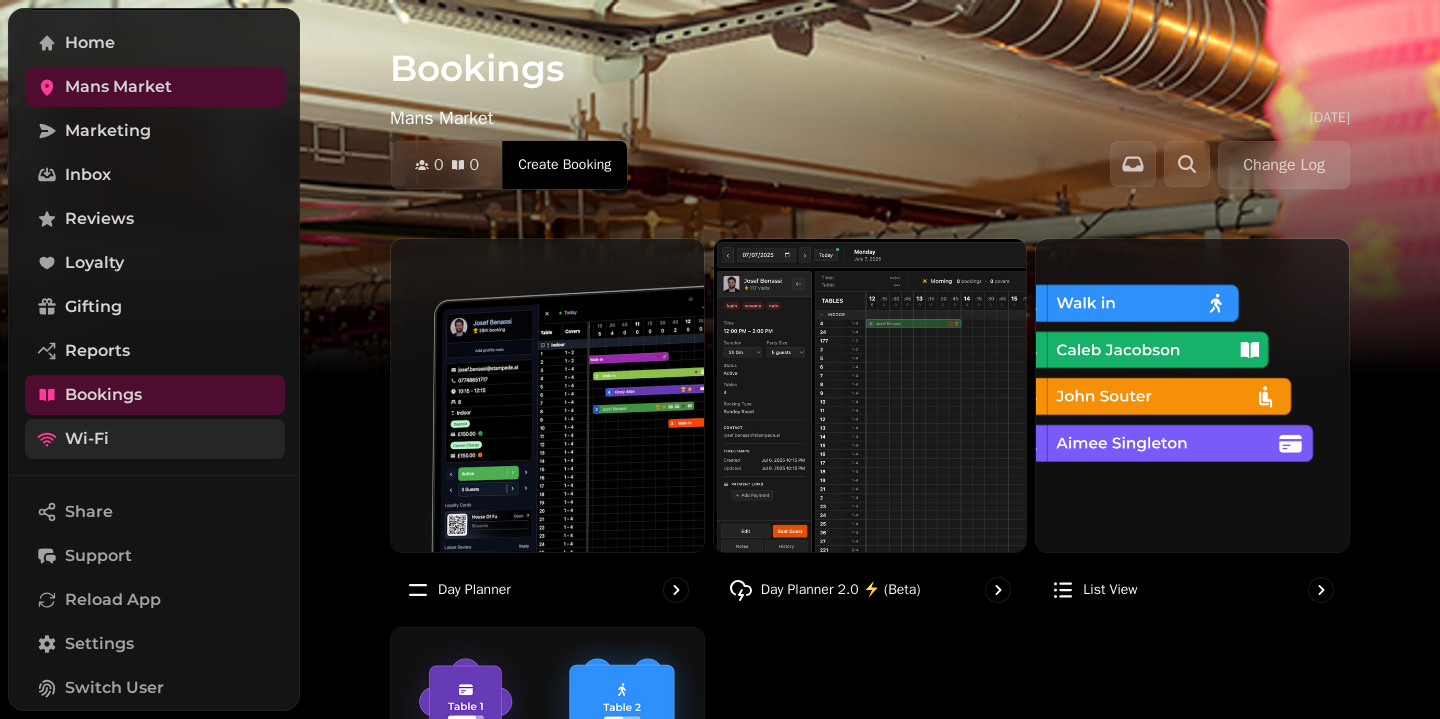 scroll, scrollTop: 0, scrollLeft: 0, axis: both 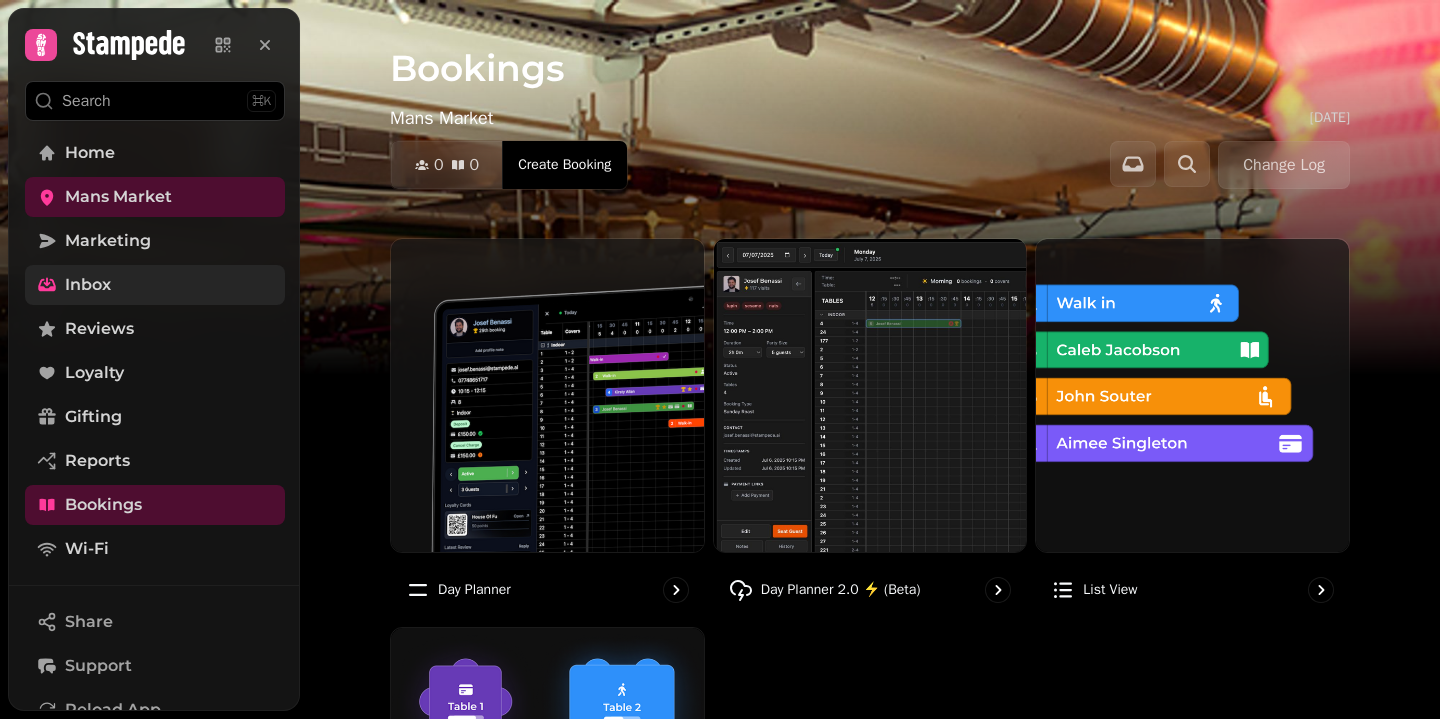 click on "Inbox" at bounding box center (88, 285) 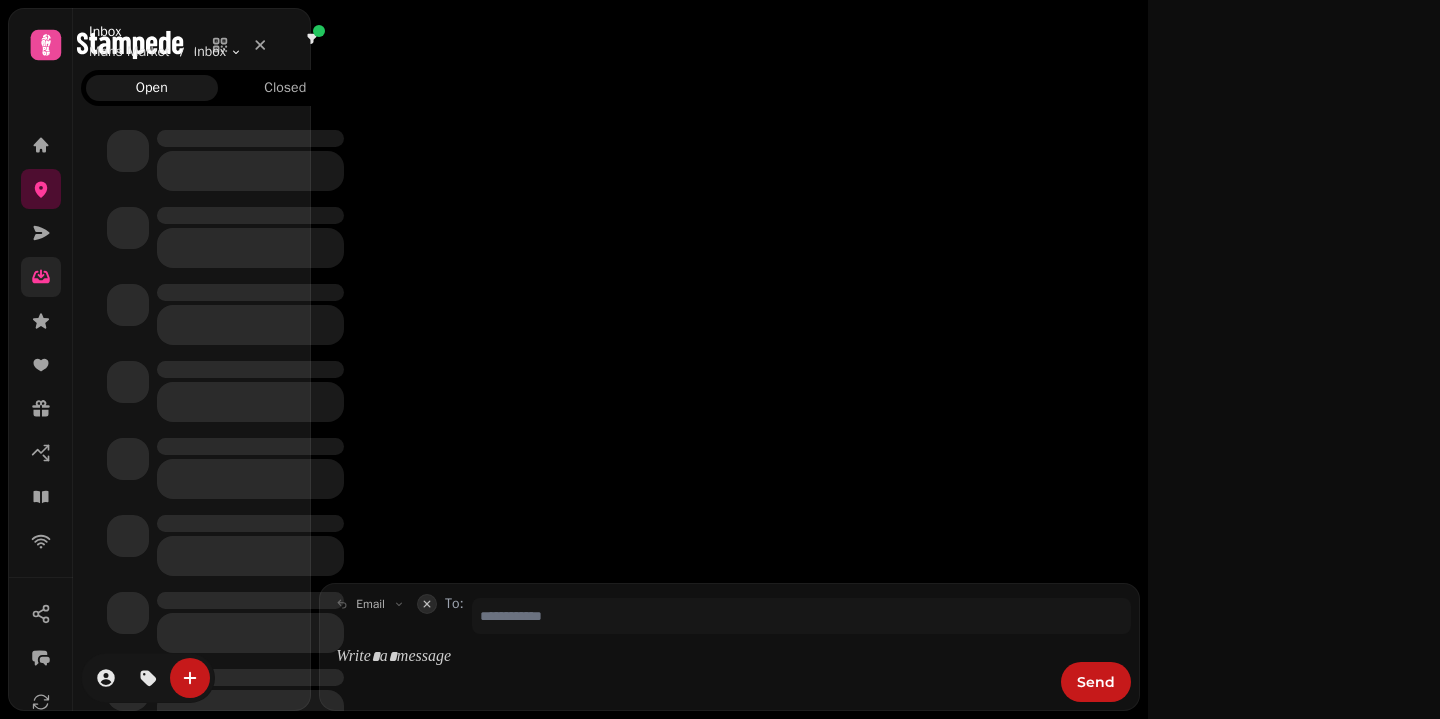 click at bounding box center [218, 237] 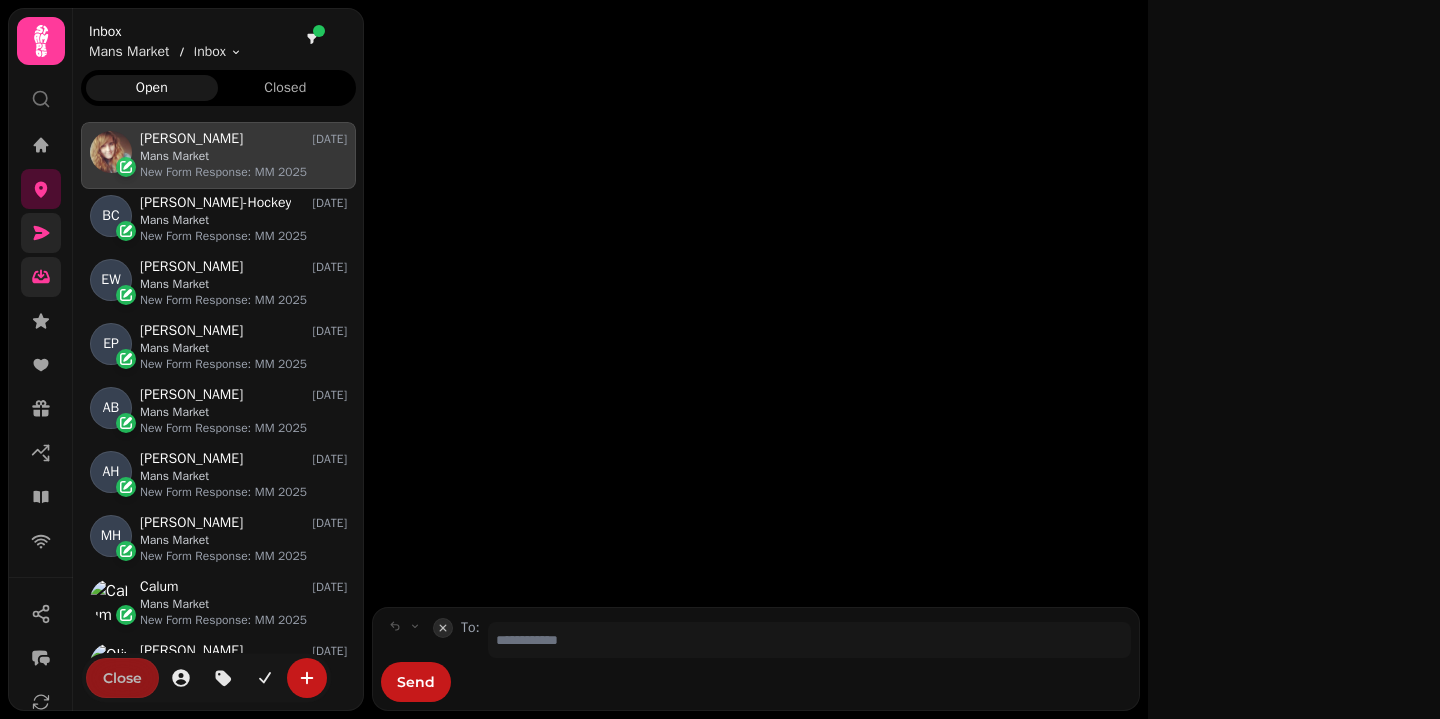 scroll, scrollTop: 1, scrollLeft: 1, axis: both 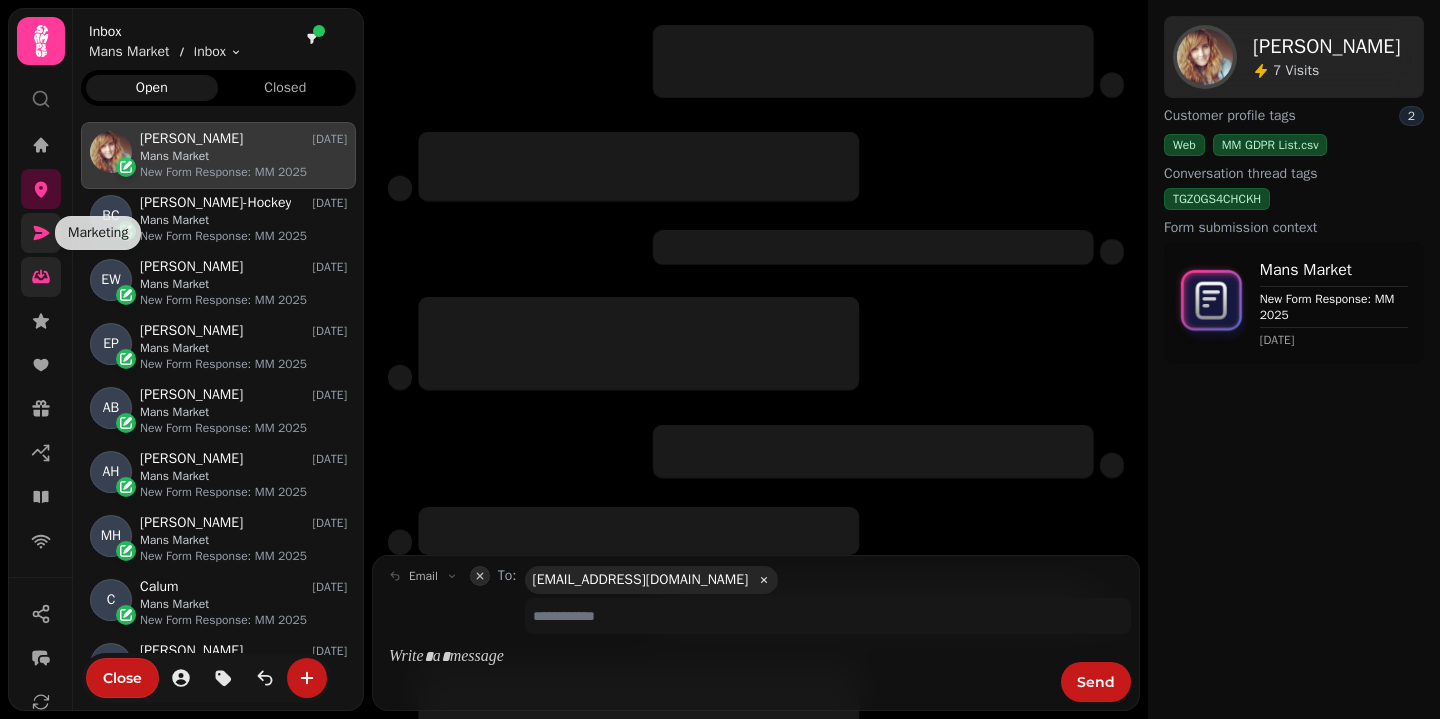 click 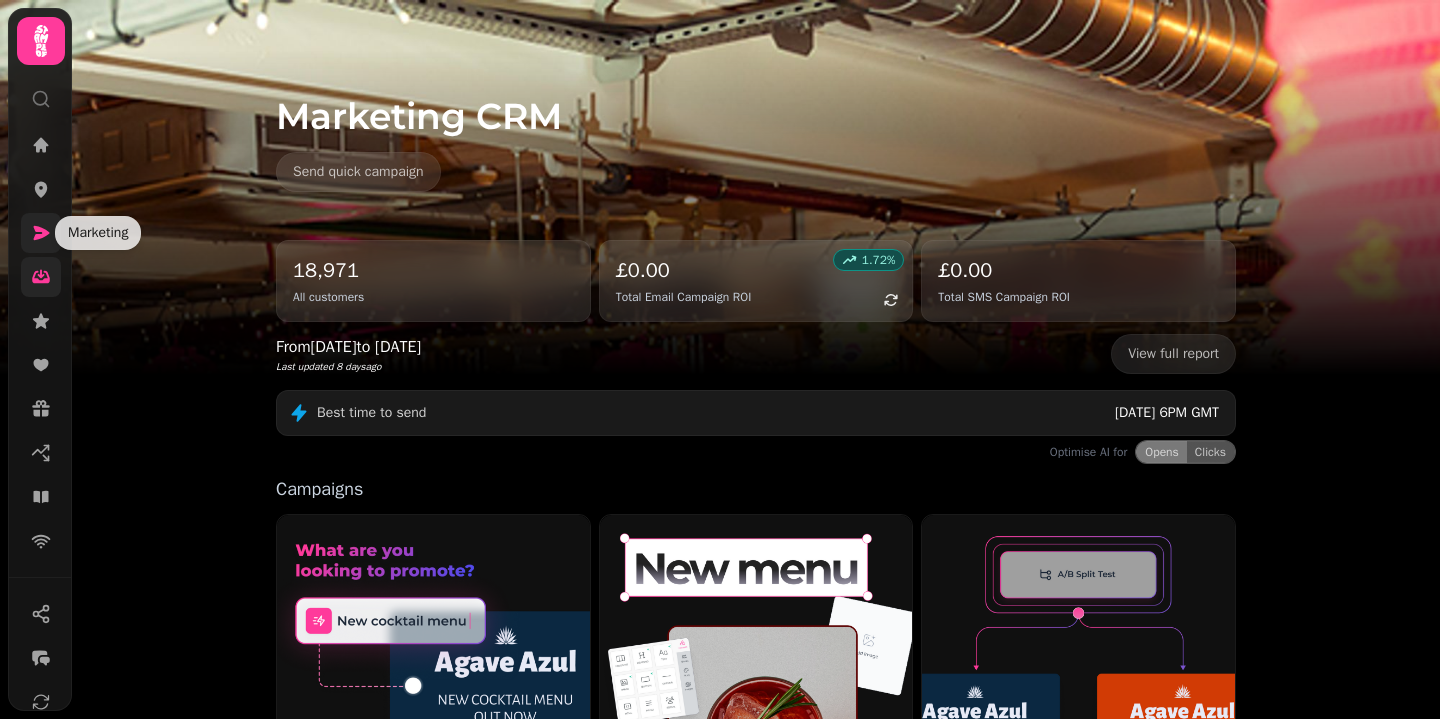 click 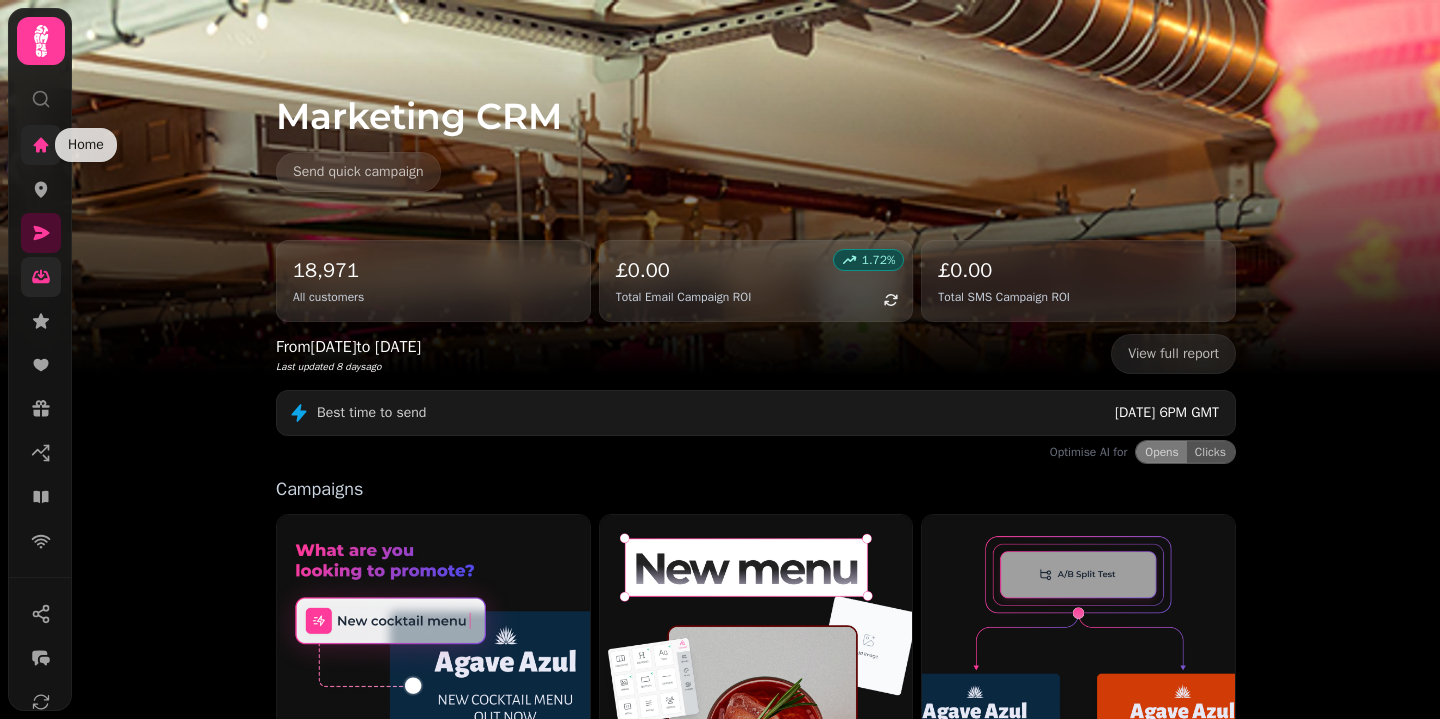 click at bounding box center [41, 145] 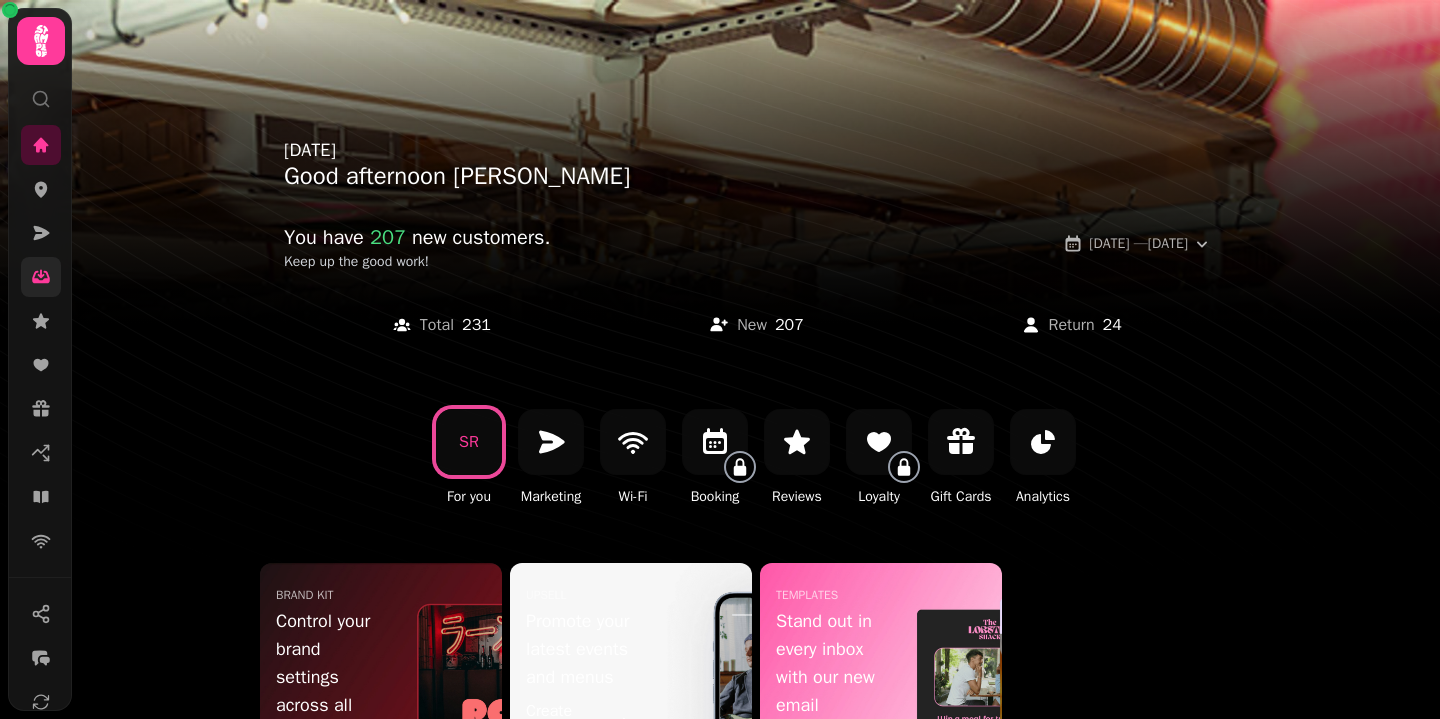 drag, startPoint x: 76, startPoint y: 171, endPoint x: 203, endPoint y: 179, distance: 127.25172 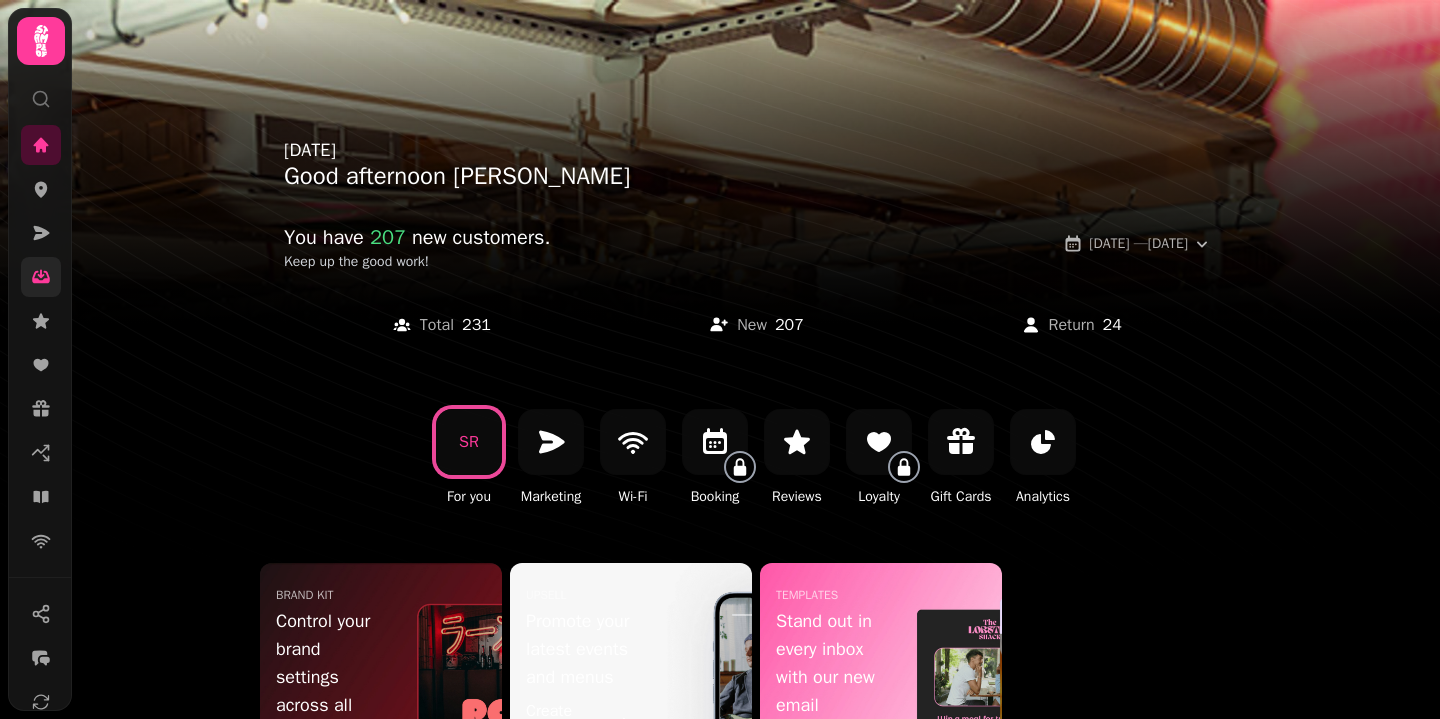 drag, startPoint x: 50, startPoint y: 184, endPoint x: 94, endPoint y: 187, distance: 44.102154 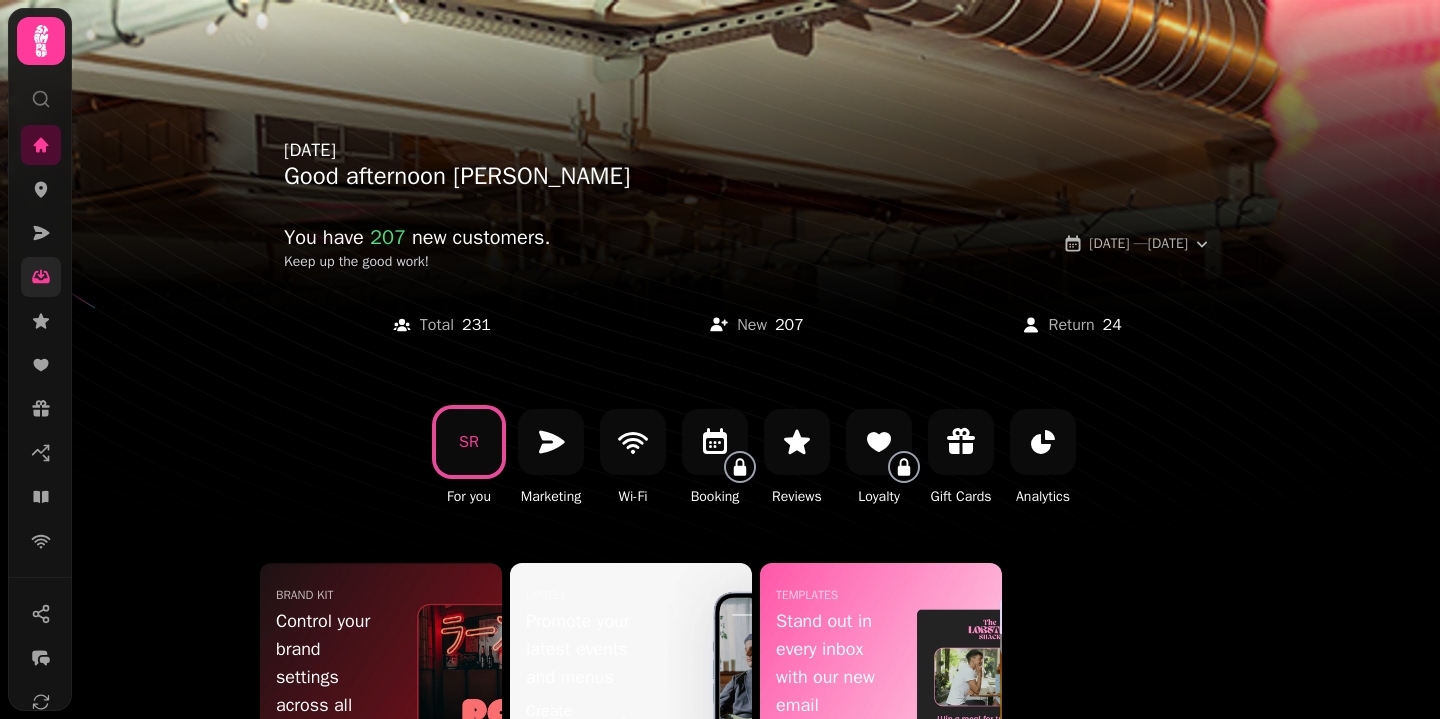 drag, startPoint x: 71, startPoint y: 278, endPoint x: 191, endPoint y: 278, distance: 120 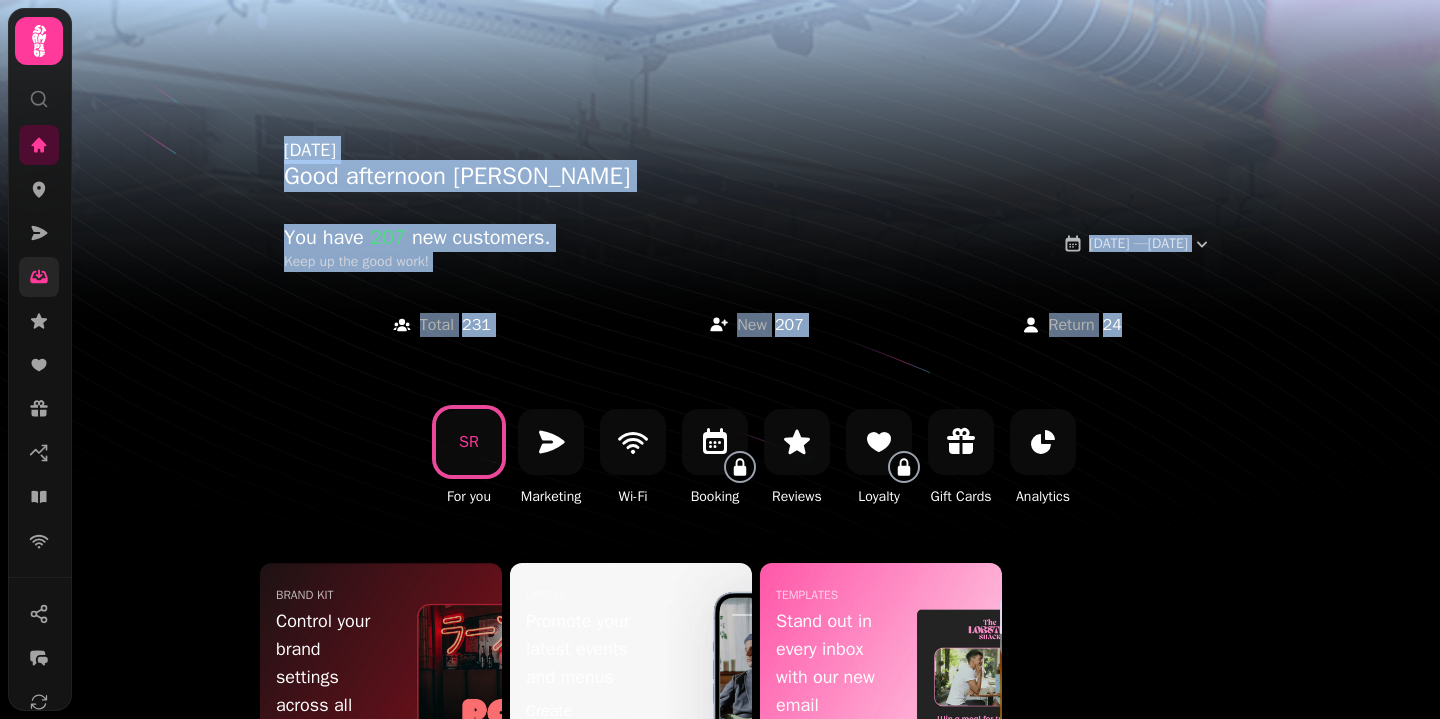 click at bounding box center (720, 359) 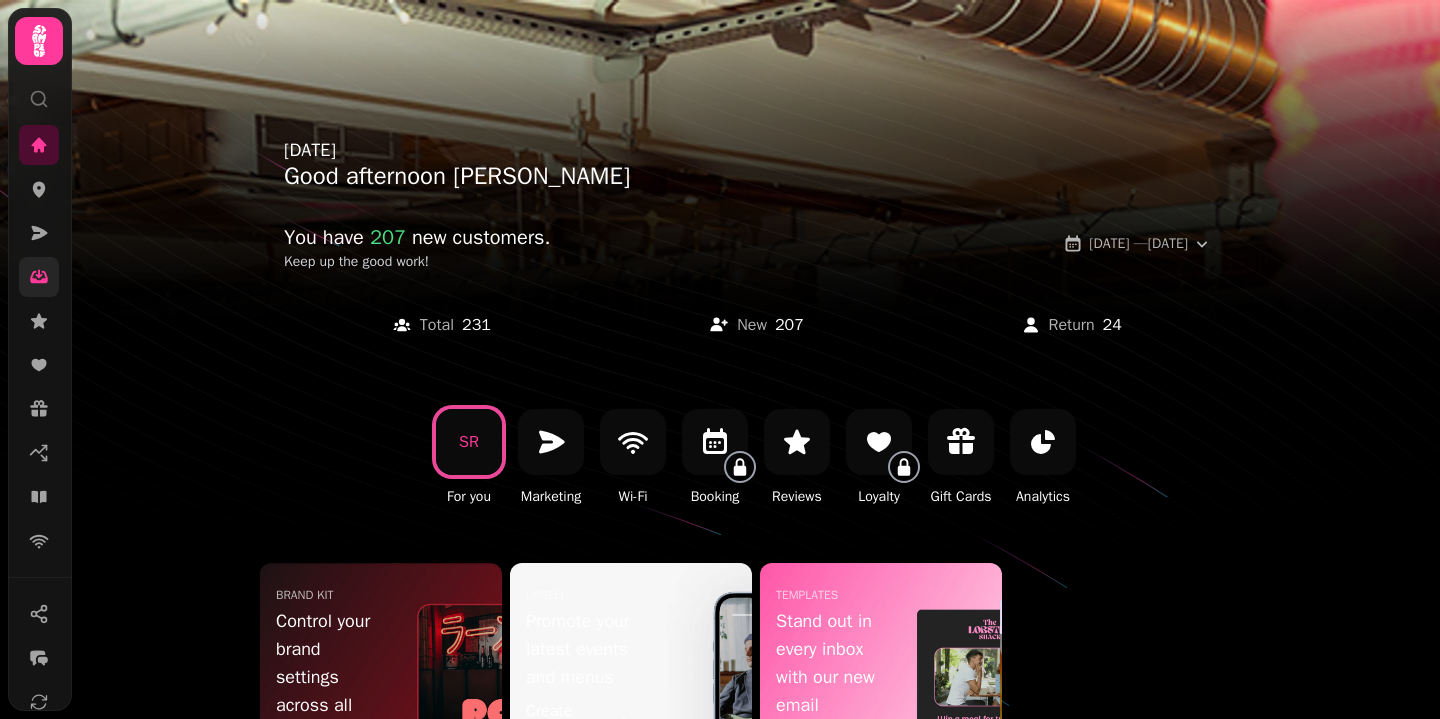 click at bounding box center (39, 91) 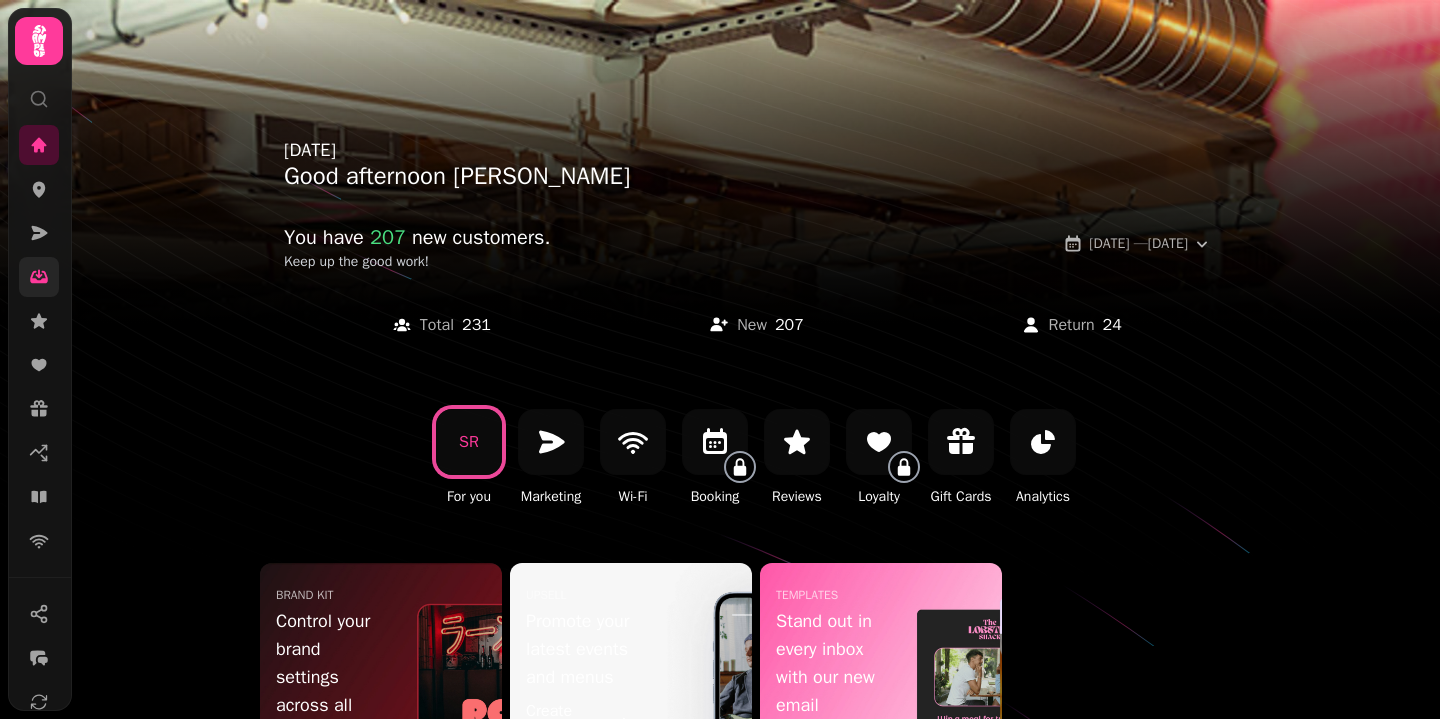 click at bounding box center (39, 91) 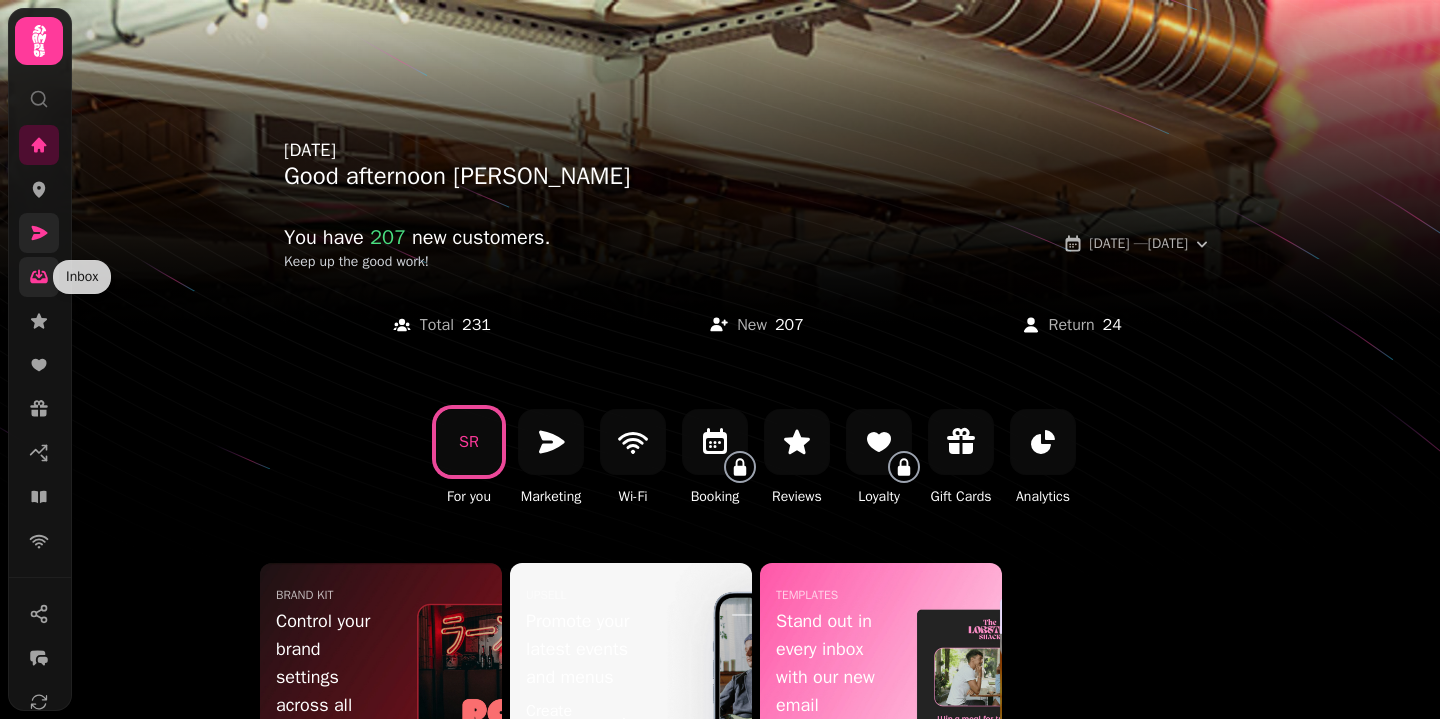 click at bounding box center (39, 233) 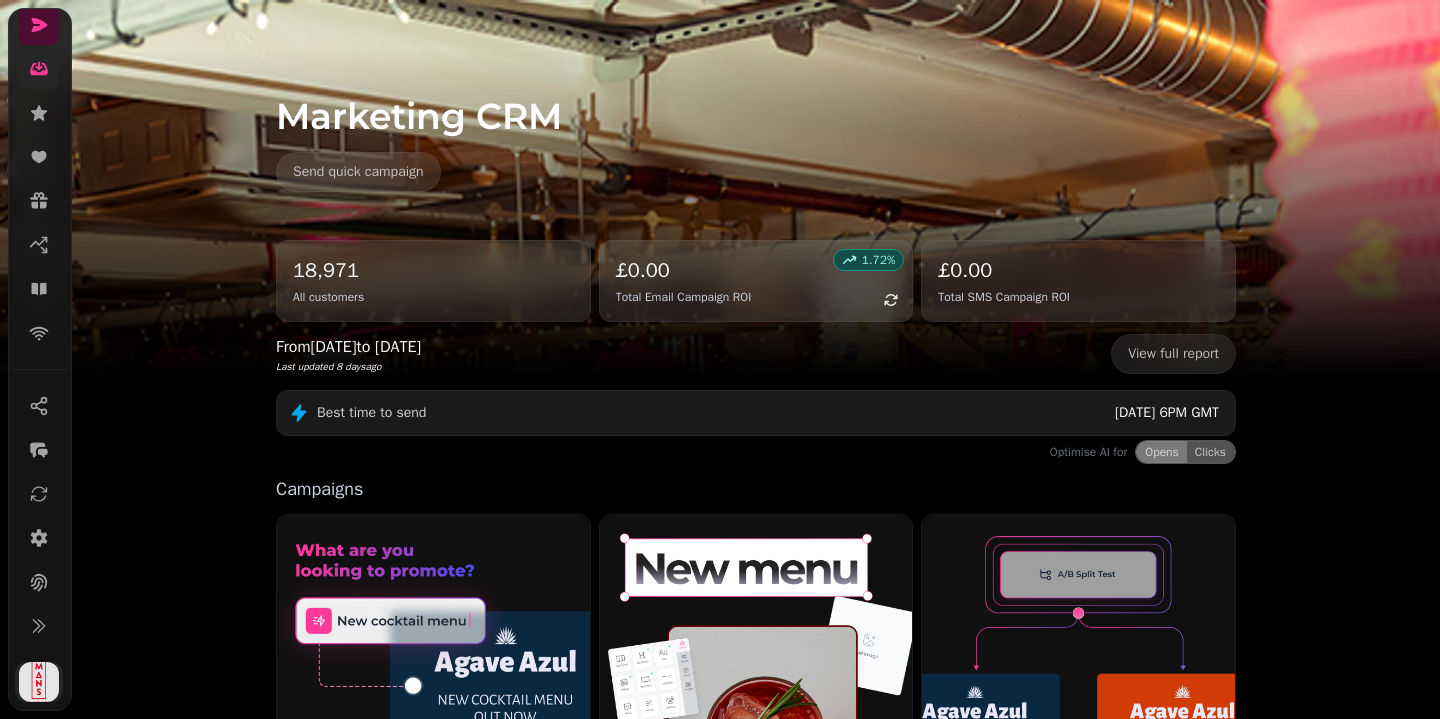 scroll, scrollTop: 208, scrollLeft: 2, axis: both 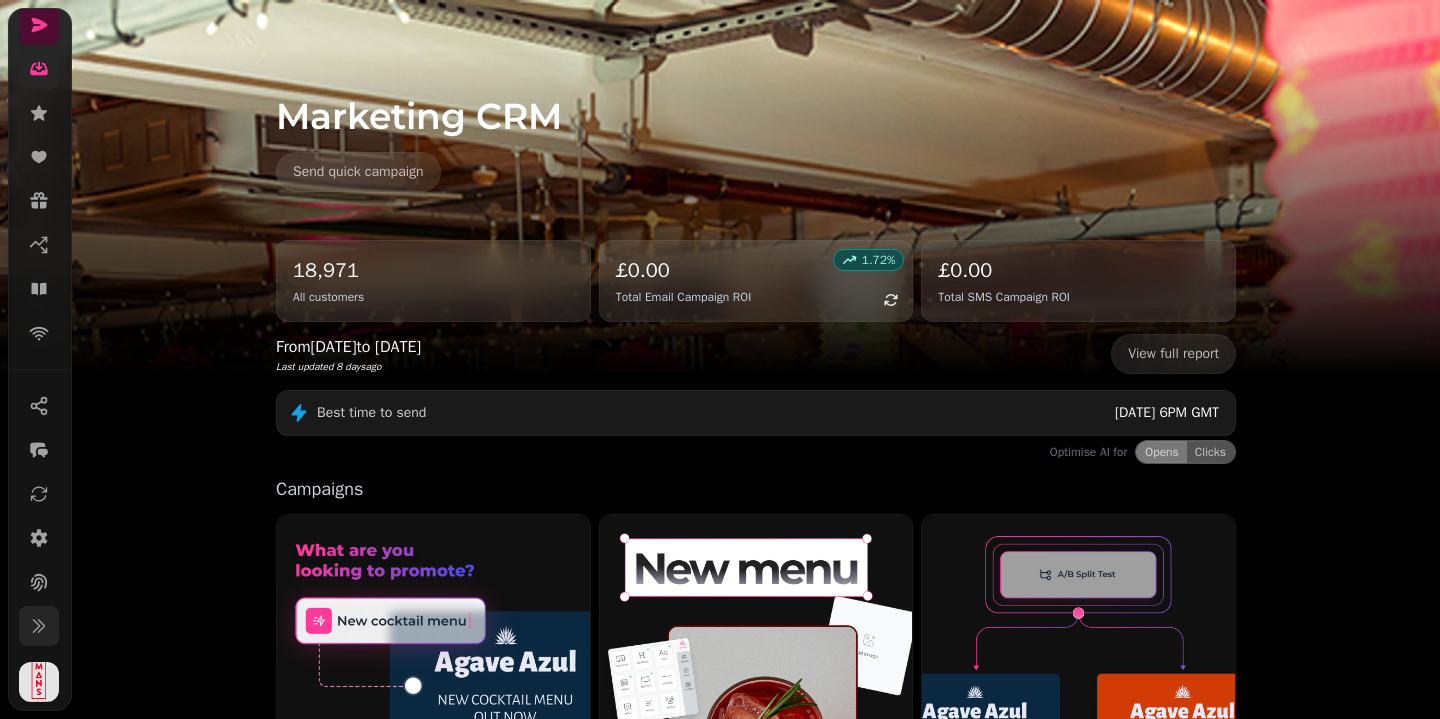 click 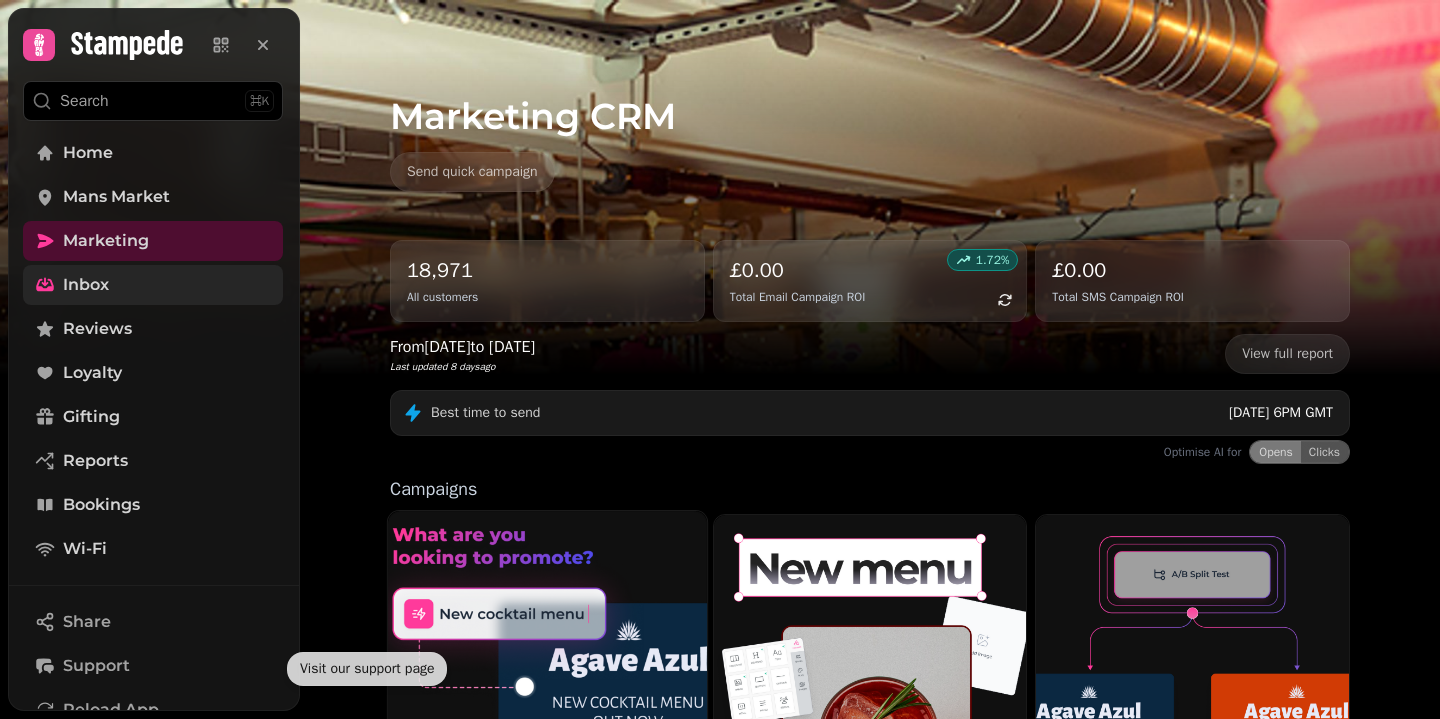 scroll, scrollTop: -1, scrollLeft: 2, axis: both 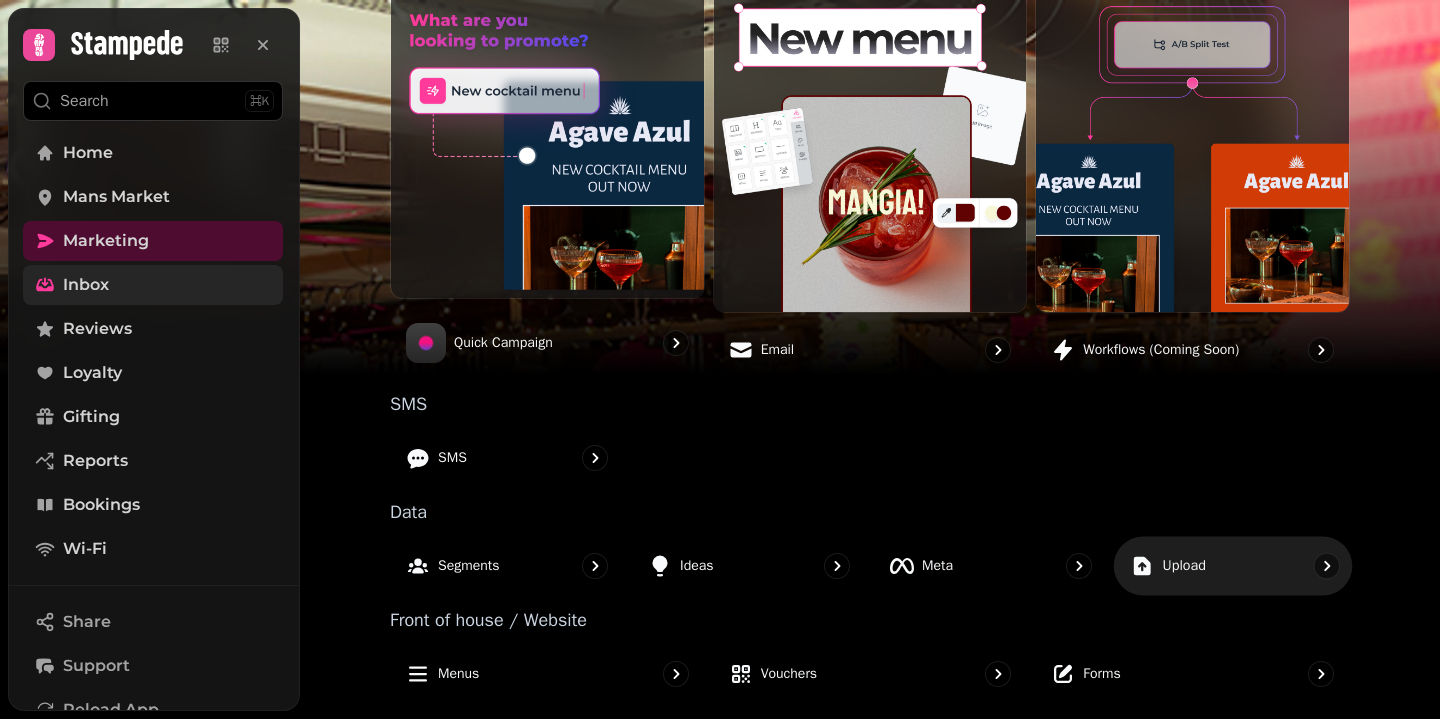 click on "Upload" at bounding box center (1184, 565) 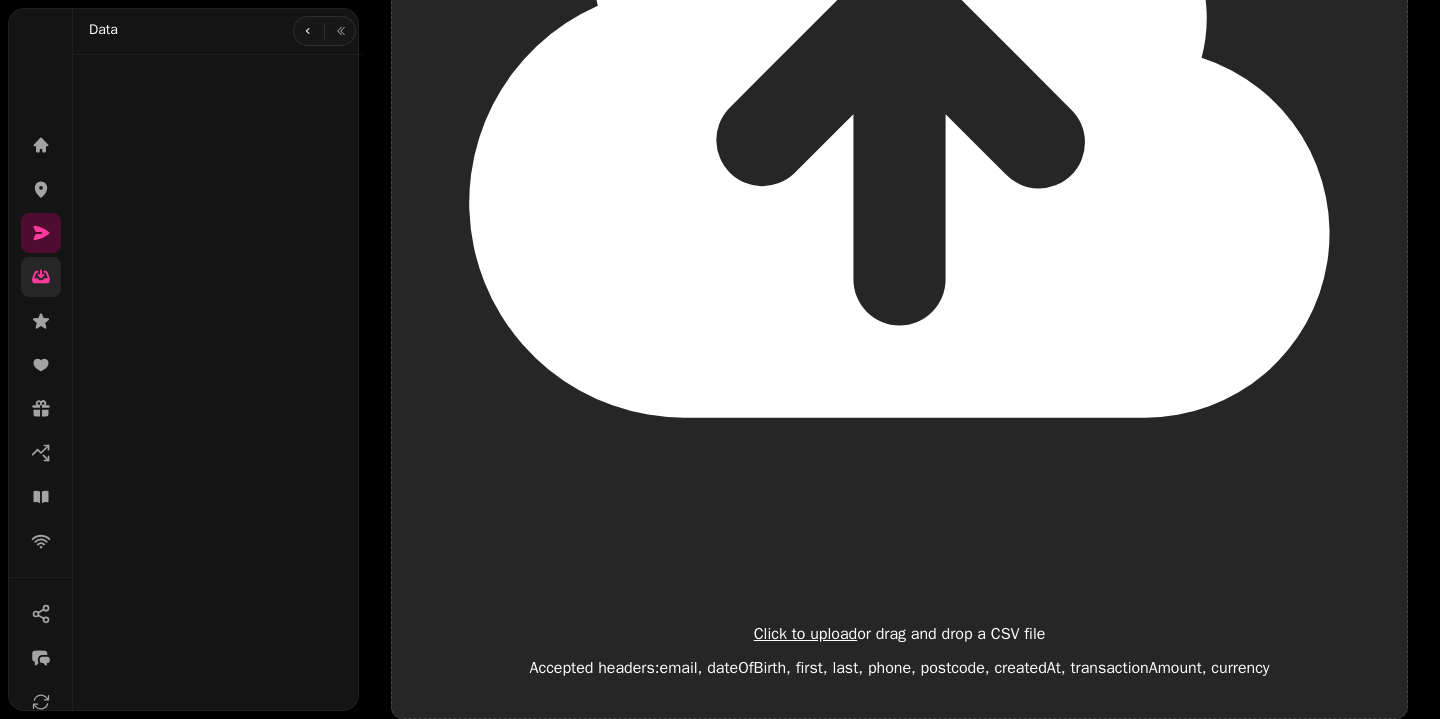 scroll, scrollTop: 0, scrollLeft: 0, axis: both 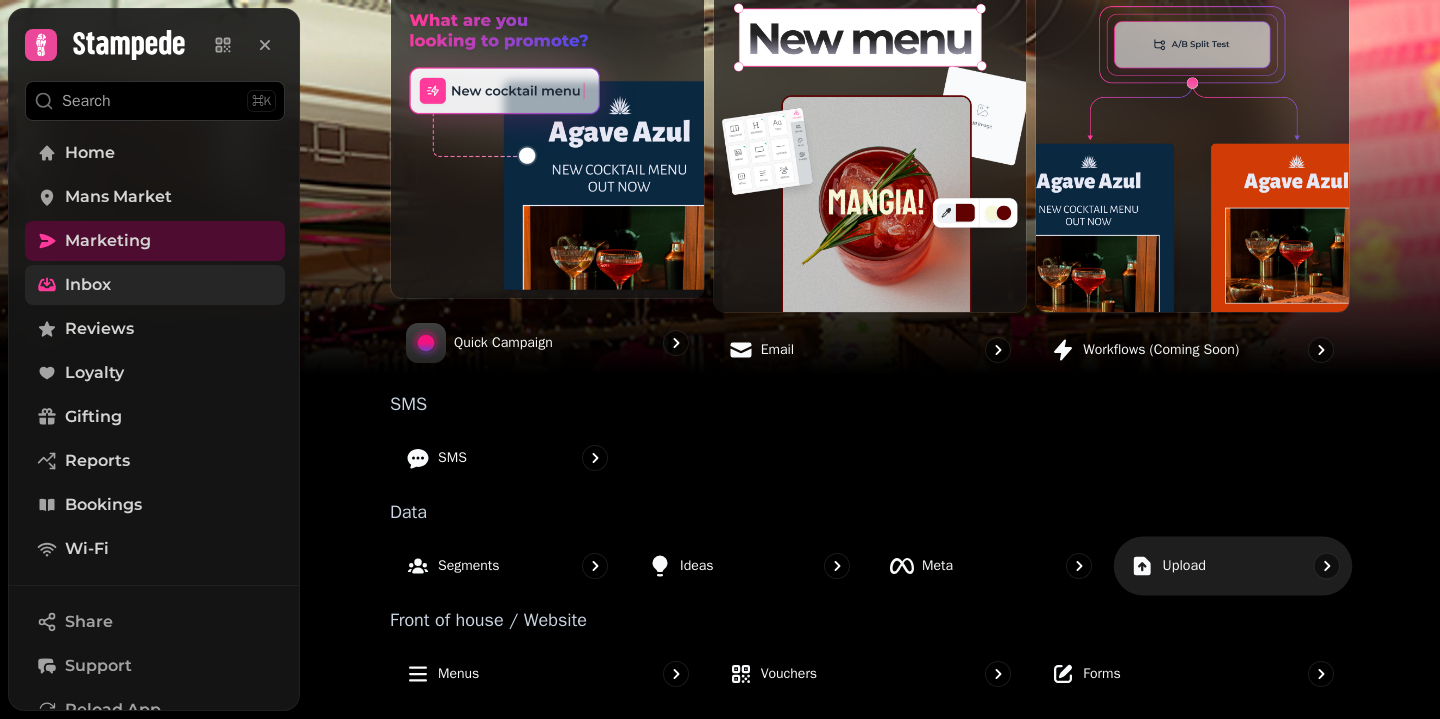 click on "Upload" at bounding box center [1233, 565] 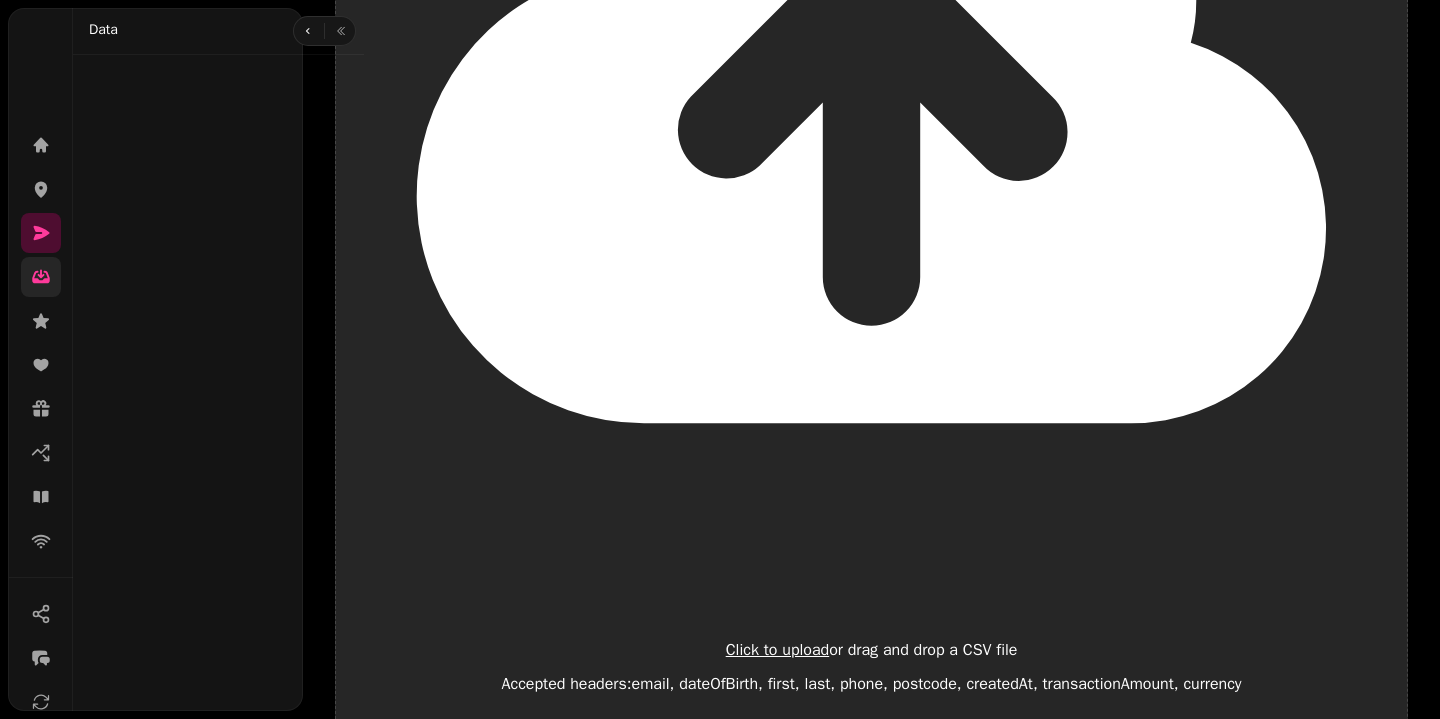 scroll, scrollTop: 0, scrollLeft: 0, axis: both 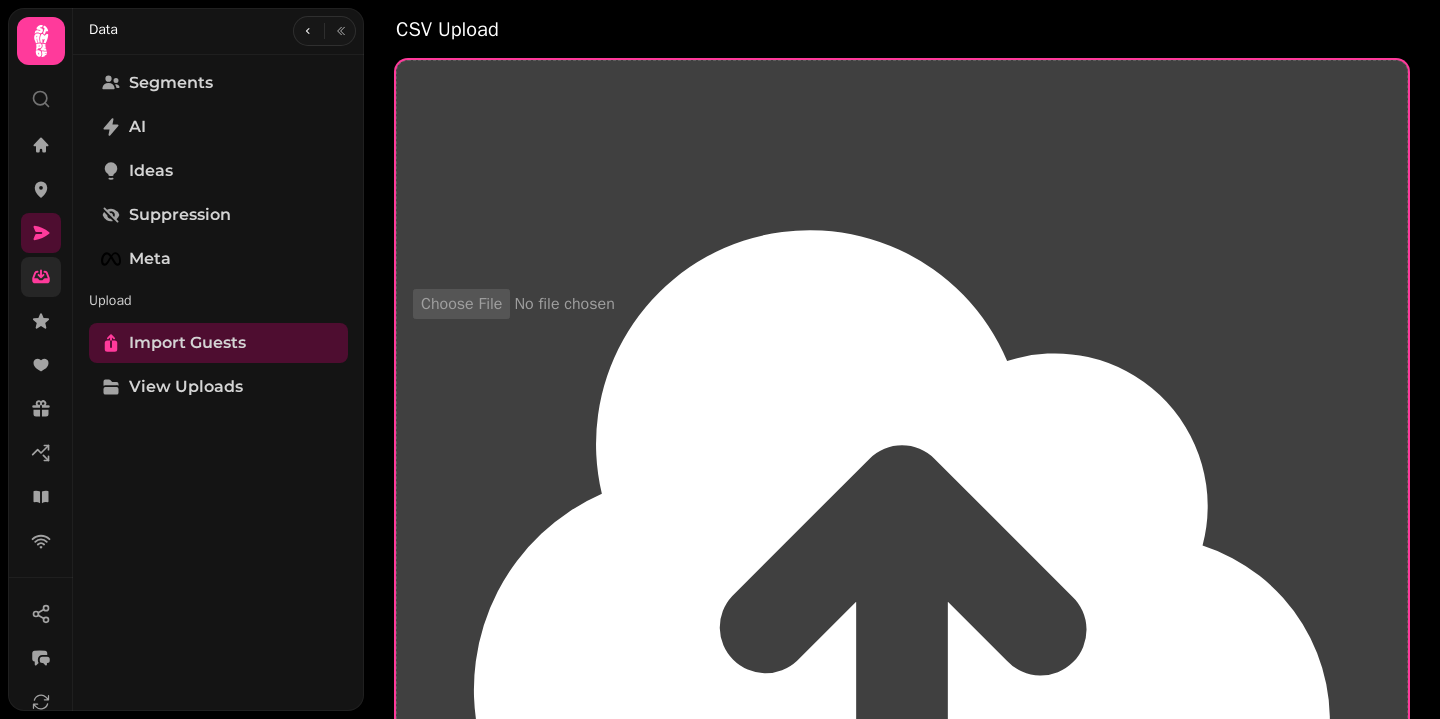 click on "Click to upload  or drag and drop a CSV file Accepted headers:  email, dateOfBirth, first, last, phone, postcode, createdAt, transactionAmount, currency" at bounding box center [867, 746] 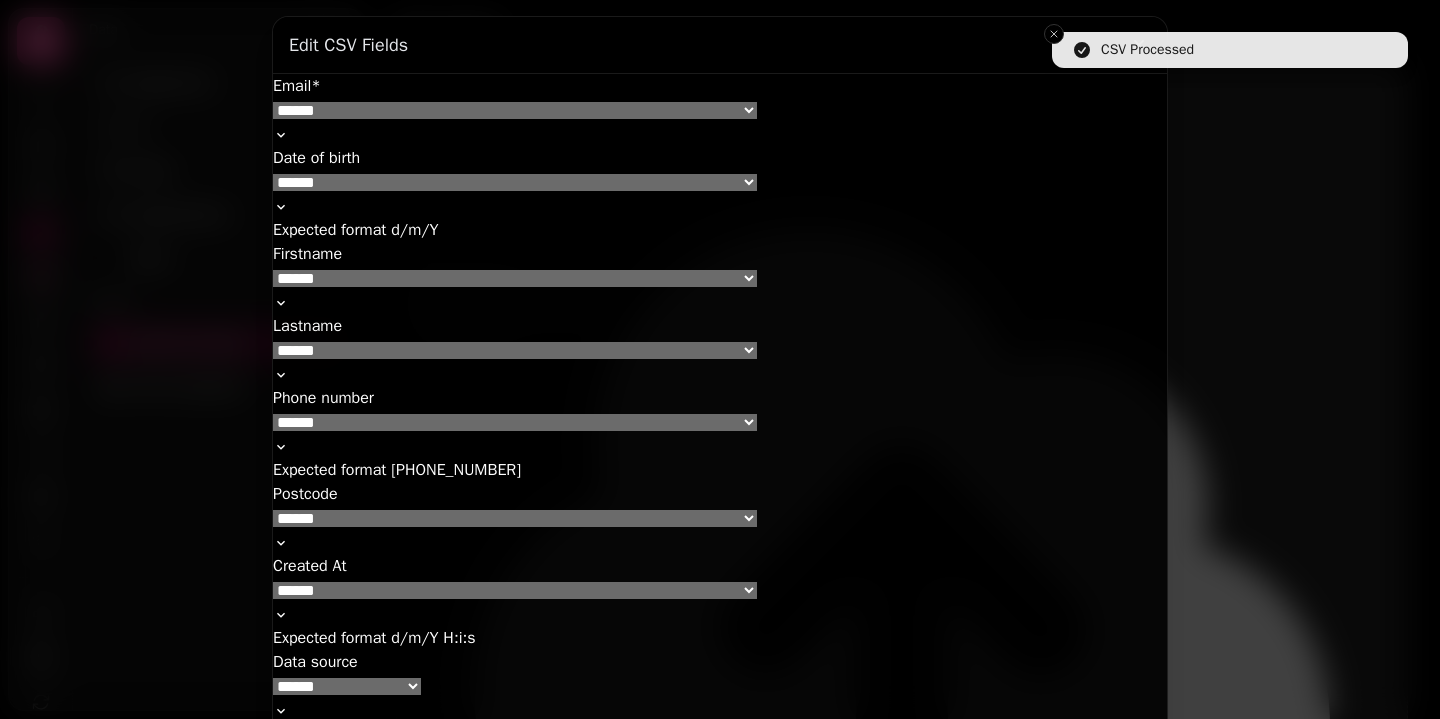 click on "**********" at bounding box center (720, 110) 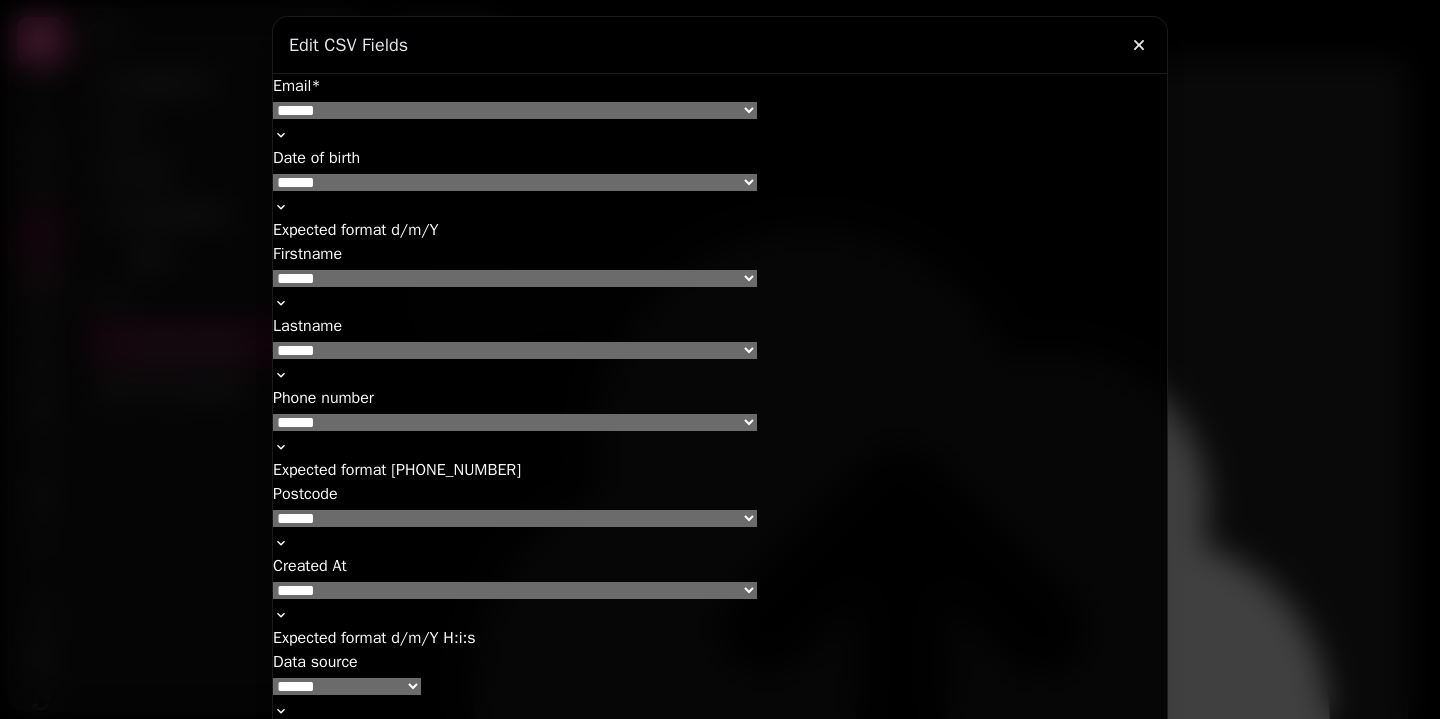 select 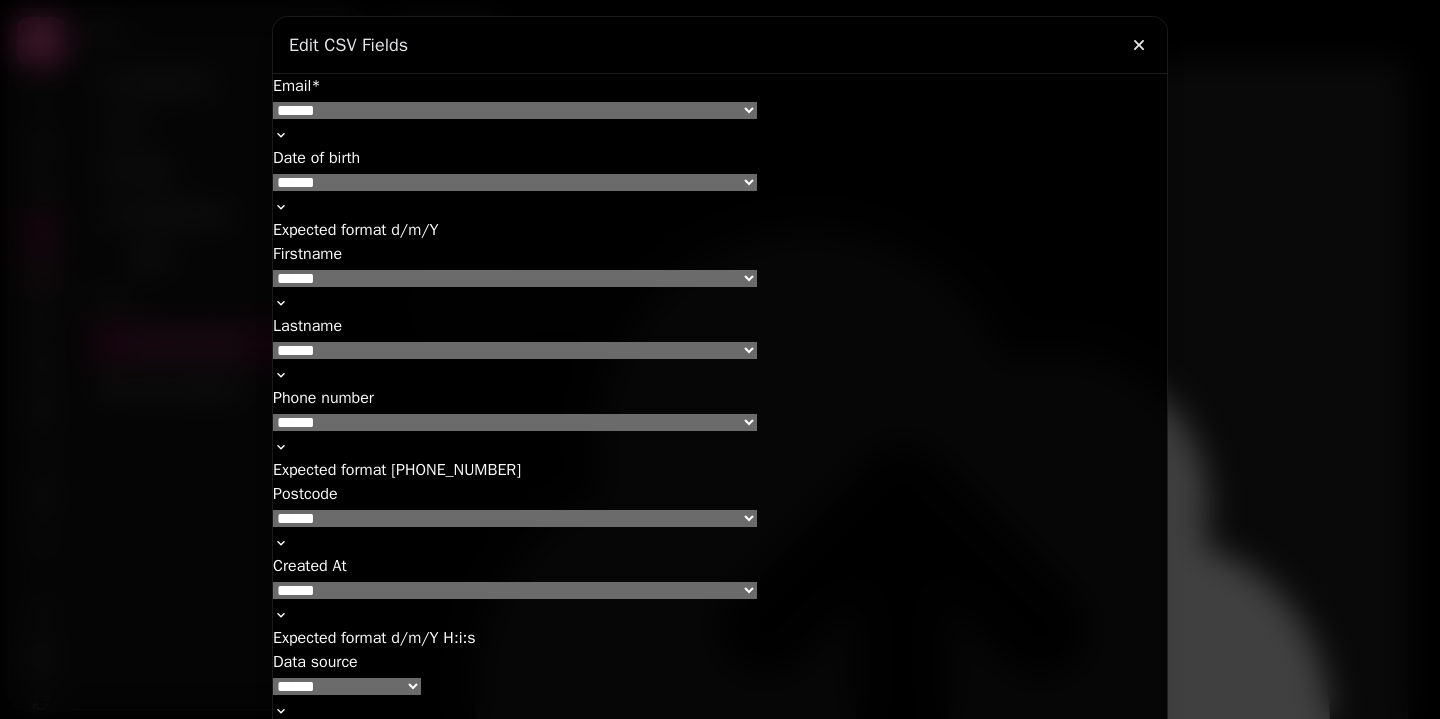 select on "**********" 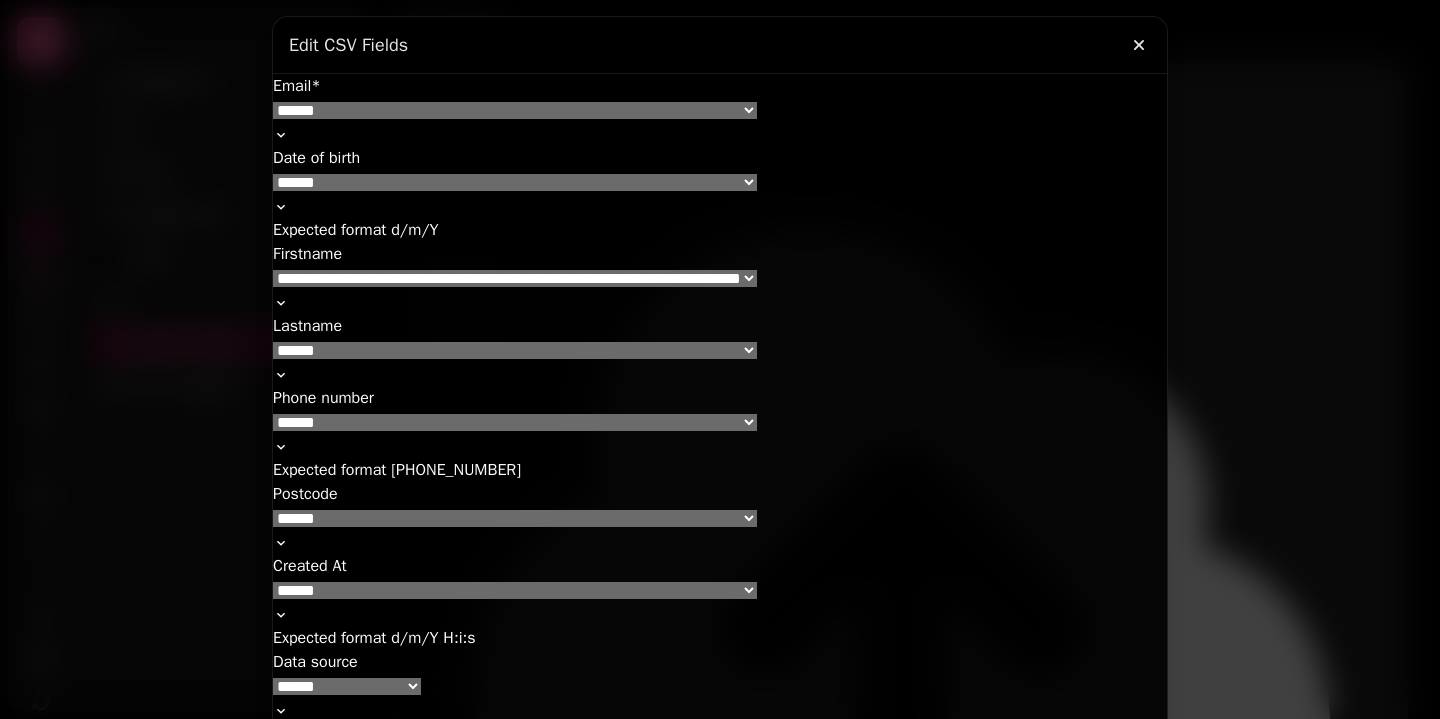select 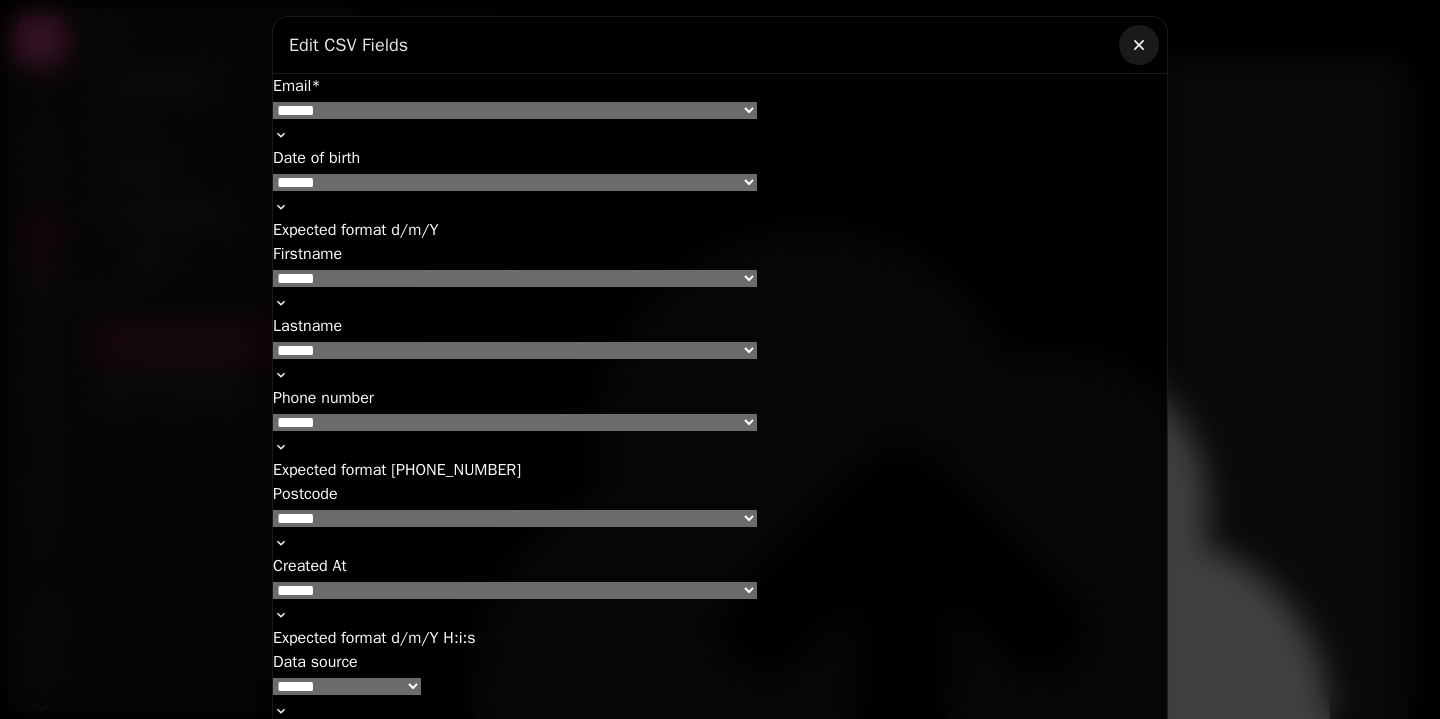 click 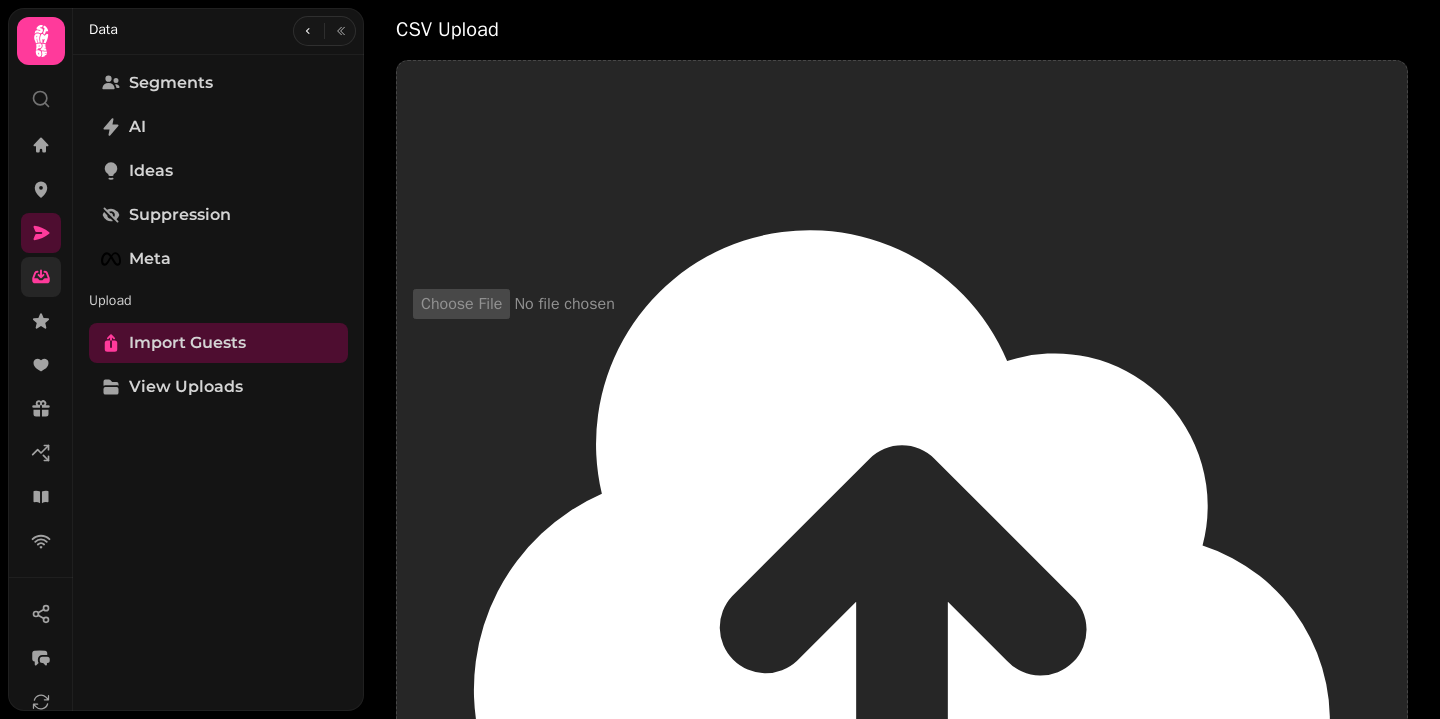 type on "**********" 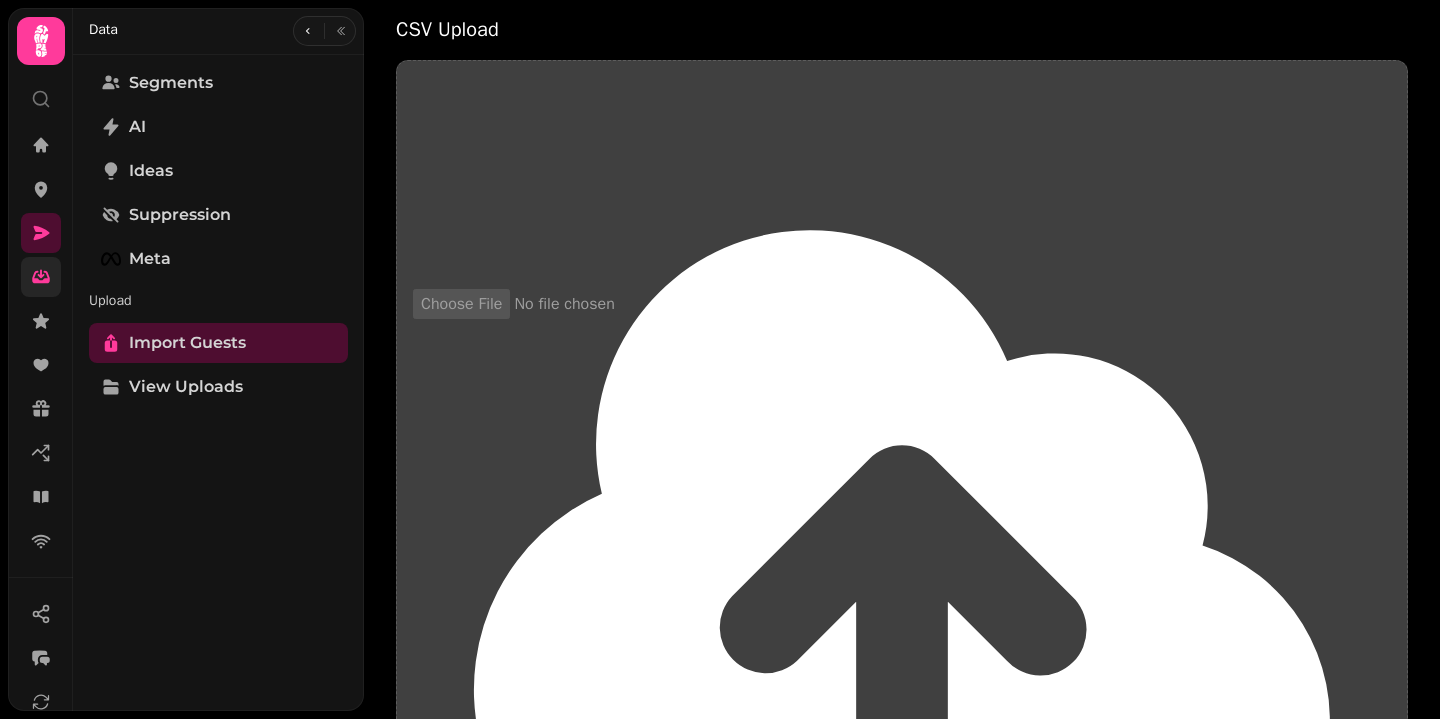 click on "Click to upload  or drag and drop a CSV file Accepted headers:  email, dateOfBirth, first, last, phone, postcode, createdAt, transactionAmount, currency" at bounding box center (867, 746) 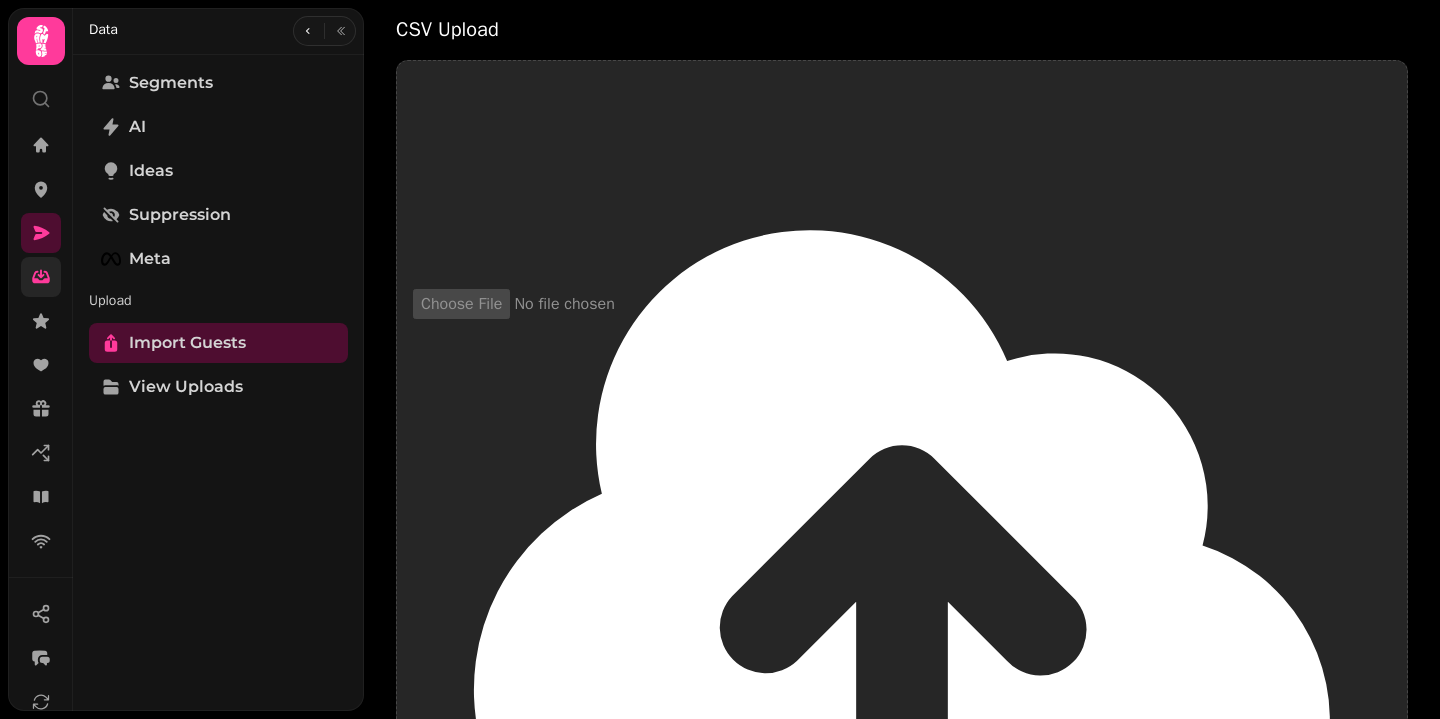 click on "CSV Upload Click to upload  or drag and drop a CSV file Accepted headers:  email, dateOfBirth, first, last, phone, postcode, createdAt, transactionAmount, currency" at bounding box center (902, 359) 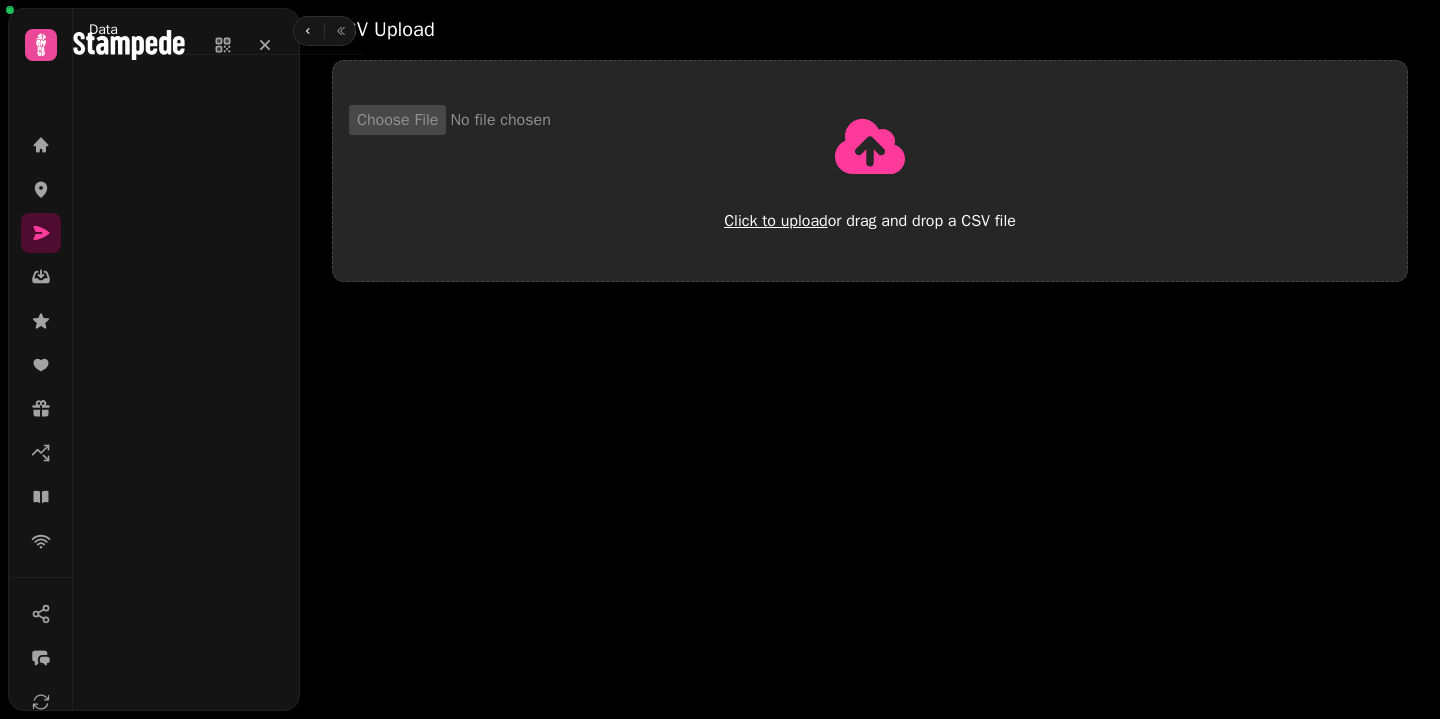 scroll, scrollTop: 0, scrollLeft: 0, axis: both 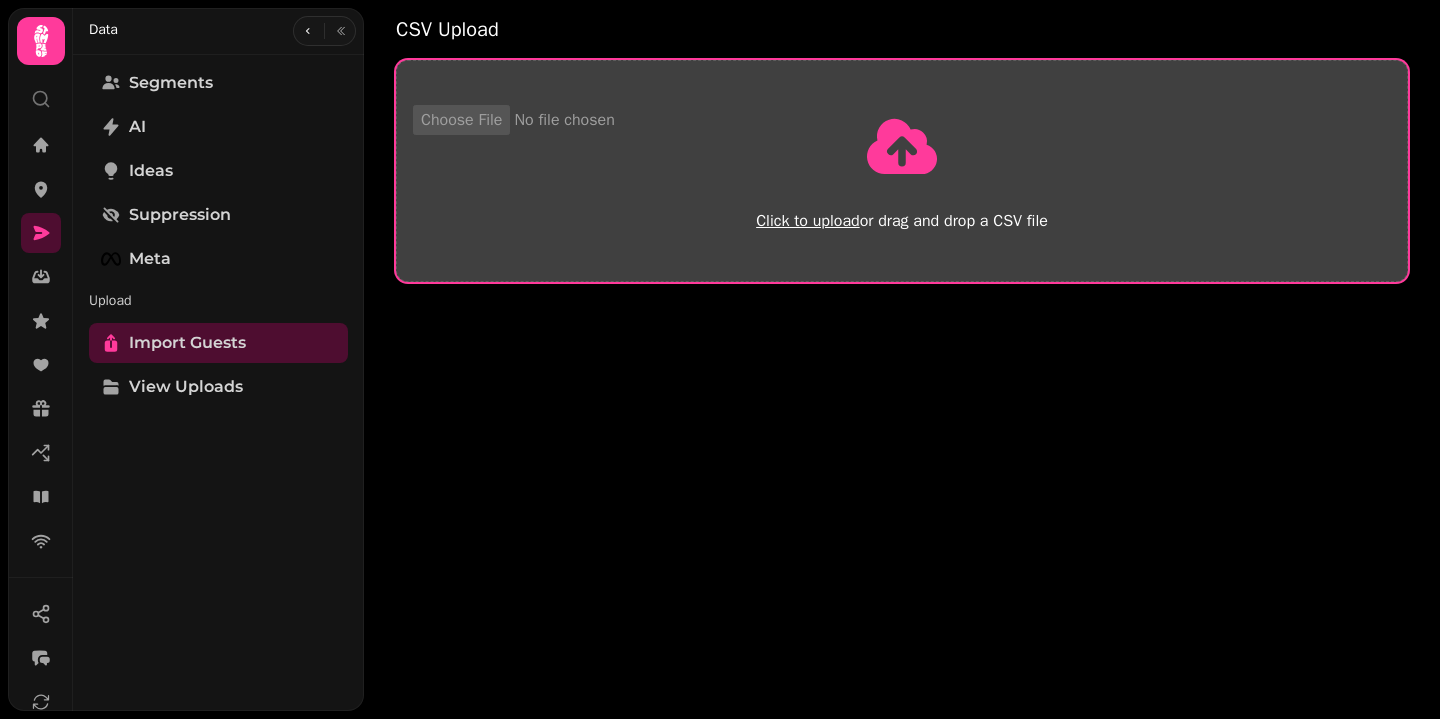 click on "Click to upload  or drag and drop a CSV file Accepted headers:  email, dateOfBirth, first, last, phone, postcode, createdAt, transactionAmount, currency" at bounding box center (867, 193) 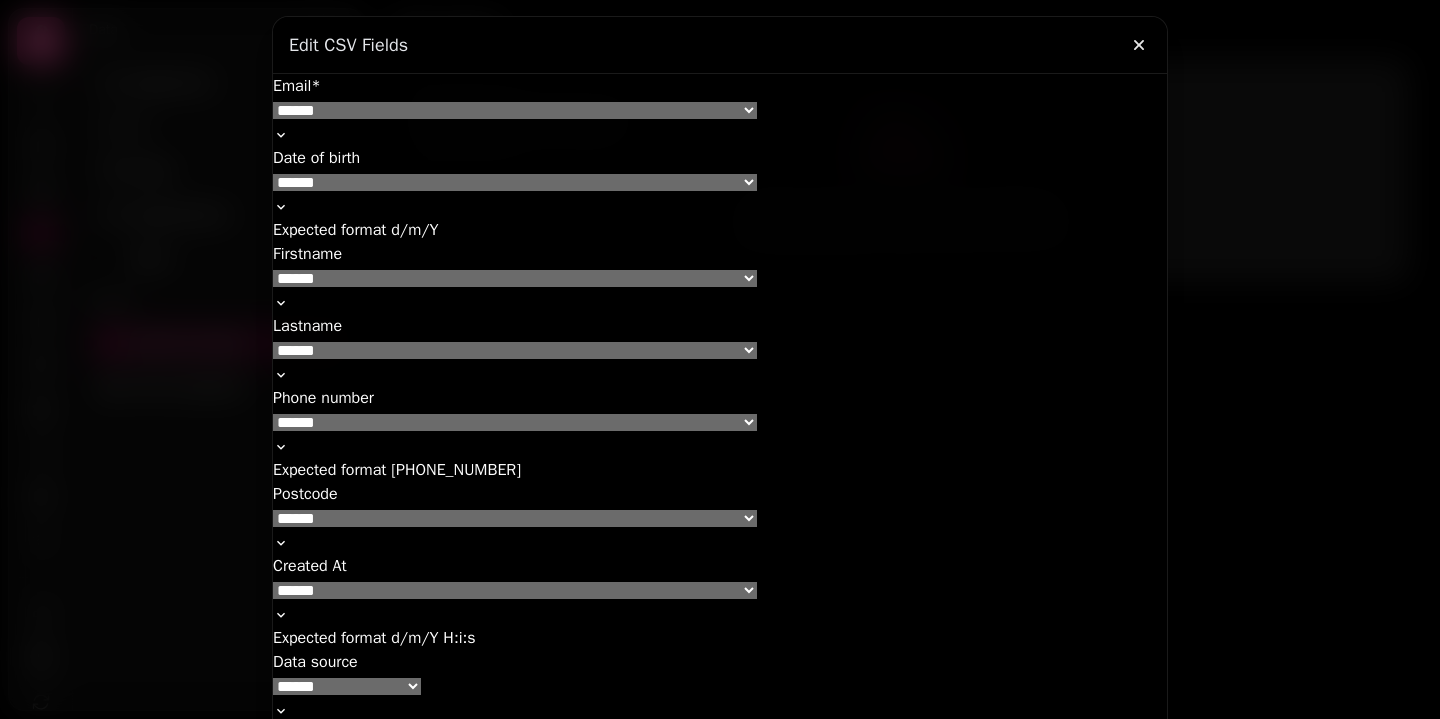 click on "**********" at bounding box center [720, 359] 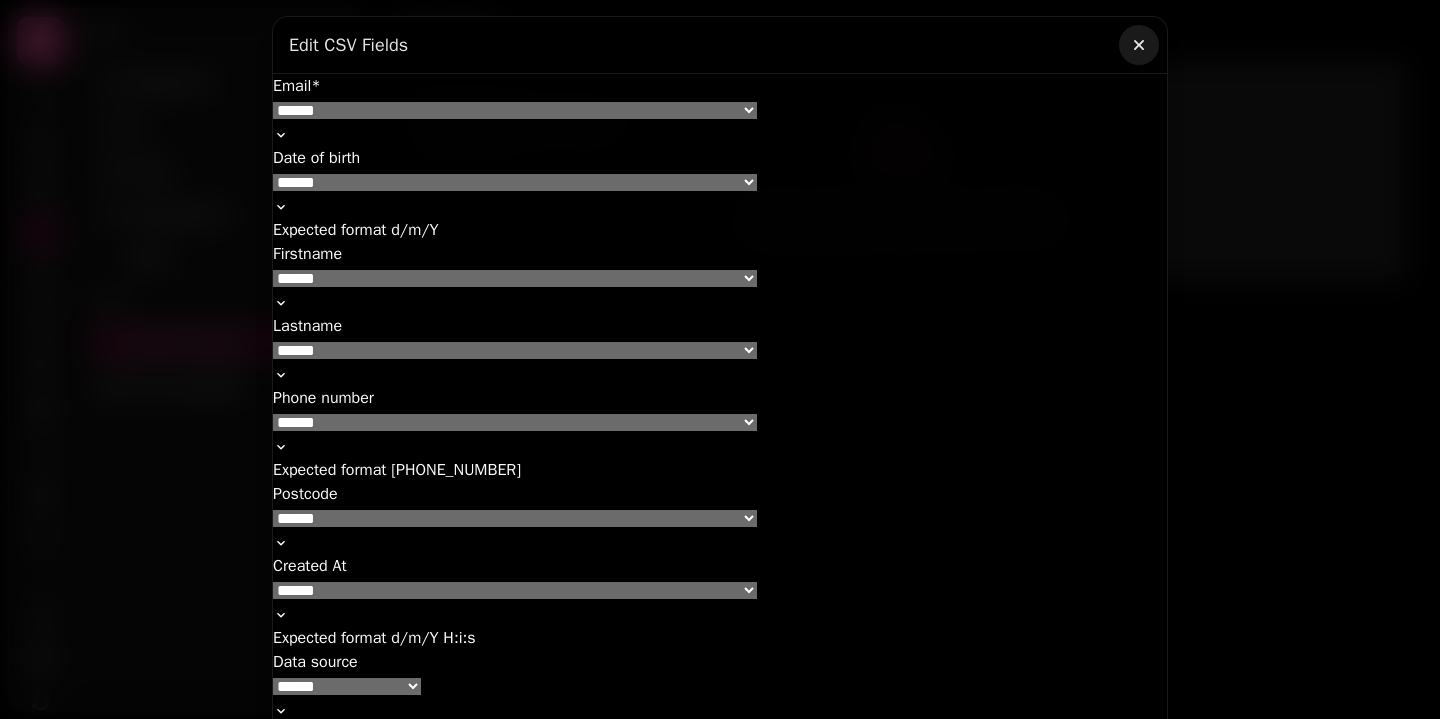 click 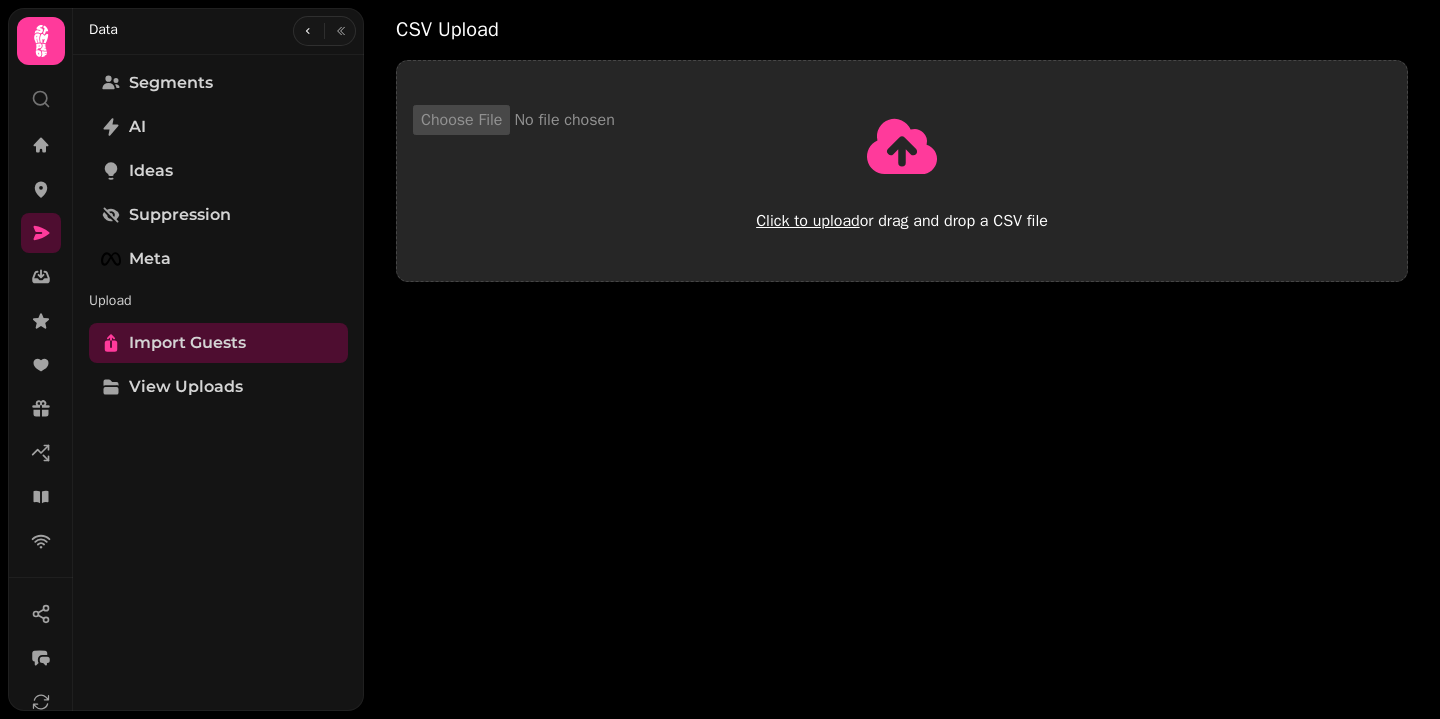 click on "CSV Upload Click to upload  or drag and drop a CSV file Accepted headers:  email, dateOfBirth, first, last, phone, postcode, createdAt, transactionAmount, currency" at bounding box center (902, 359) 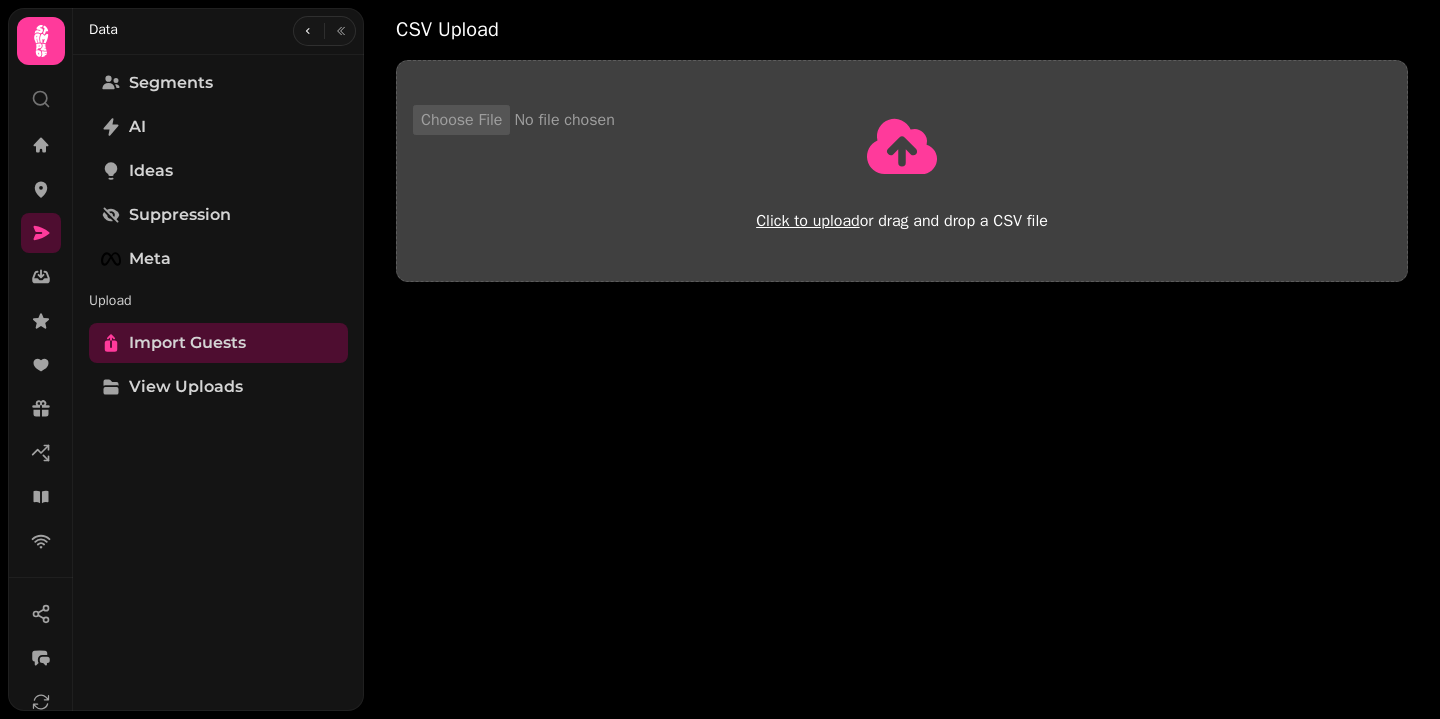 click on "Click to upload  or drag and drop a CSV file Accepted headers:  email, dateOfBirth, first, last, phone, postcode, createdAt, transactionAmount, currency" at bounding box center [867, 193] 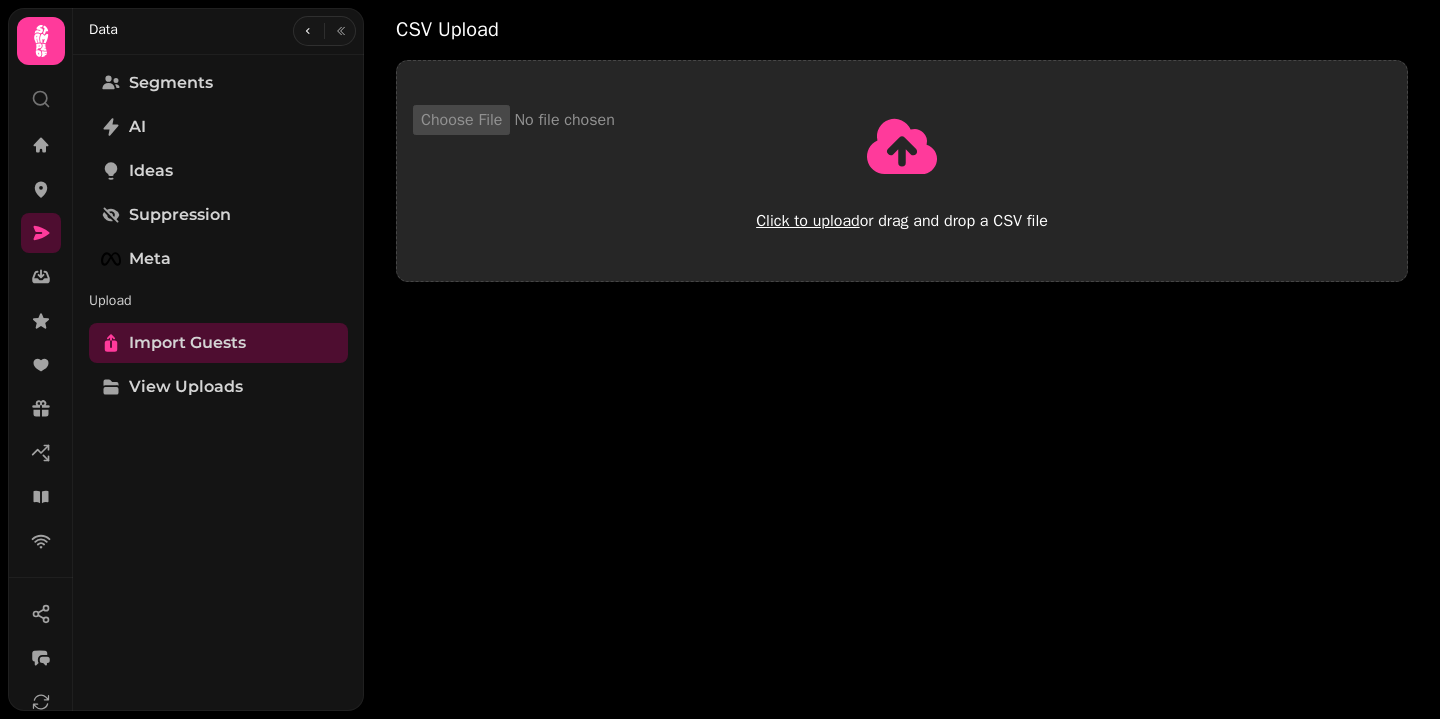 type on "**********" 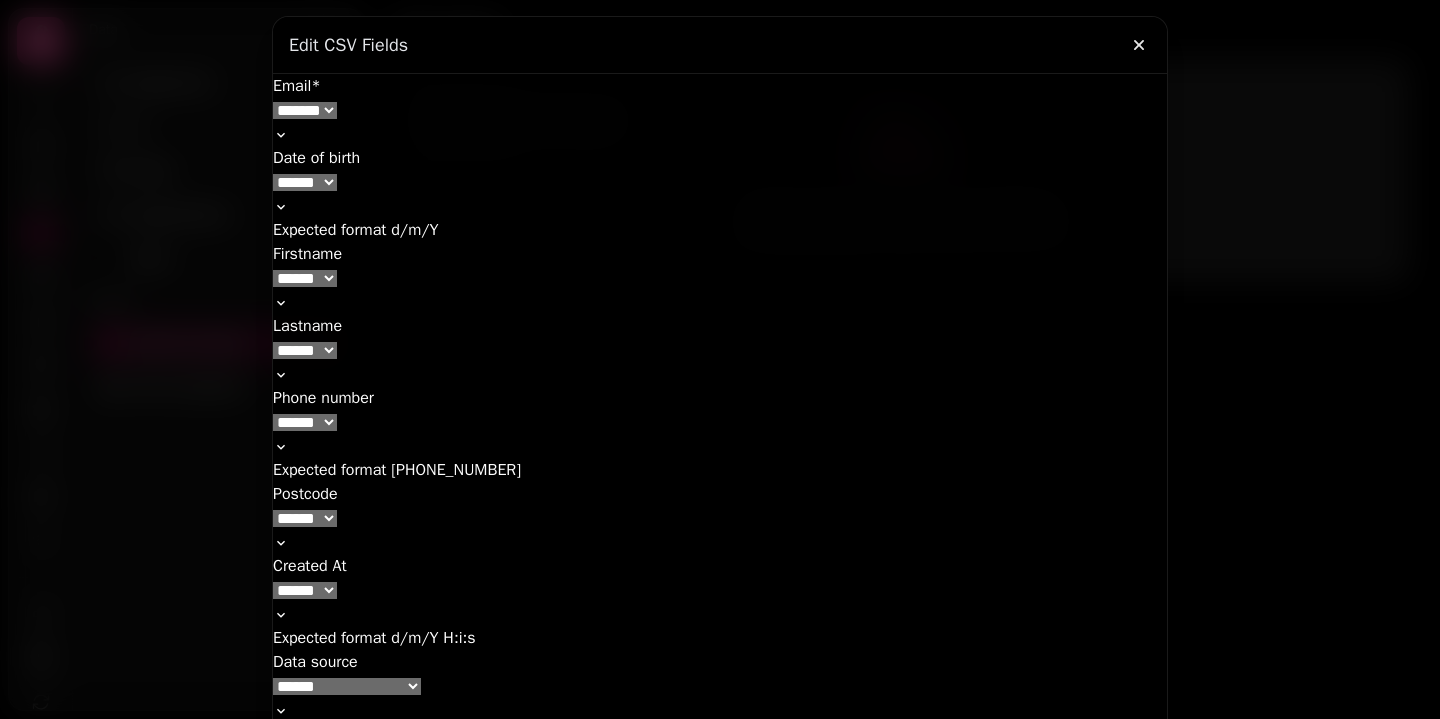 select on "****" 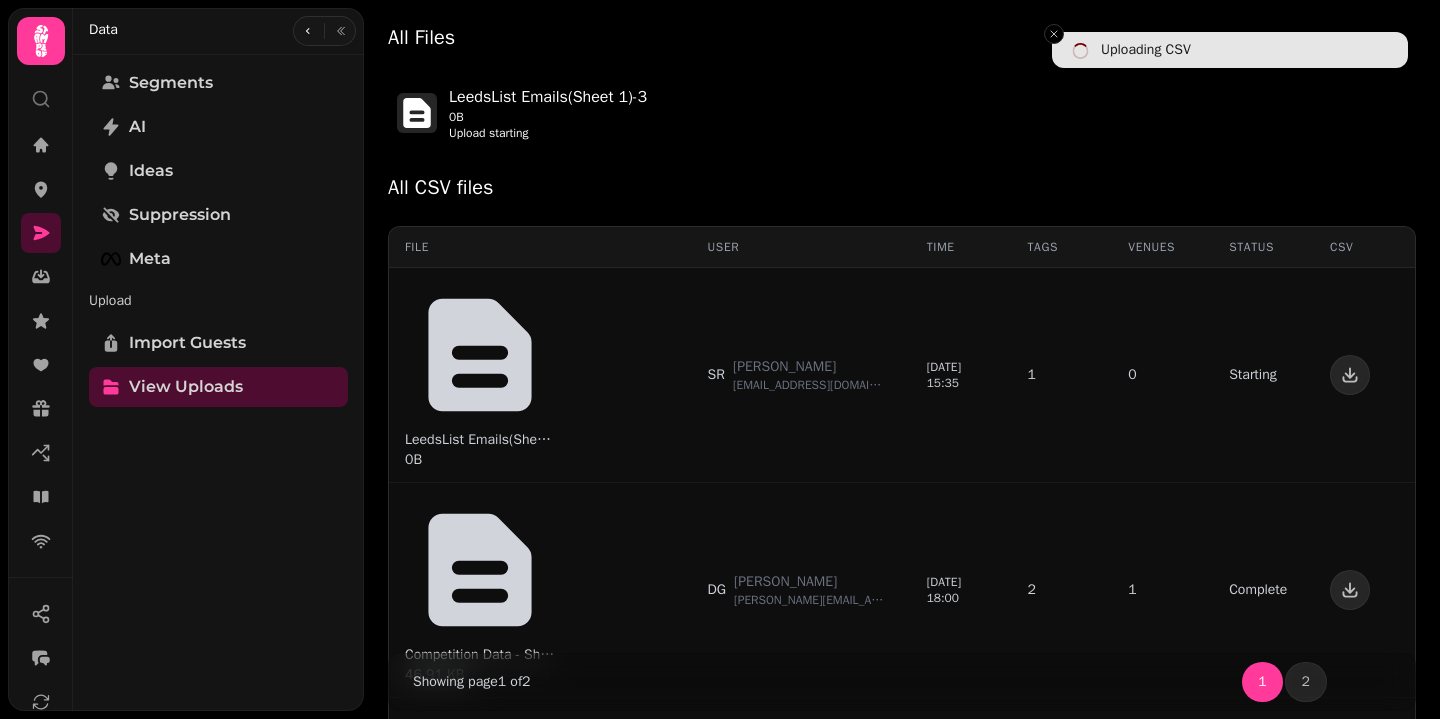 scroll, scrollTop: 0, scrollLeft: 0, axis: both 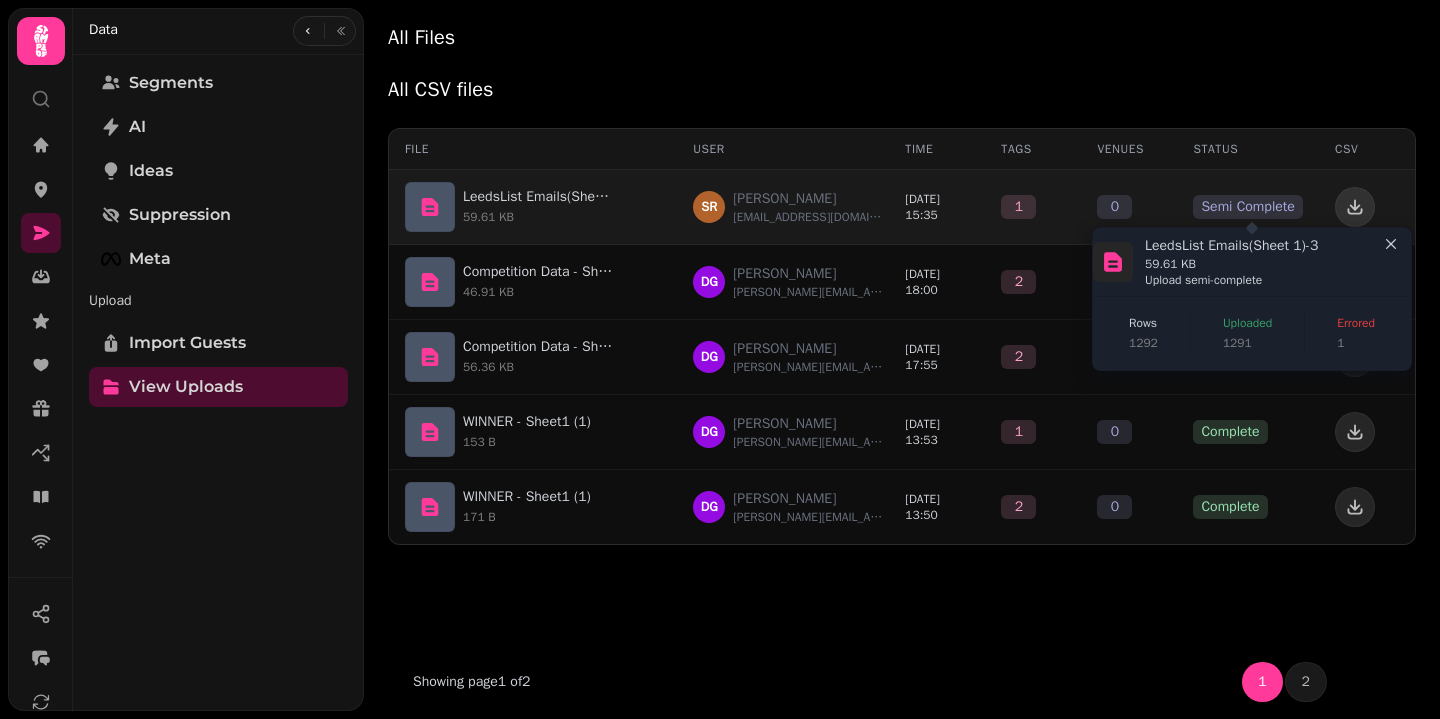 click on "Semi Complete" at bounding box center (1247, 207) 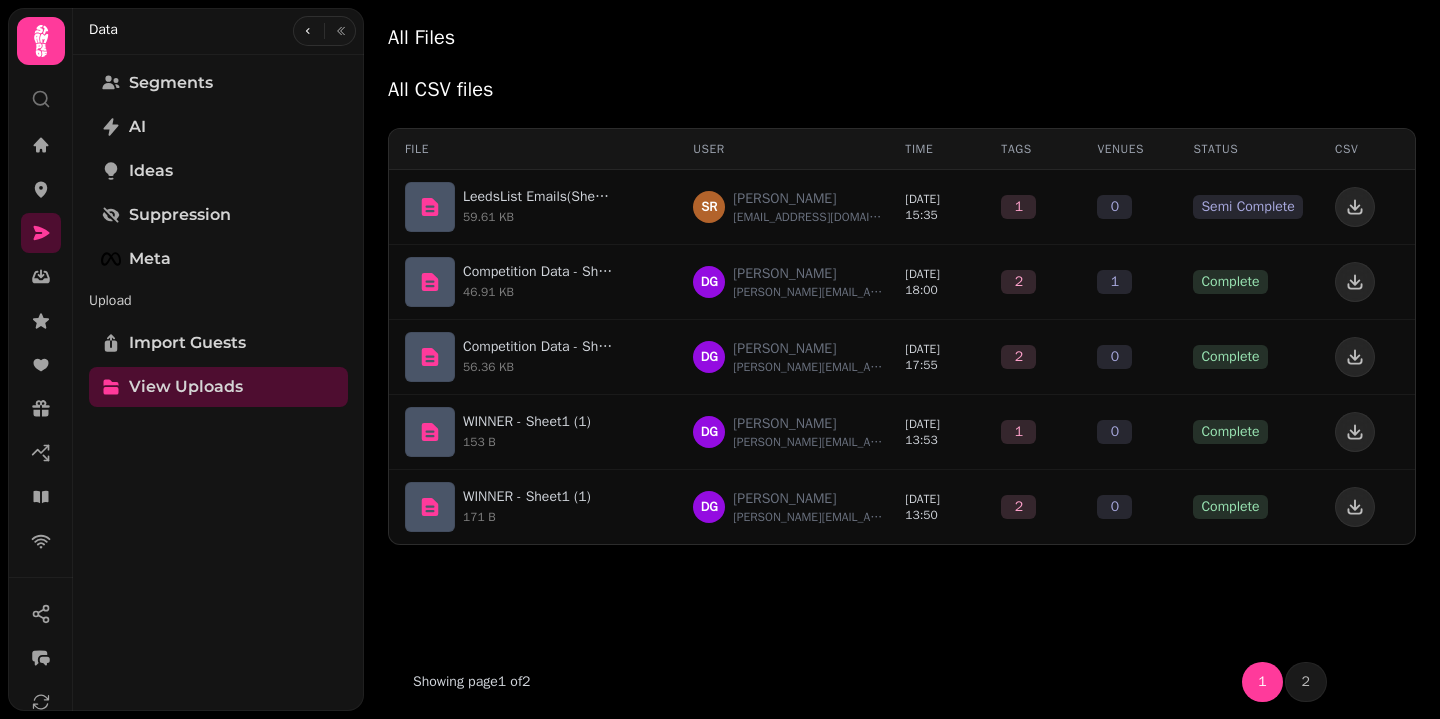 click on "File User Time Tags Venues Status CSV LeedsList Emails(Sheet 1)-3 59.61   KB SR SIMON ROBINSON simon@mansmarkets.com 2025.07.23 15:35 1 0 Semi Complete Competition Data - Sheet1 46.91   KB DG Danielle Ganley danielle.g@candypantsglobal.com 2024.10.14 18:00 2 1 Complete Competition Data - Sheet1 56.36   KB DG Danielle Ganley danielle.g@candypantsglobal.com 2024.10.14 17:55 2 0 Complete WINNER - Sheet1 (1) 153   B DG Danielle Ganley danielle.g@candypantsglobal.com 2024.10.14 13:53 1 0 Complete WINNER - Sheet1 (1) 171   B DG Danielle Ganley danielle.g@candypantsglobal.com 2024.10.14 13:50 2 0 Complete" at bounding box center (902, 429) 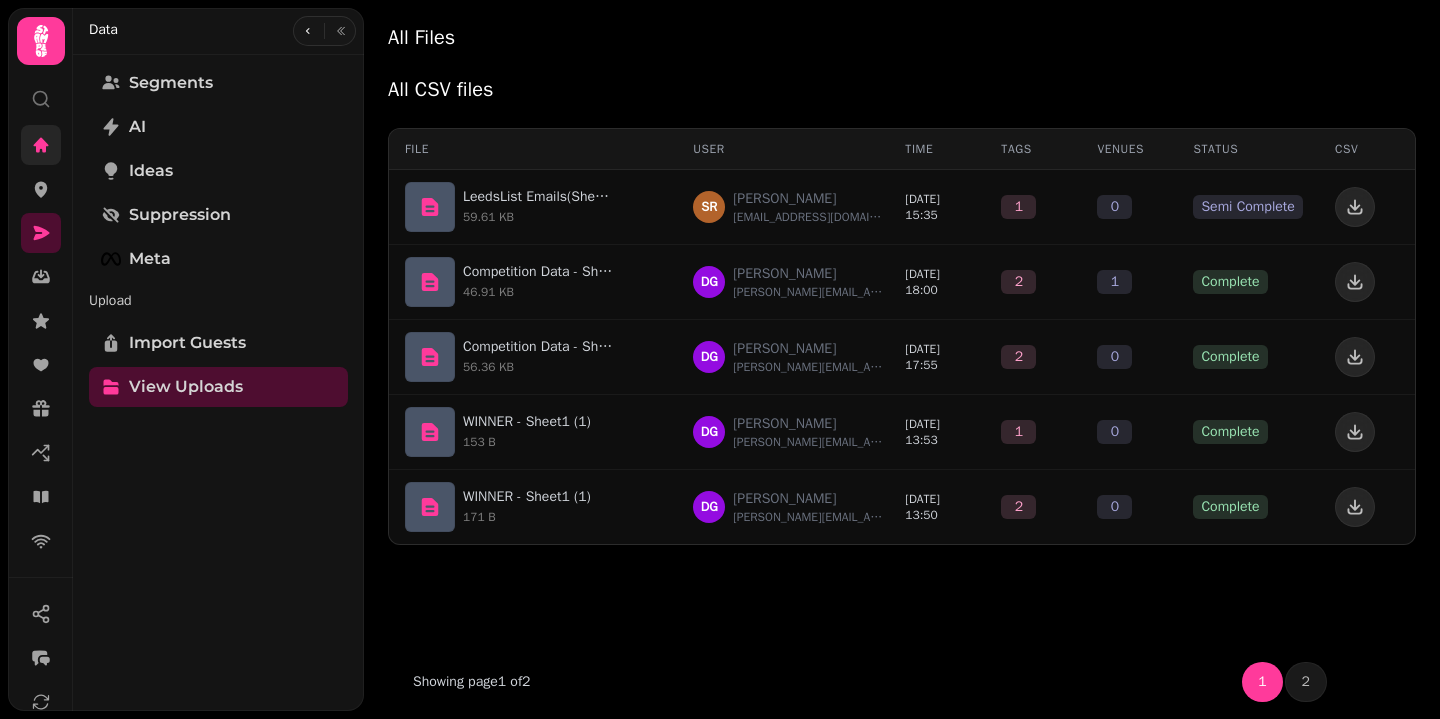 click at bounding box center [41, 145] 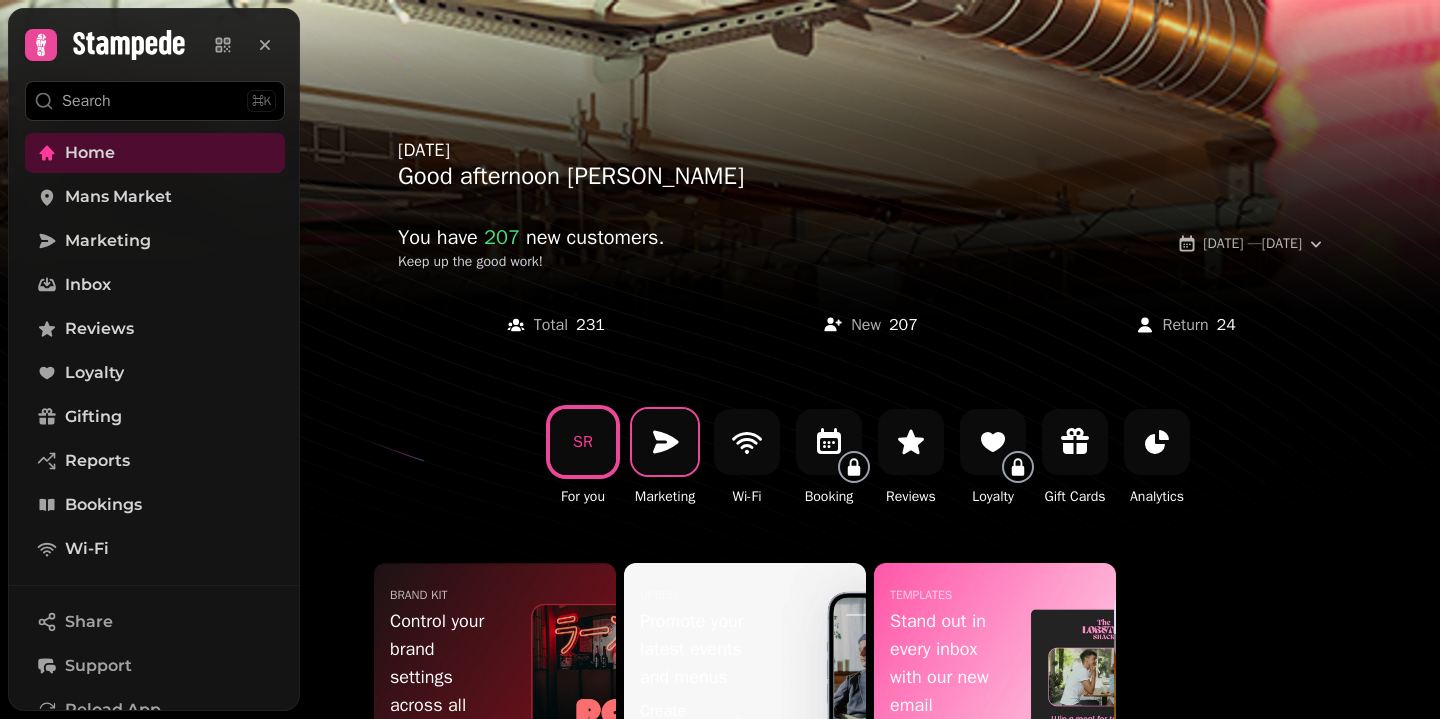 click at bounding box center [665, 442] 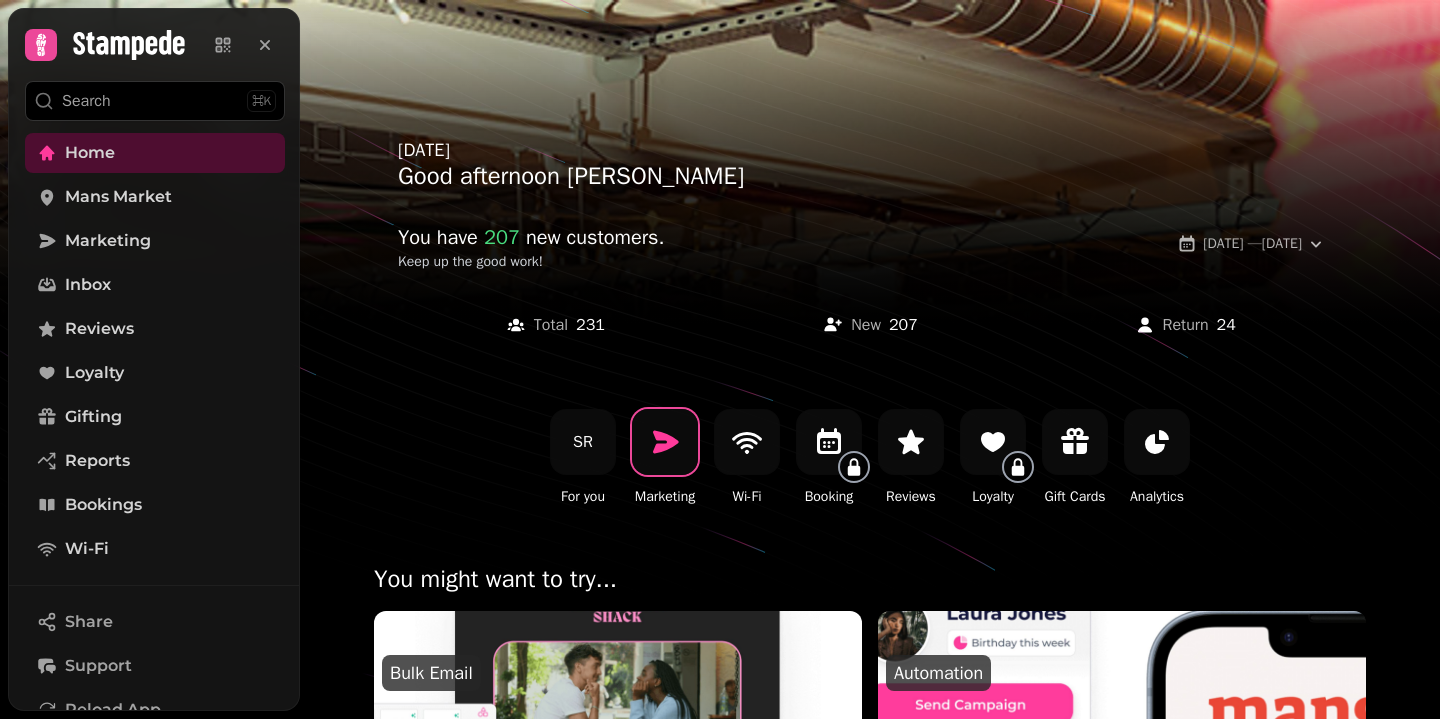 click 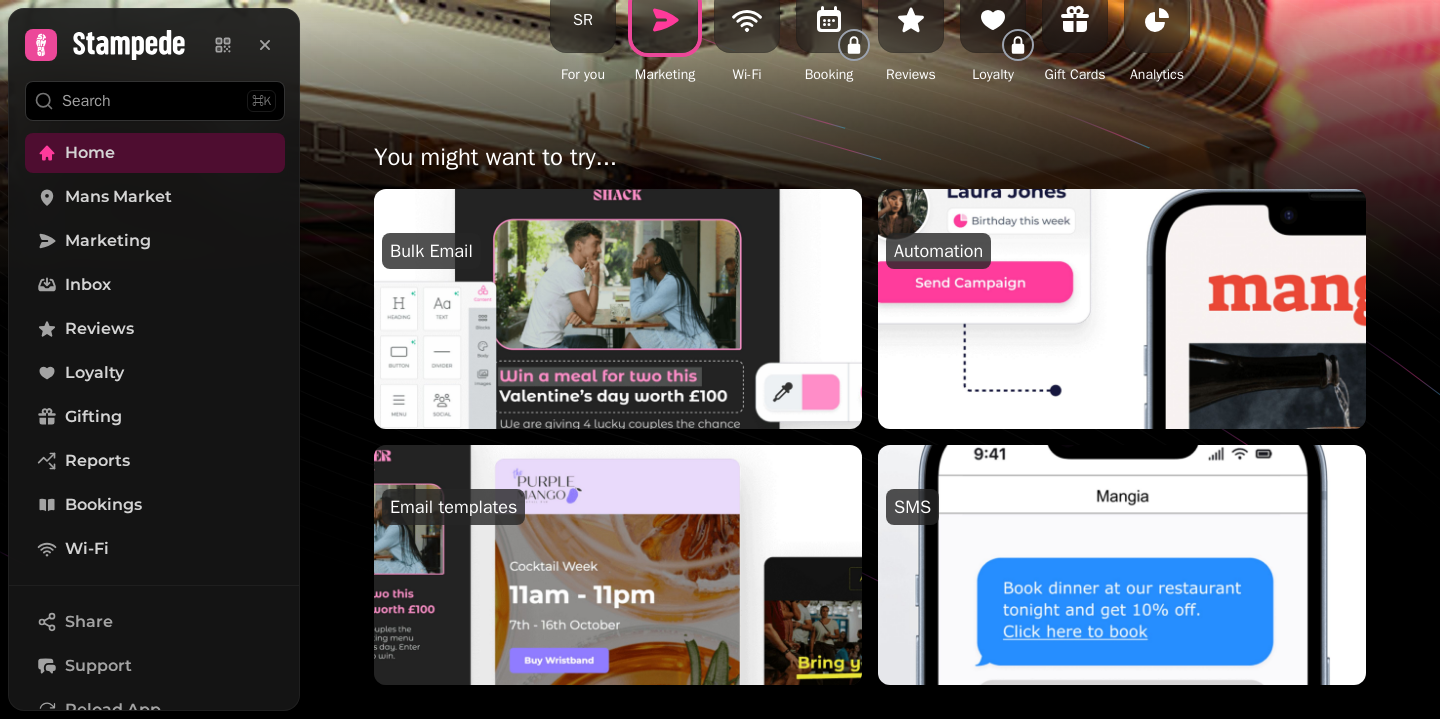 scroll, scrollTop: 637, scrollLeft: 0, axis: vertical 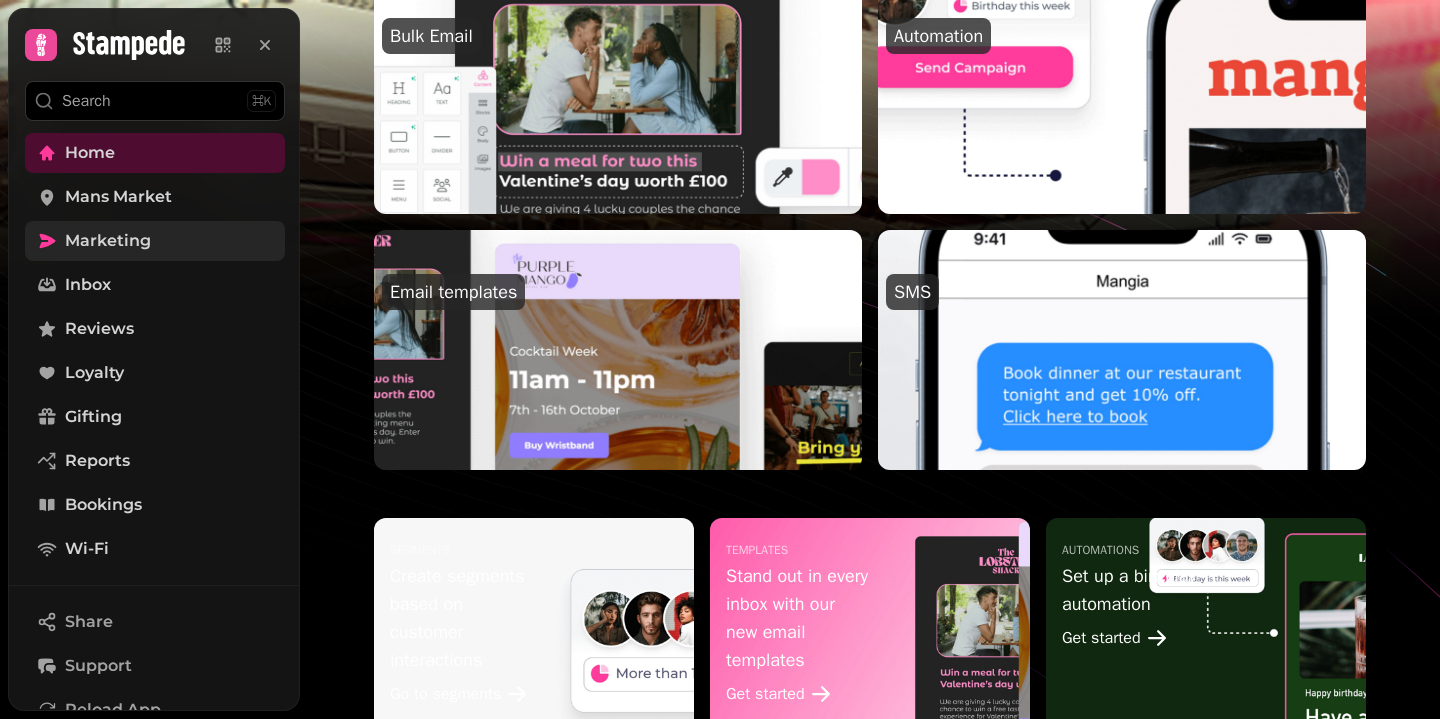 click on "Marketing" at bounding box center [108, 241] 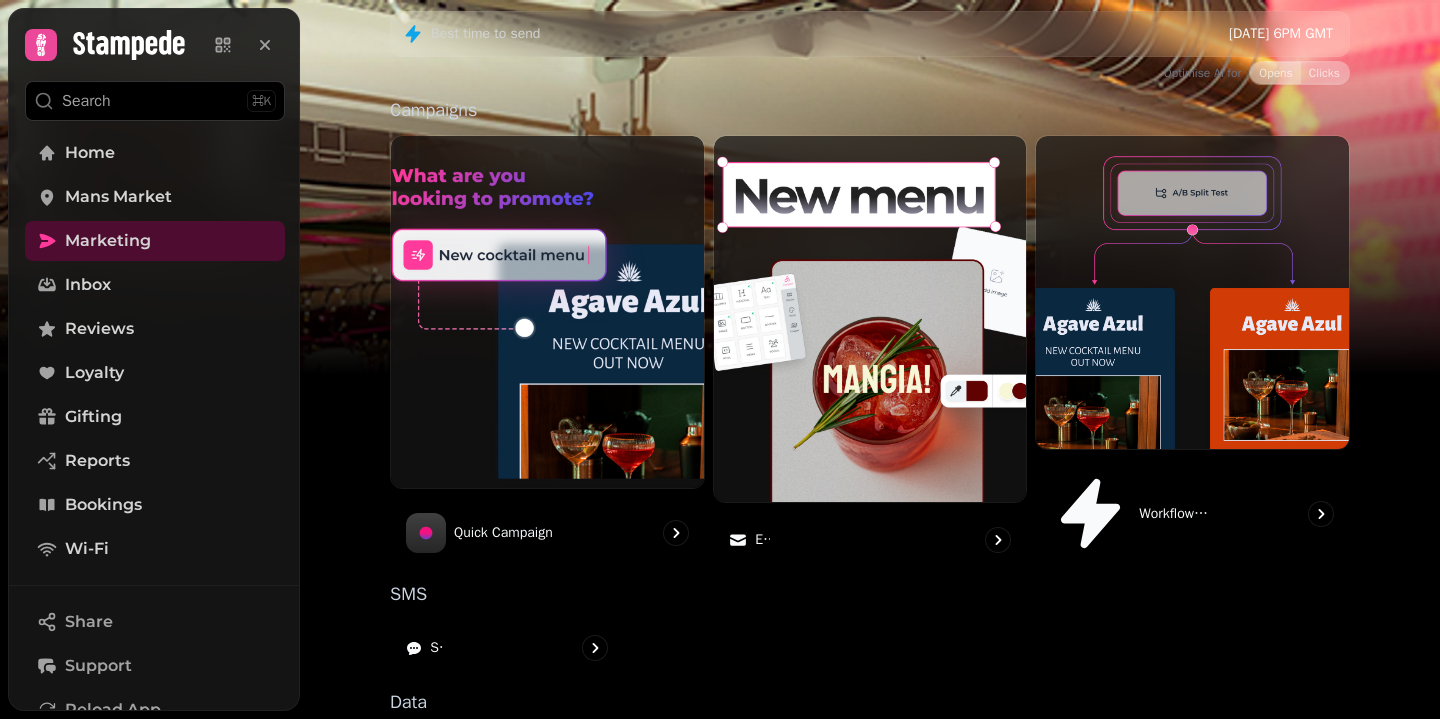 scroll, scrollTop: 530, scrollLeft: 0, axis: vertical 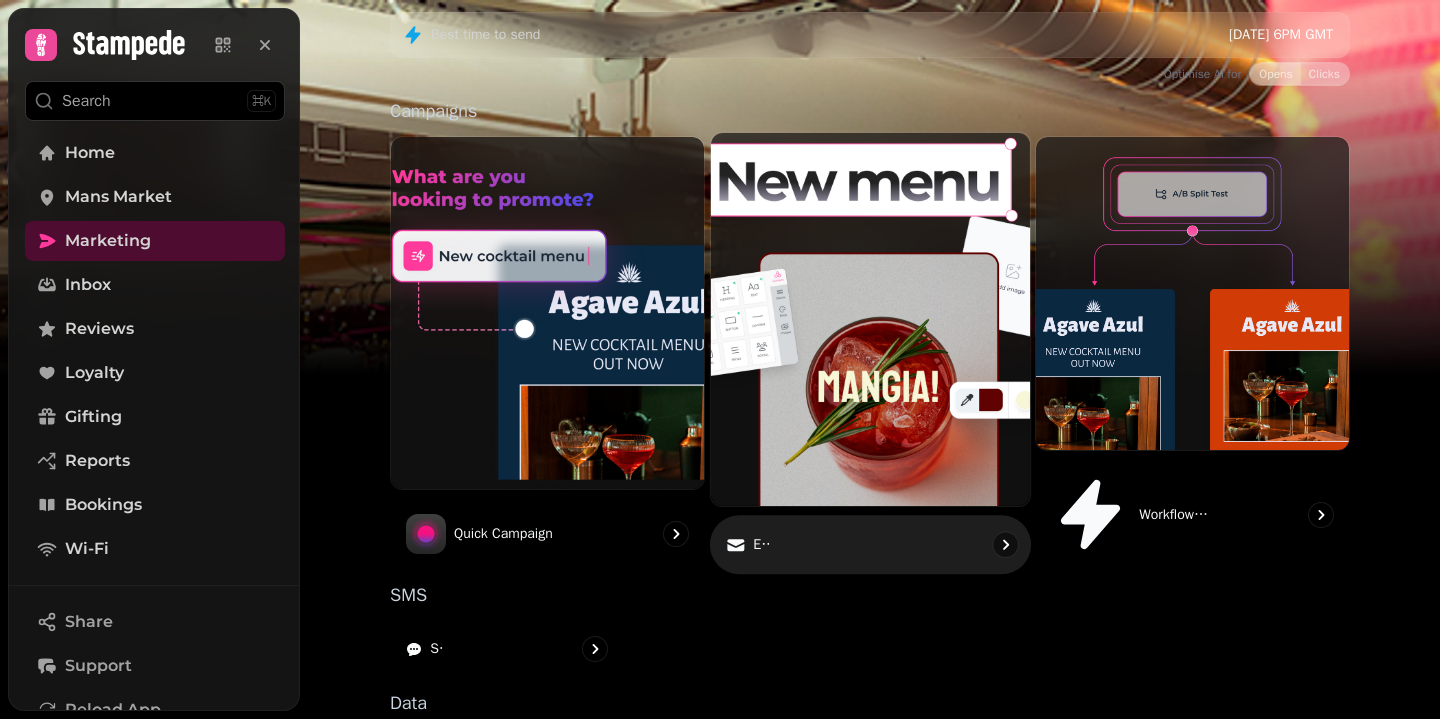 click on "Email" at bounding box center (760, 545) 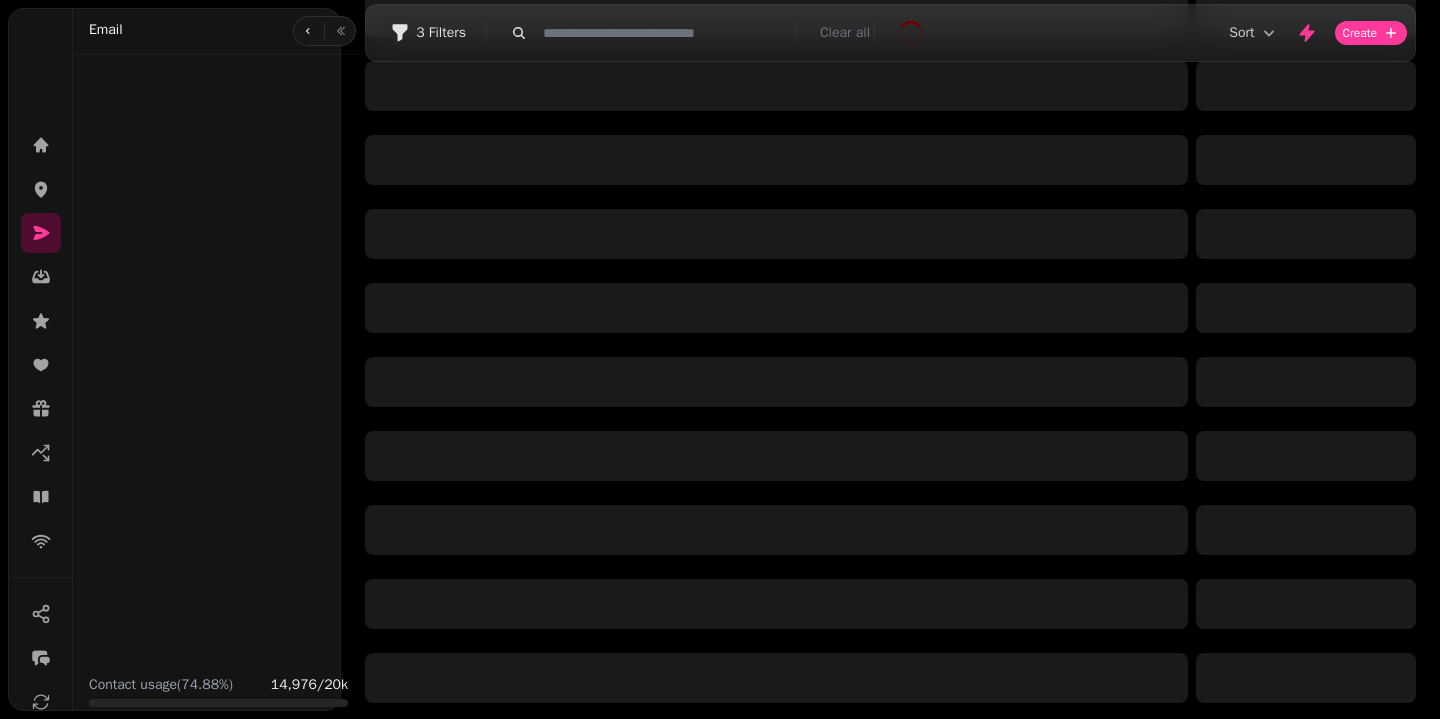 scroll, scrollTop: 0, scrollLeft: 0, axis: both 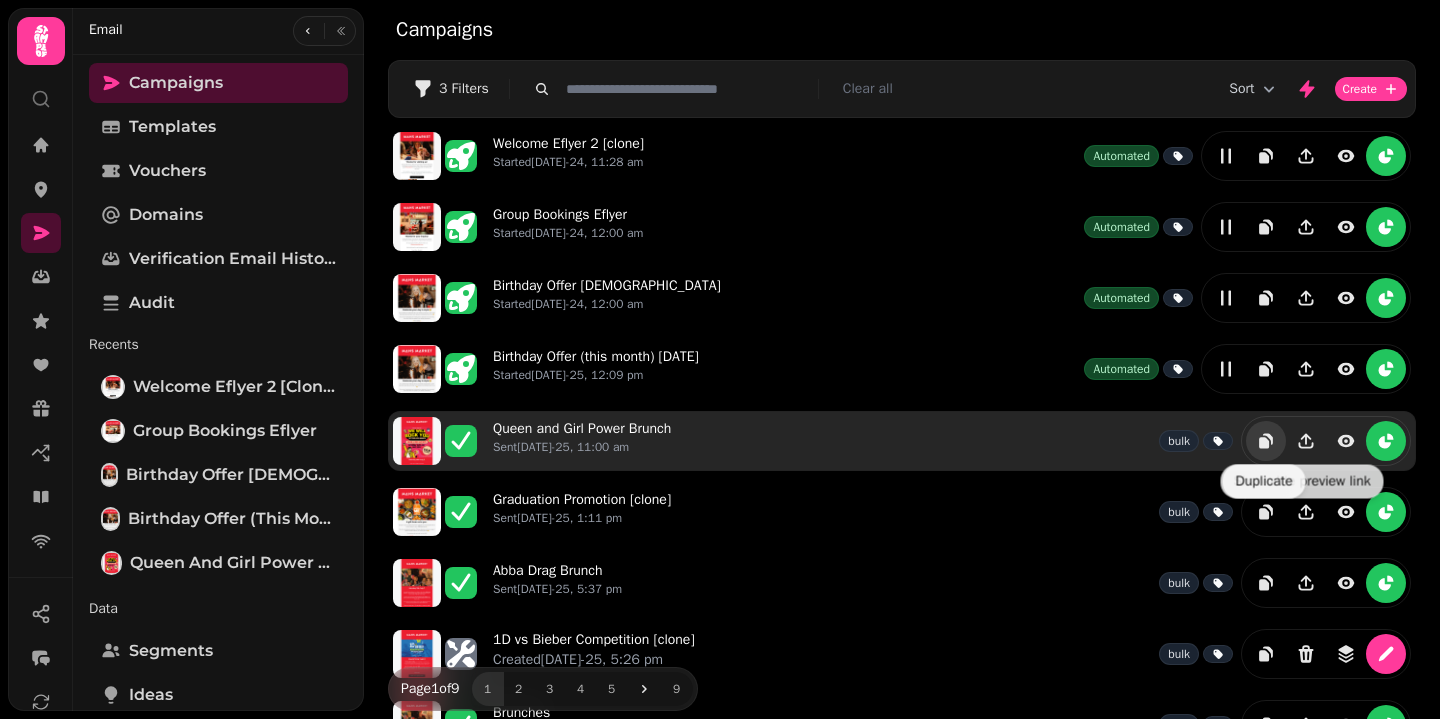 click at bounding box center [1266, 441] 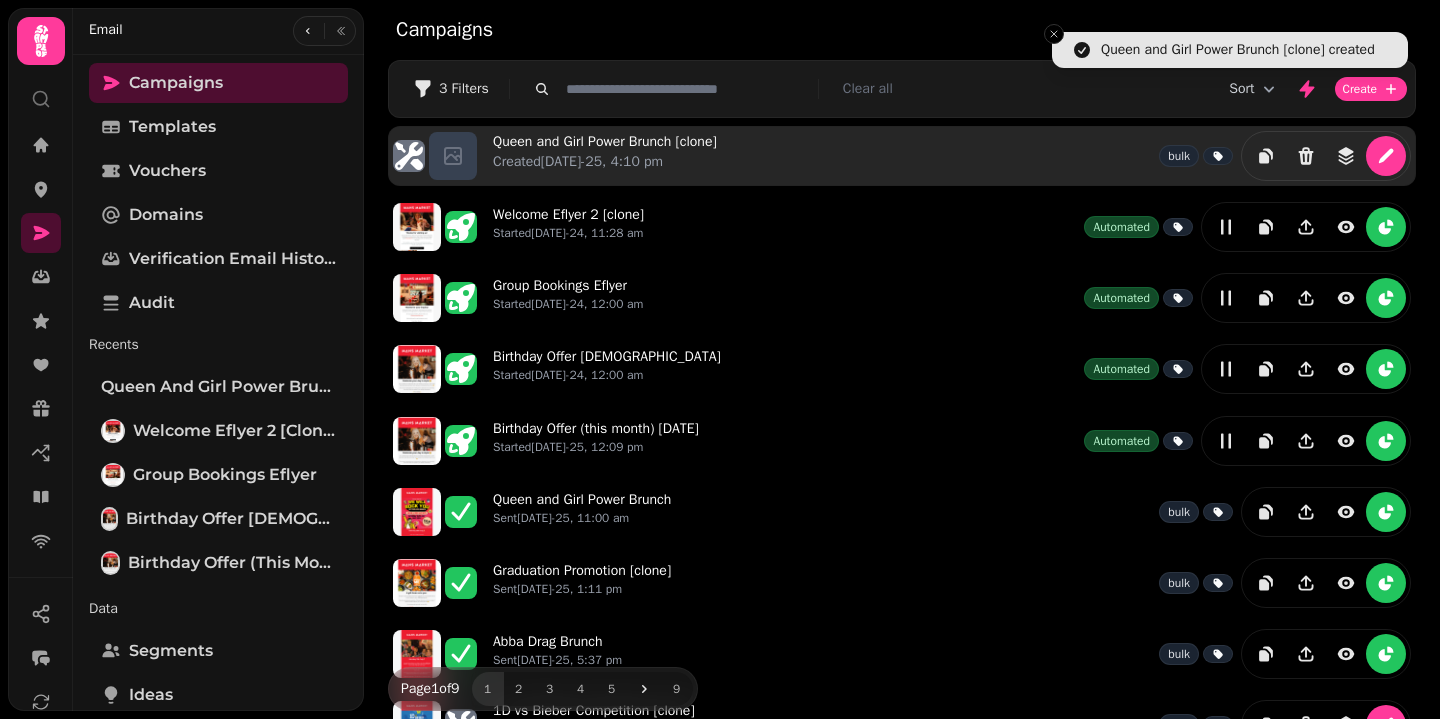 click at bounding box center (1326, 156) 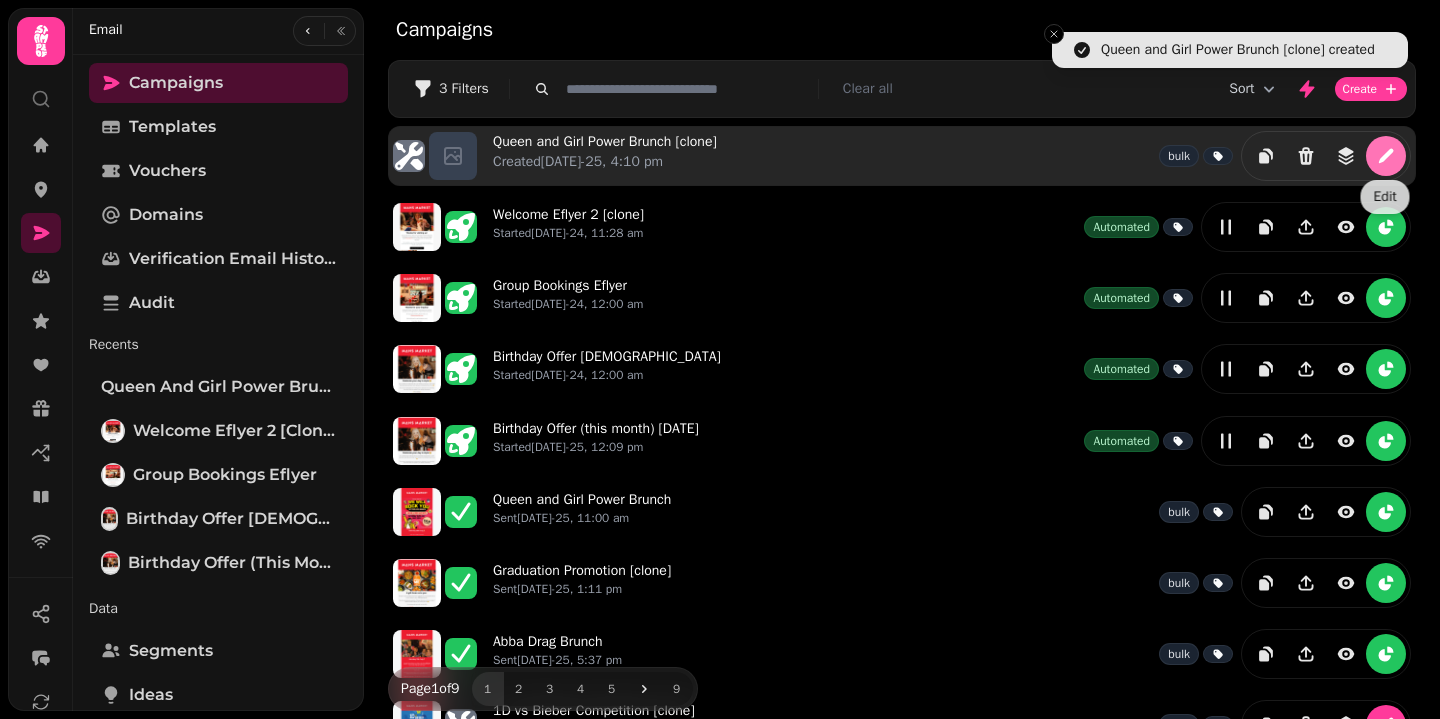 click 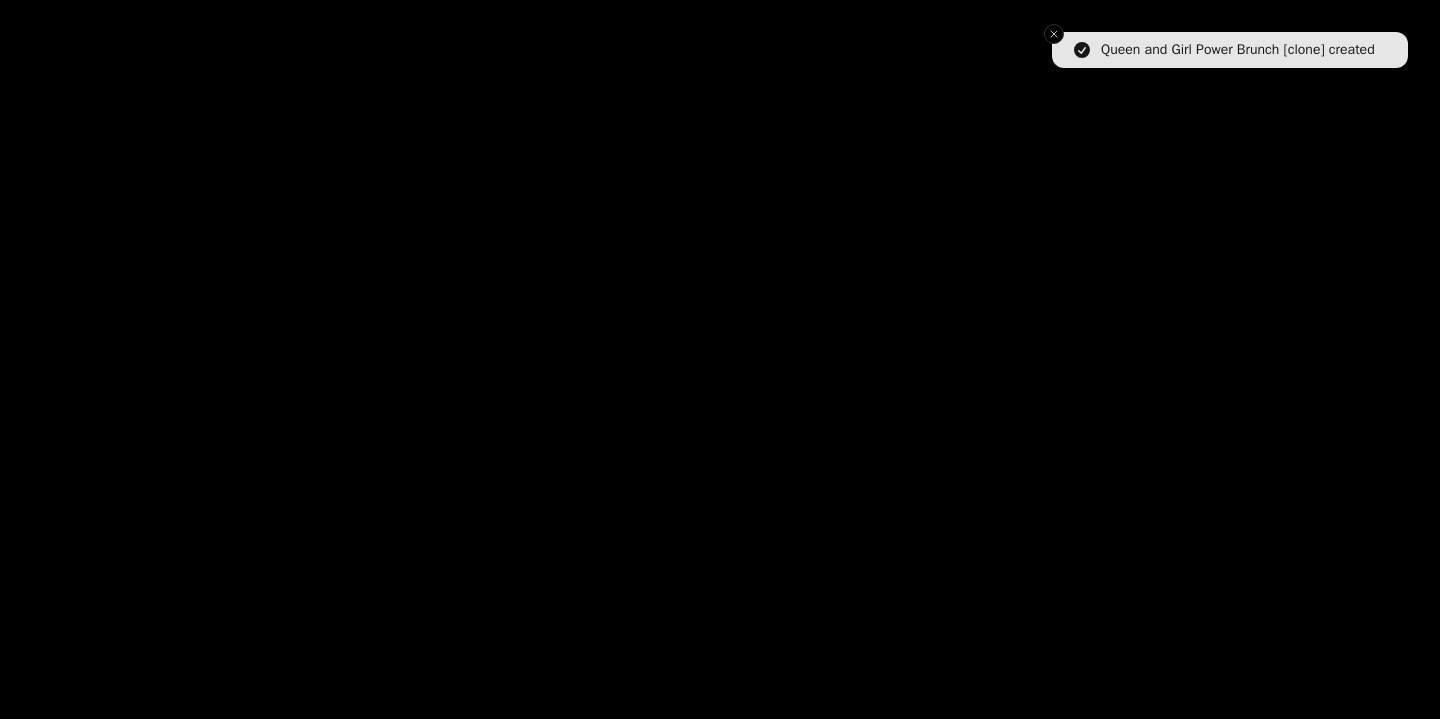 select on "**********" 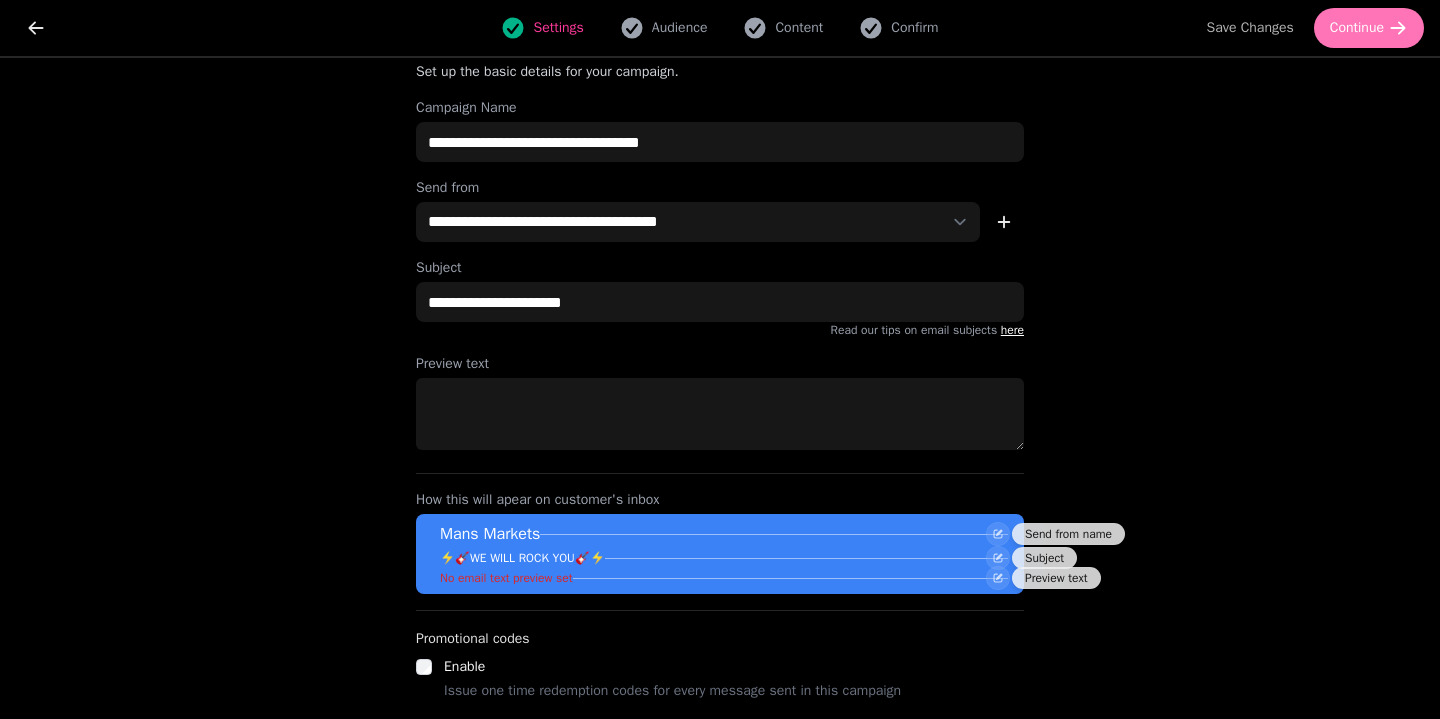 scroll, scrollTop: 39, scrollLeft: 0, axis: vertical 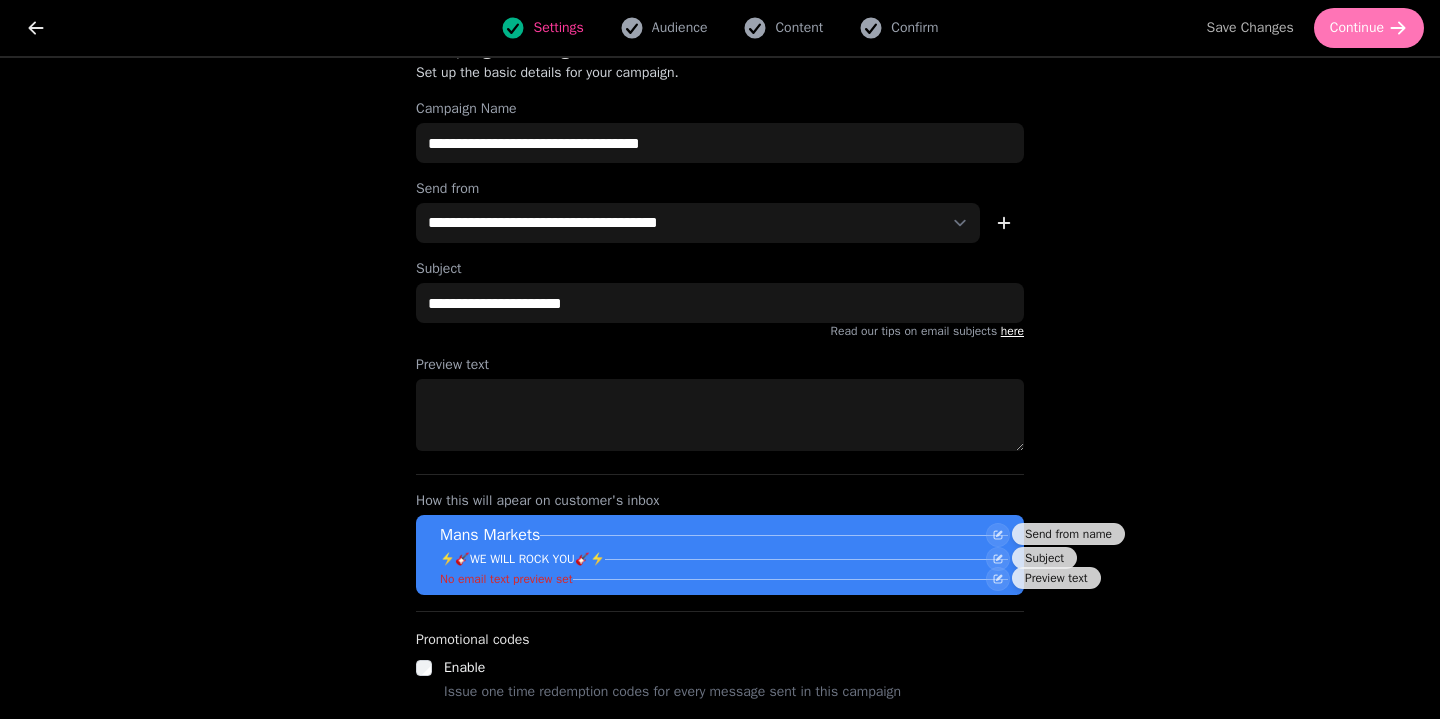 click on "Continue" at bounding box center [1357, 28] 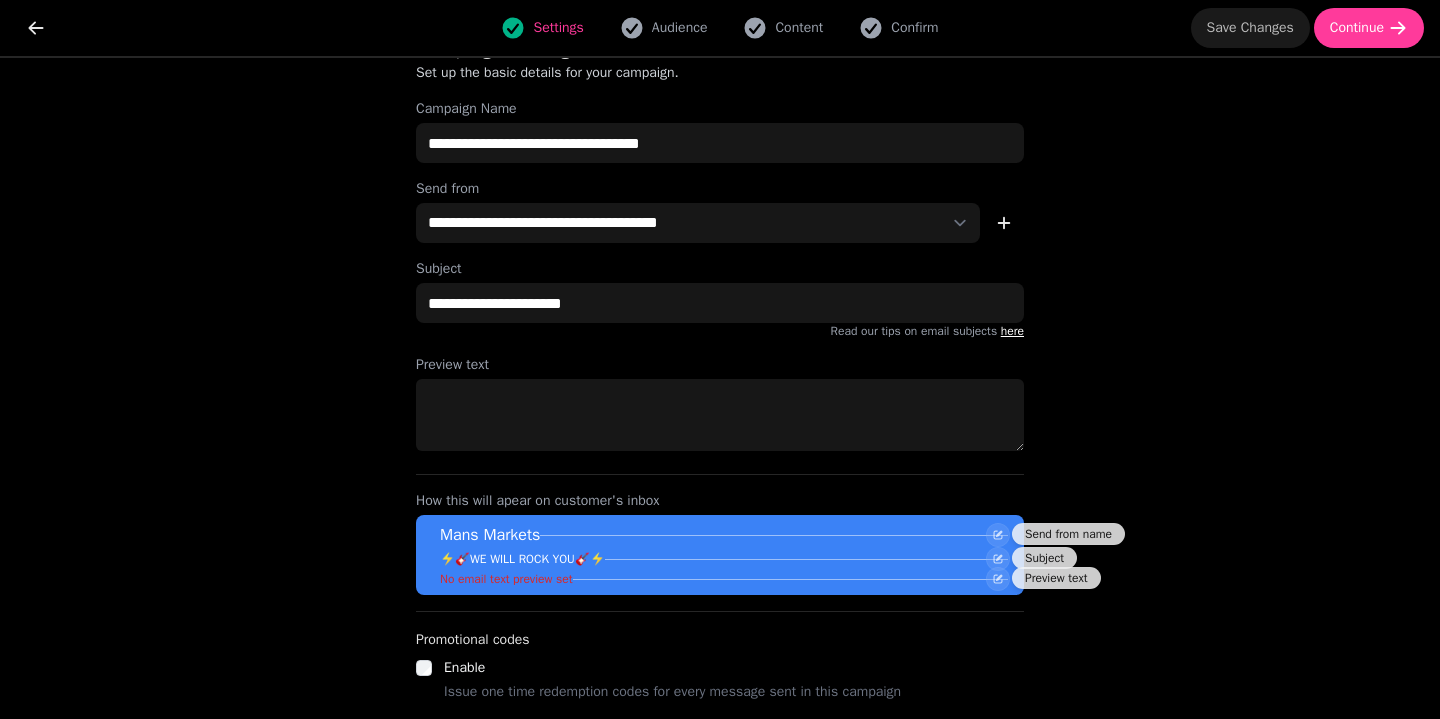 select on "***" 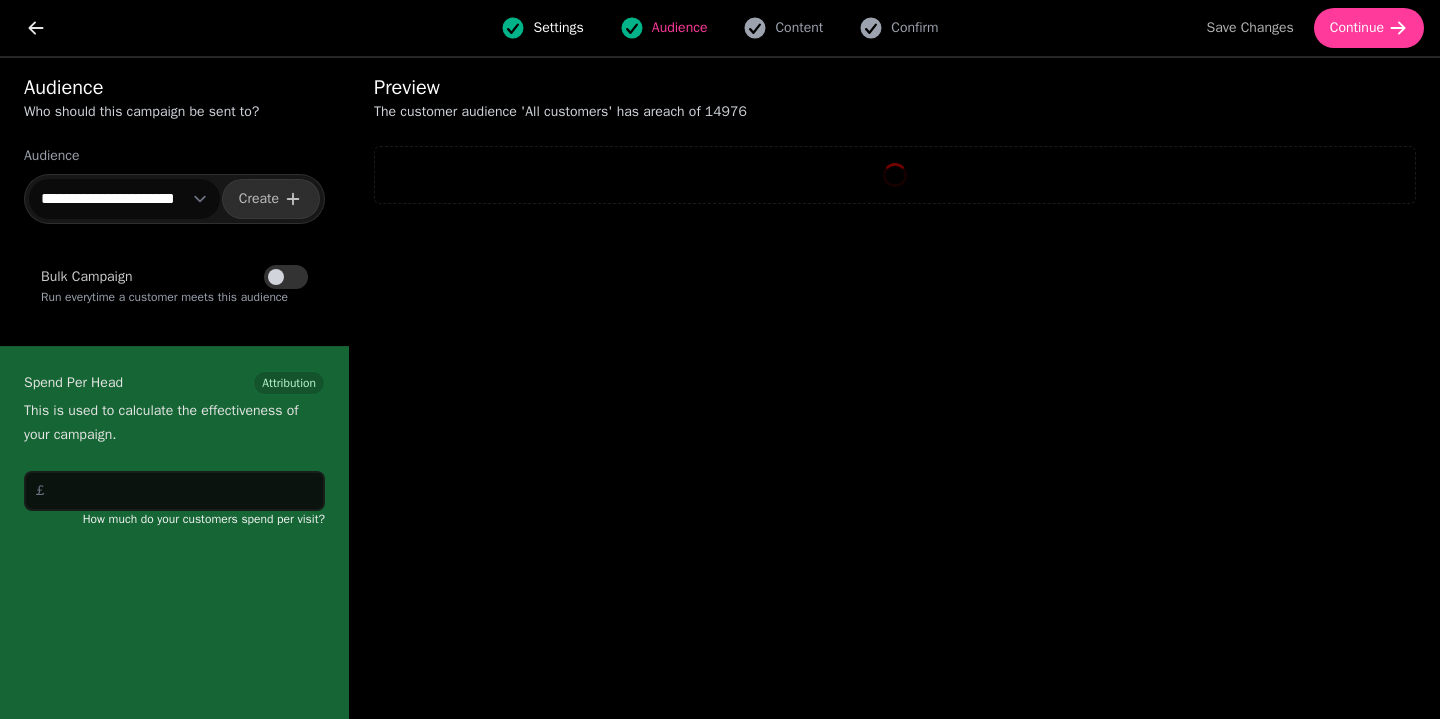 select on "**" 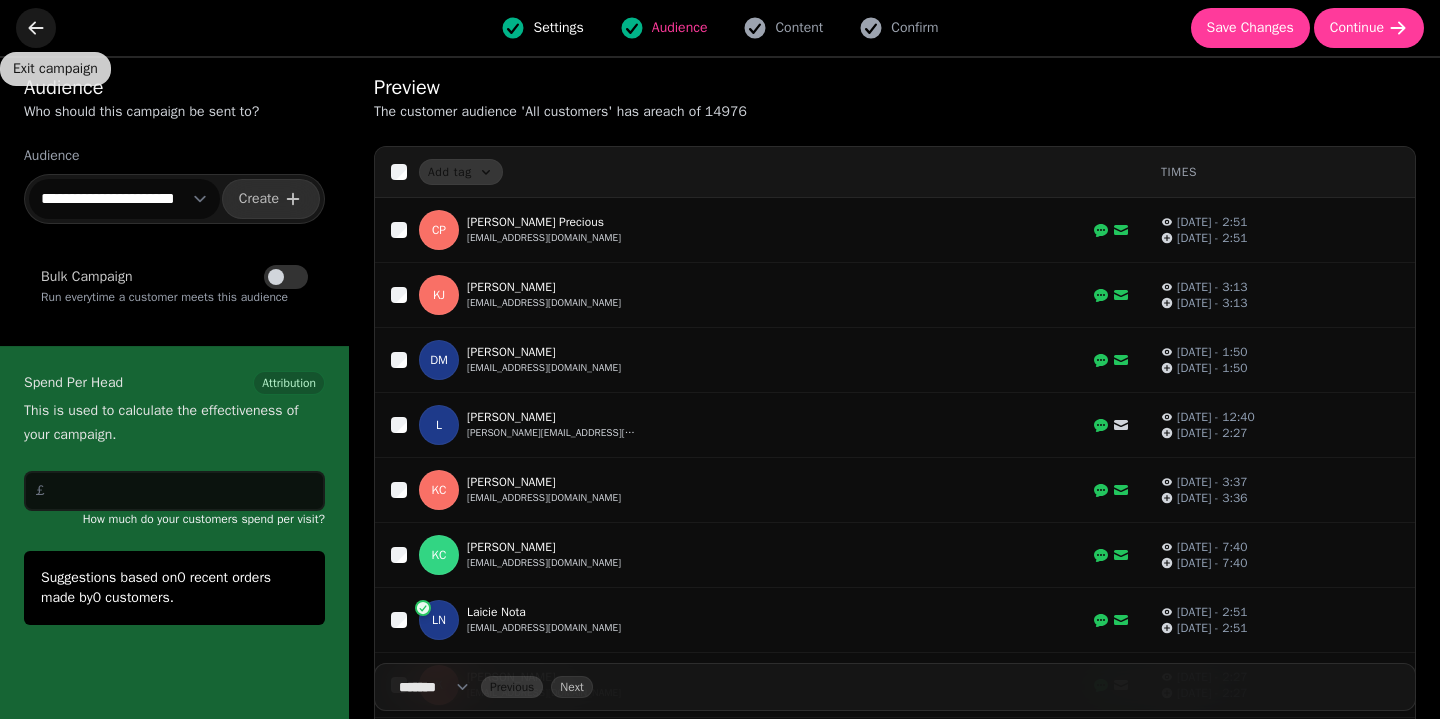 click at bounding box center [36, 28] 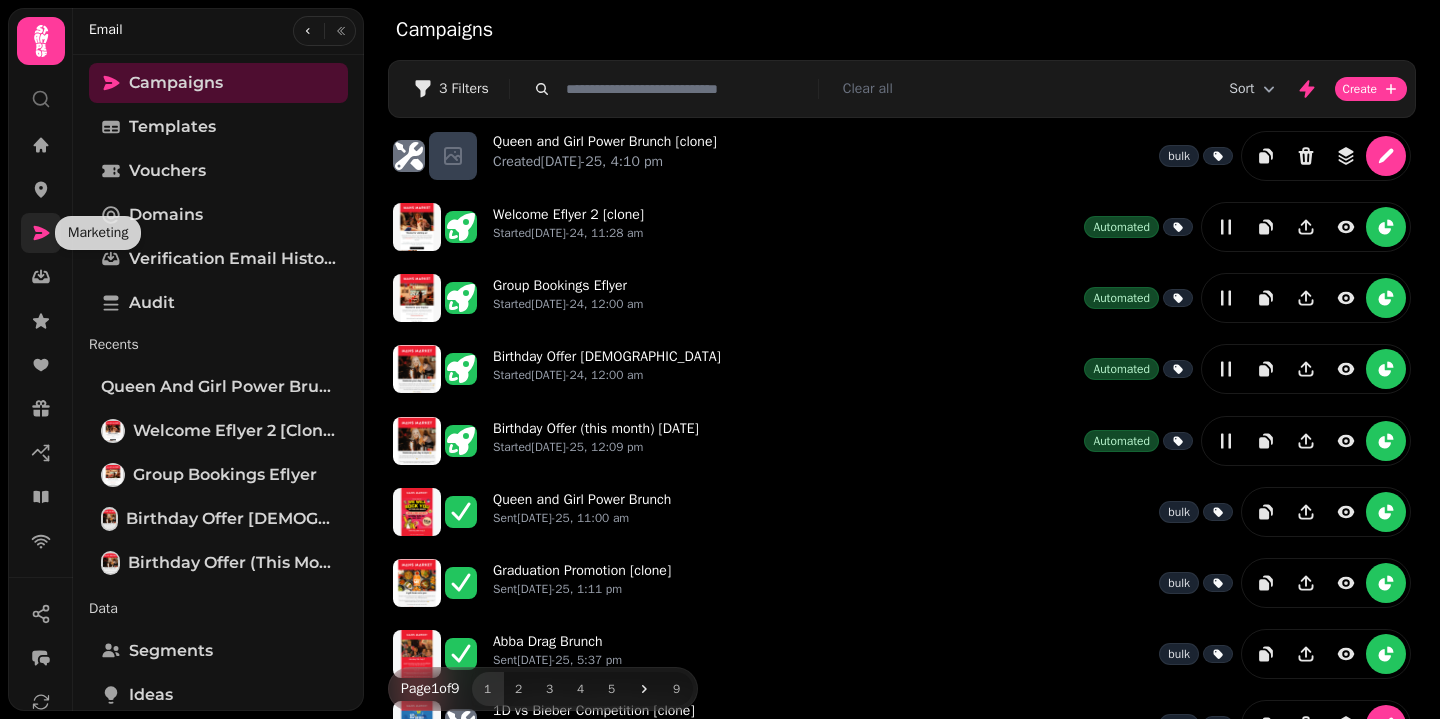 click 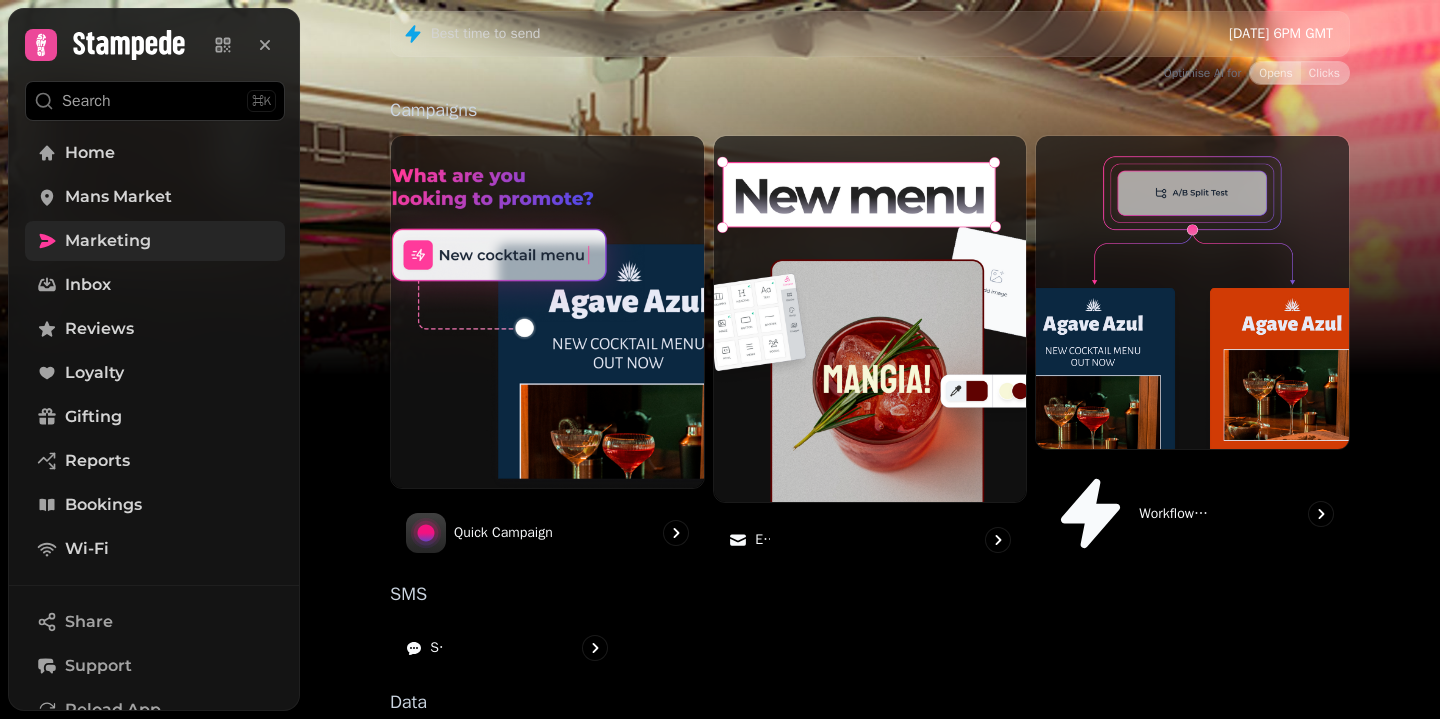 scroll, scrollTop: 530, scrollLeft: 0, axis: vertical 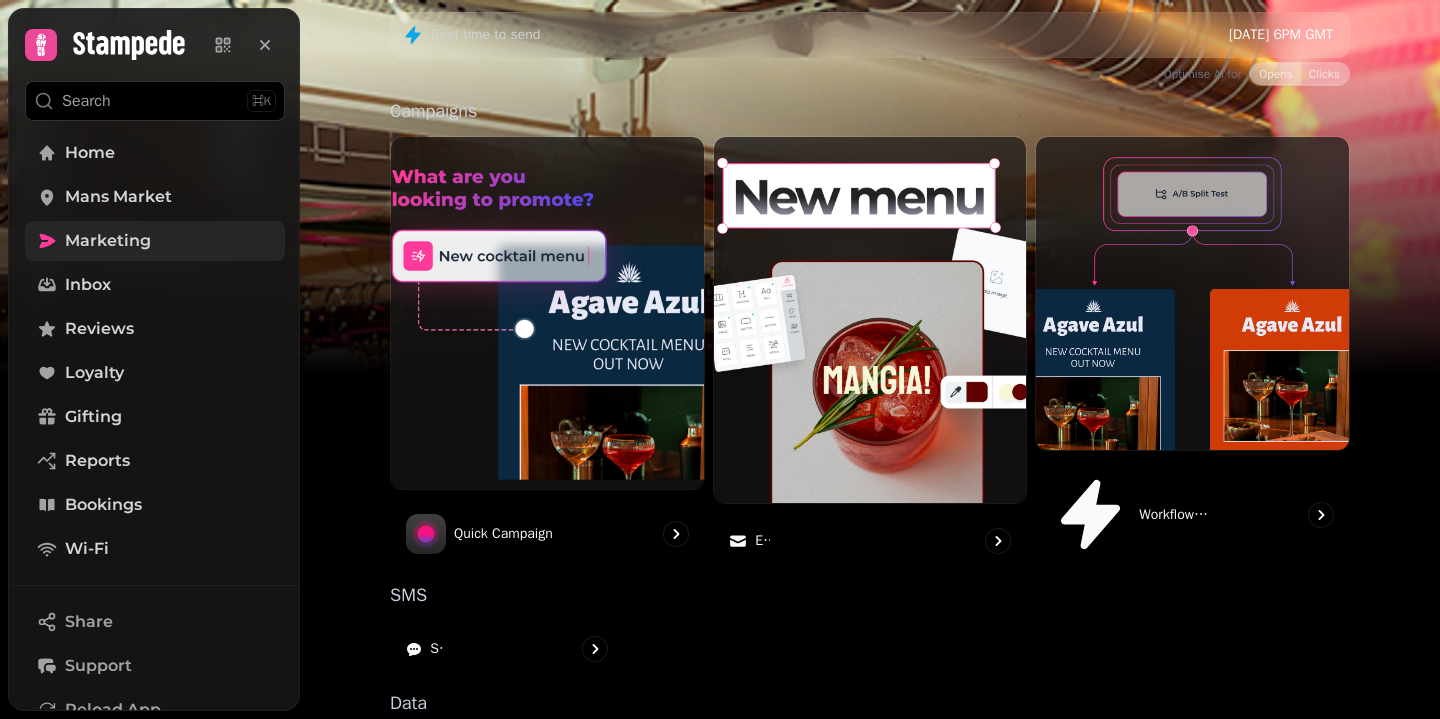 click on "Data" at bounding box center (870, 703) 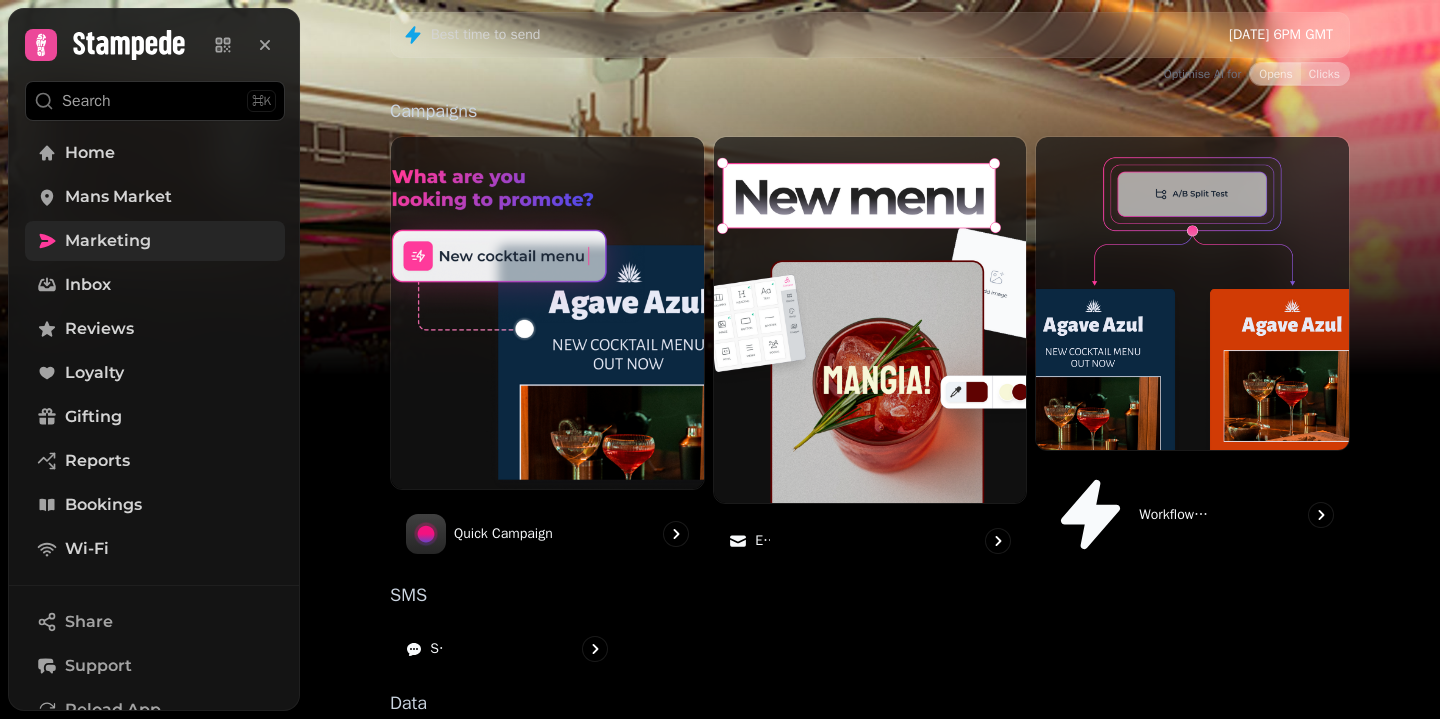click on "Segments" at bounding box center [459, 761] 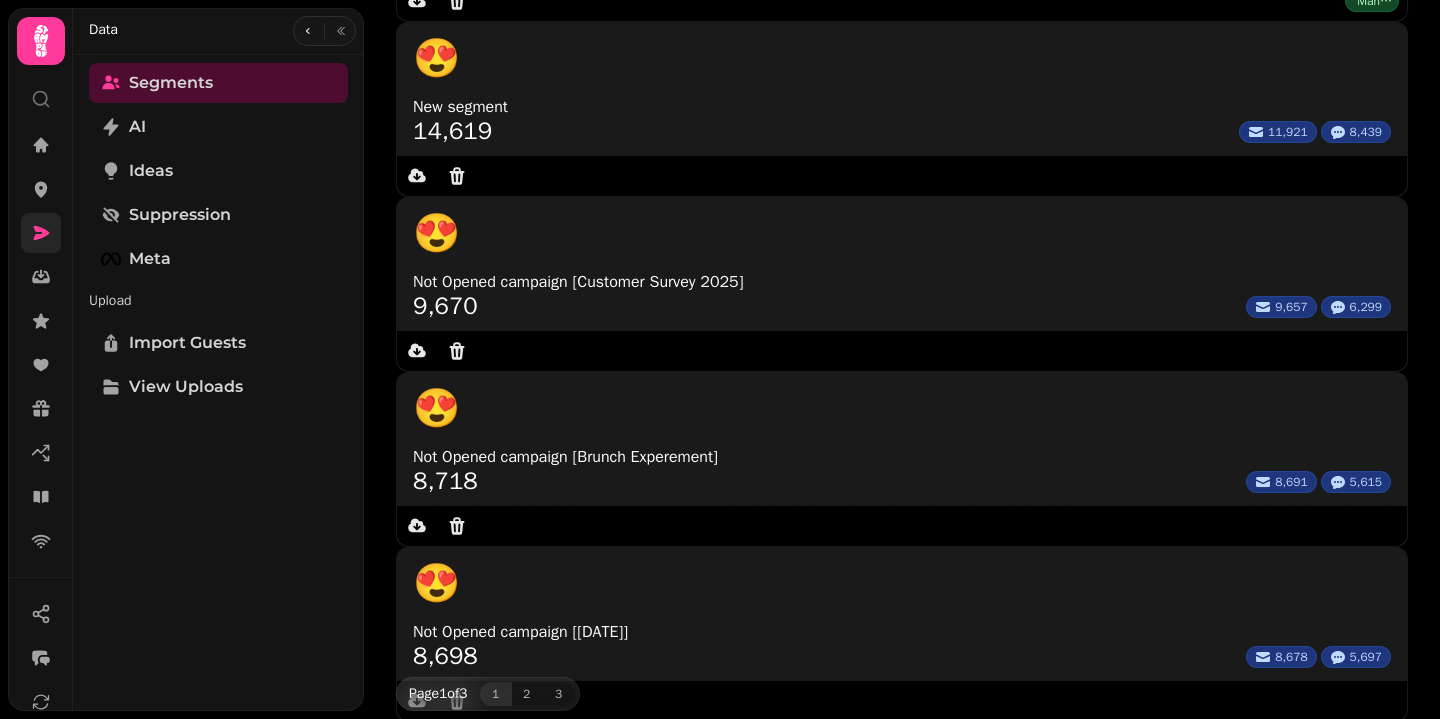 scroll, scrollTop: 0, scrollLeft: 0, axis: both 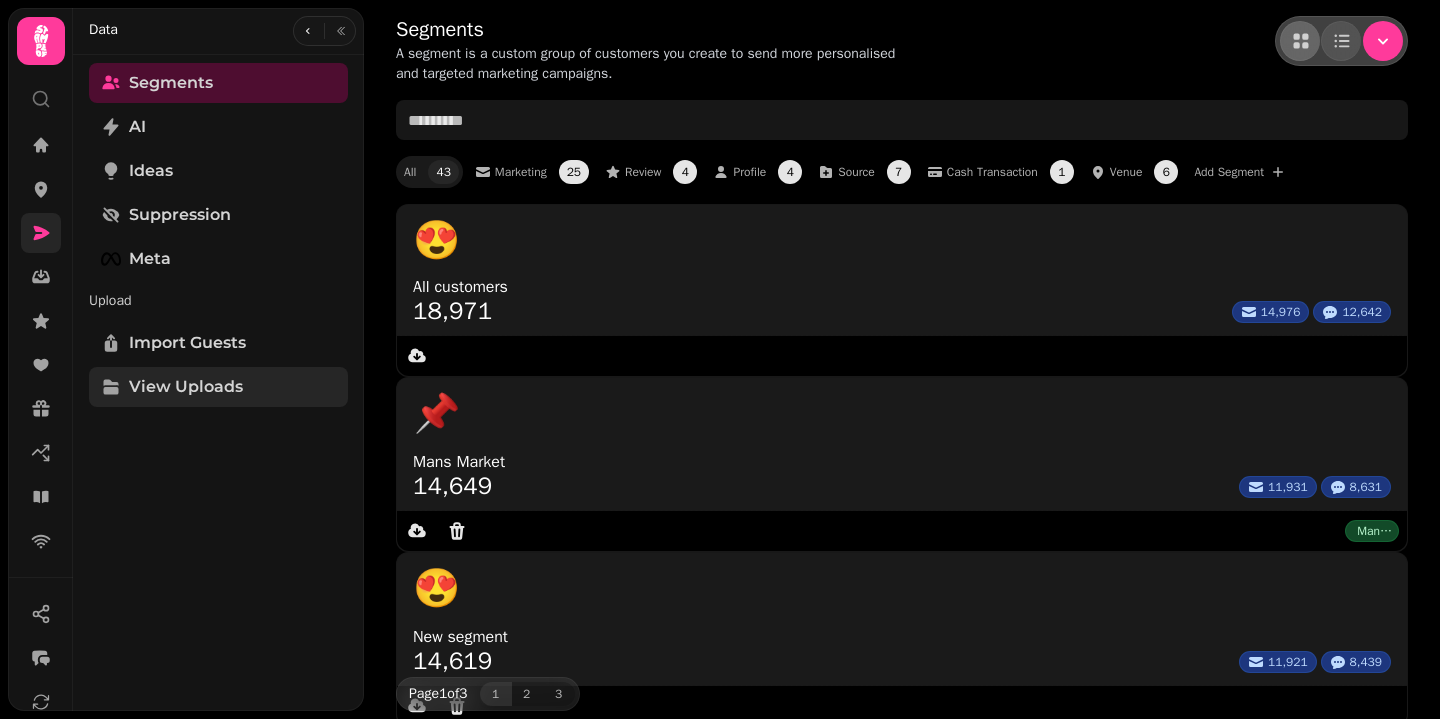 click on "View Uploads" at bounding box center (186, 387) 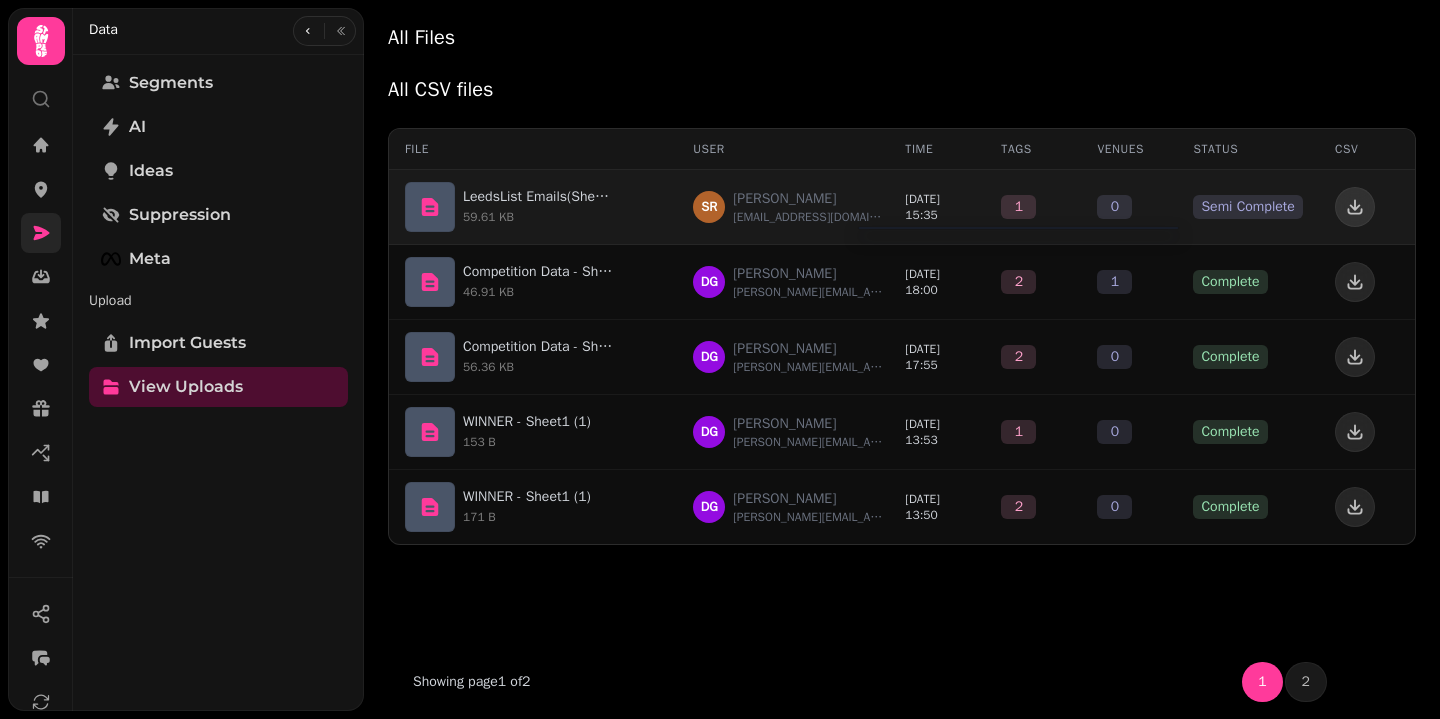 scroll, scrollTop: 0, scrollLeft: 8, axis: horizontal 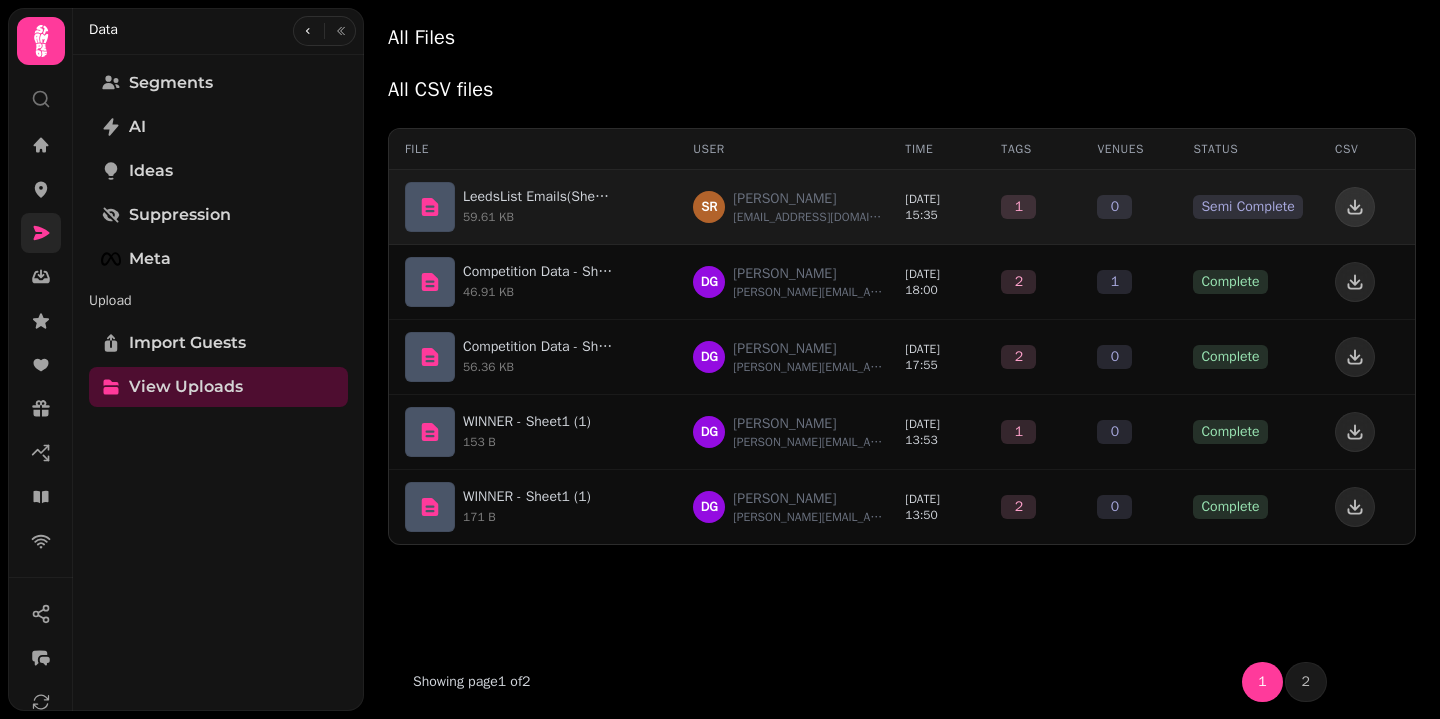 click on "0" at bounding box center (1114, 207) 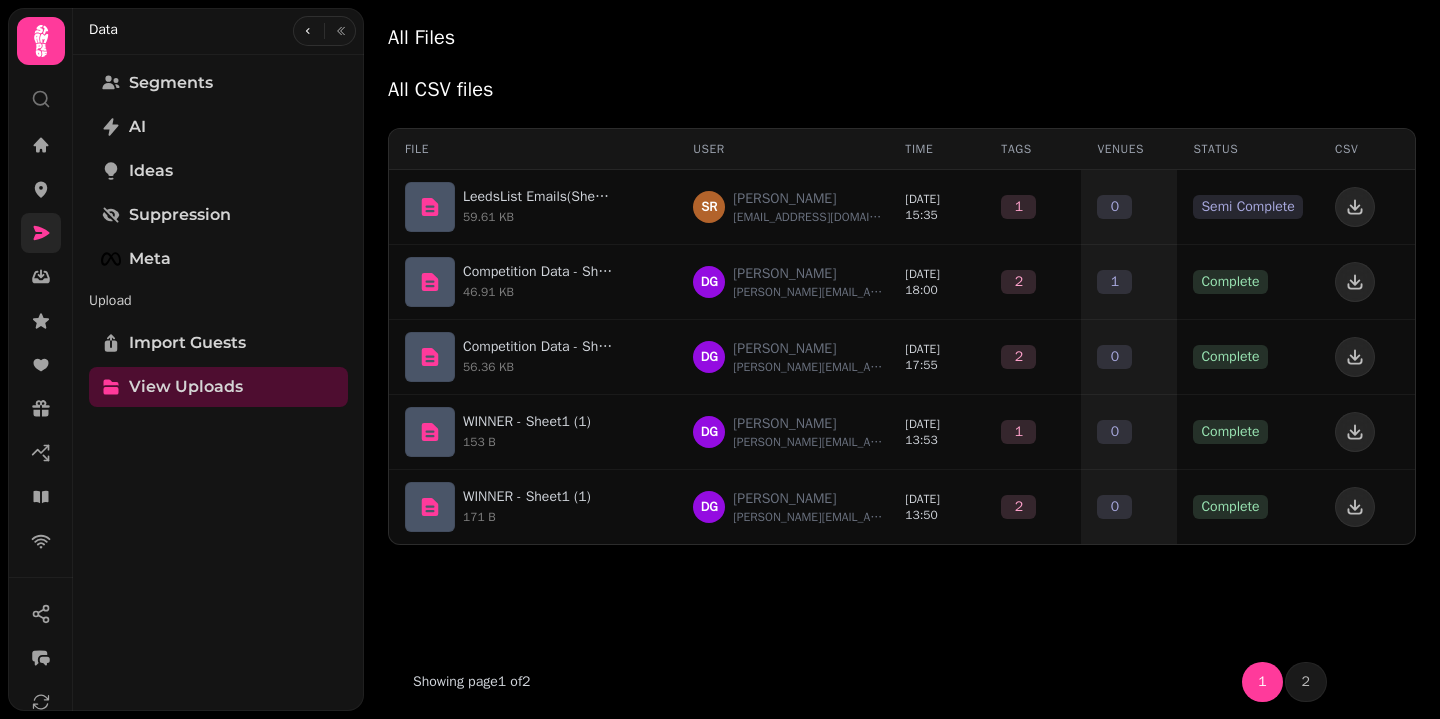 click on "Venues" at bounding box center (1129, 149) 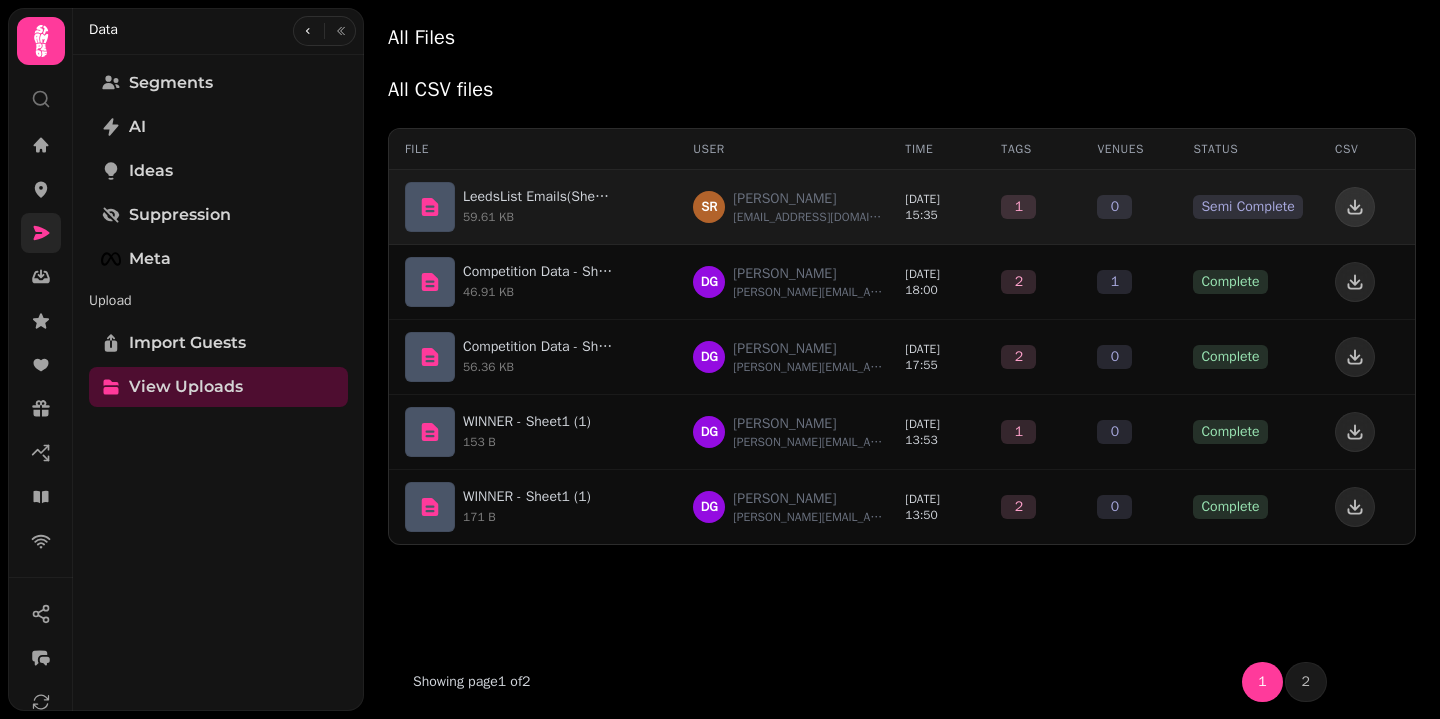 click on "0" at bounding box center [1114, 207] 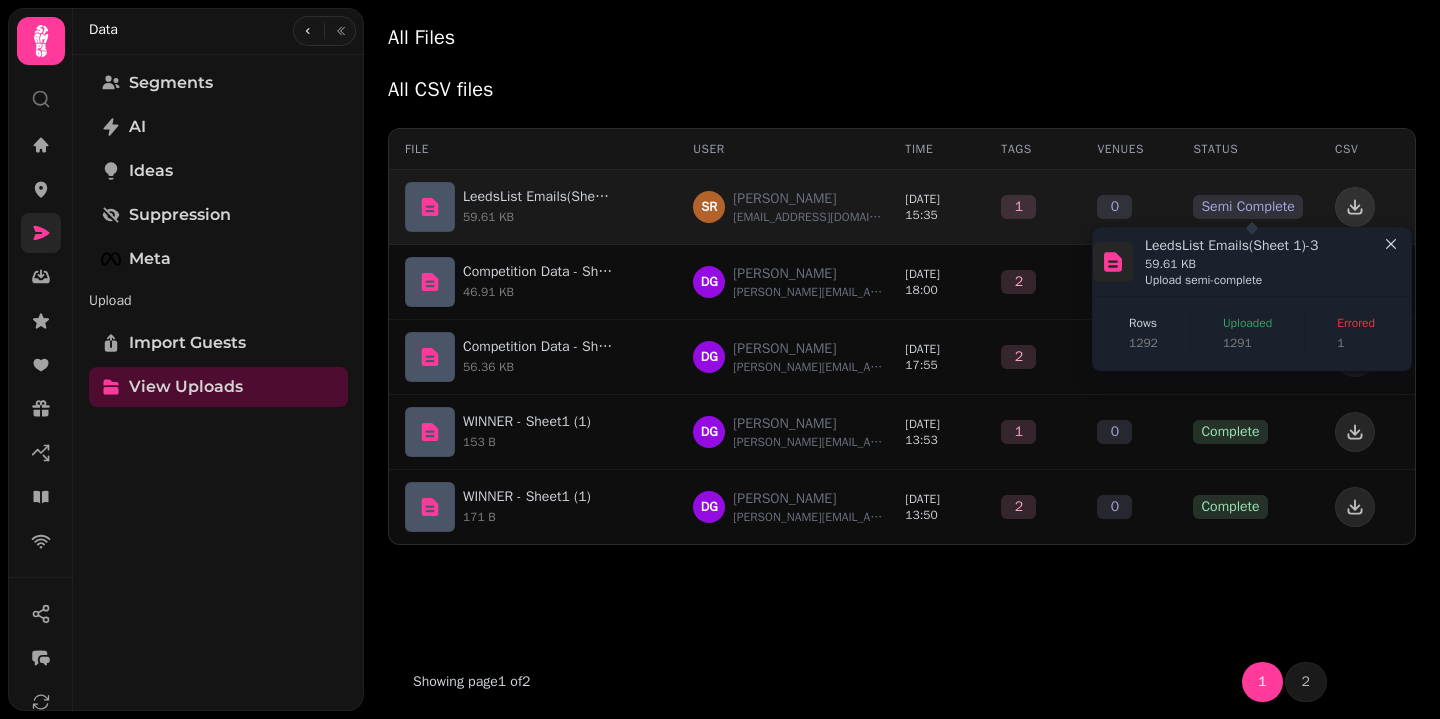 click on "Rows 1292 Uploaded 1291 Errored 1" at bounding box center (1252, 333) 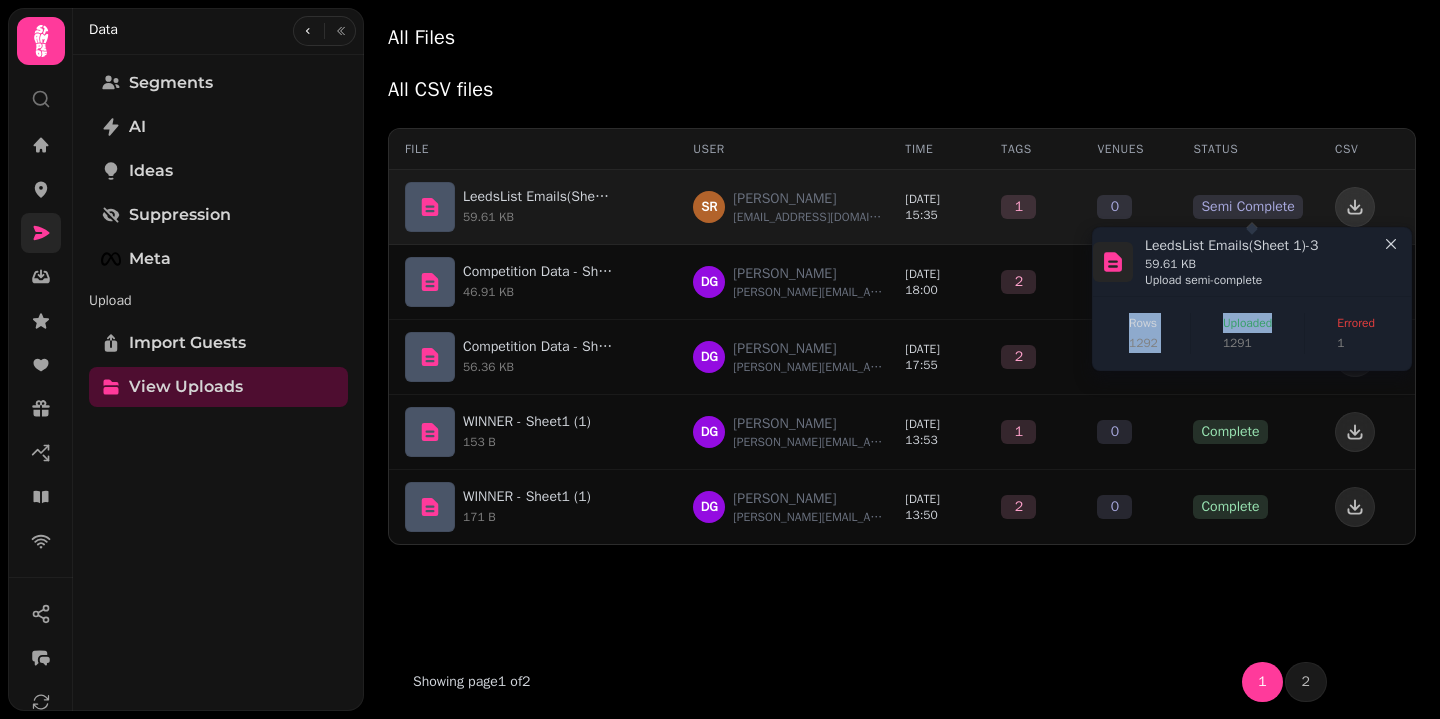 drag, startPoint x: 1238, startPoint y: 332, endPoint x: 1166, endPoint y: 290, distance: 83.35467 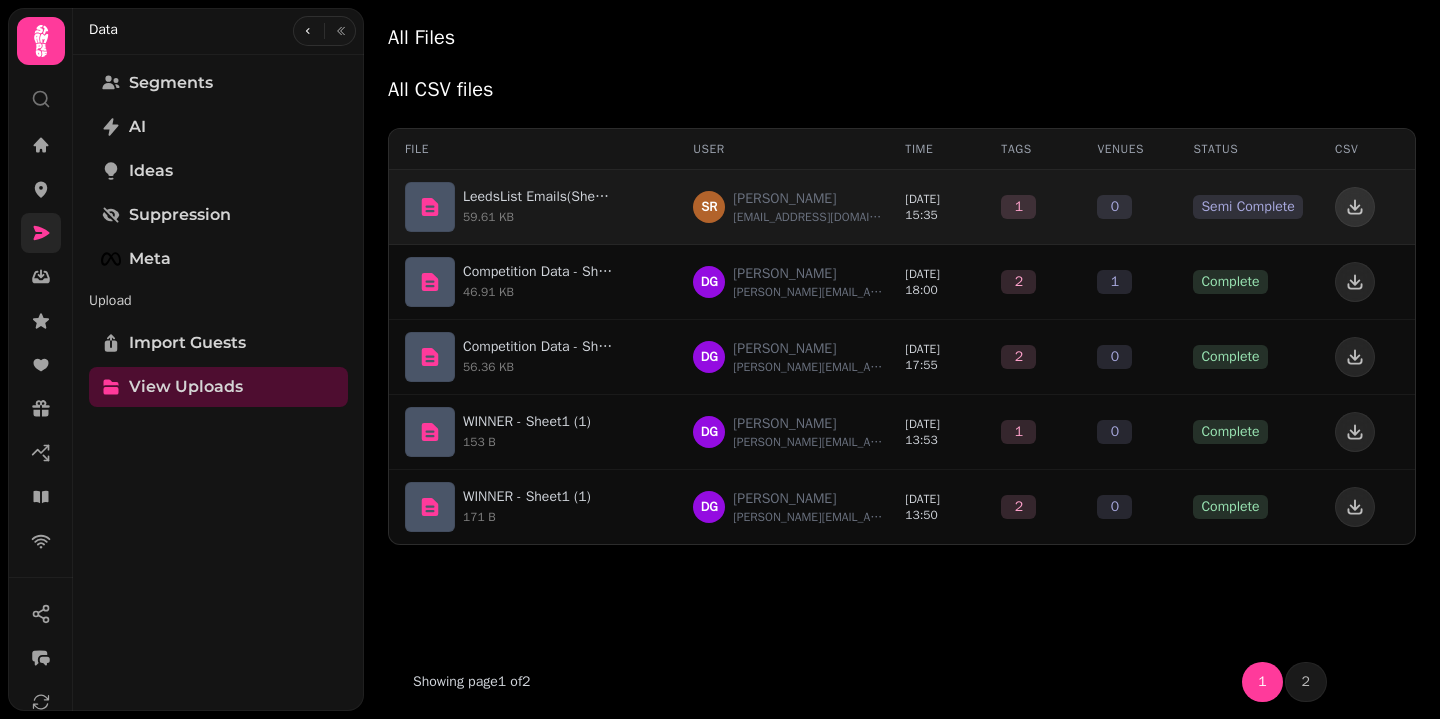click on "SR SIMON ROBINSON simon@mansmarkets.com" at bounding box center [783, 207] 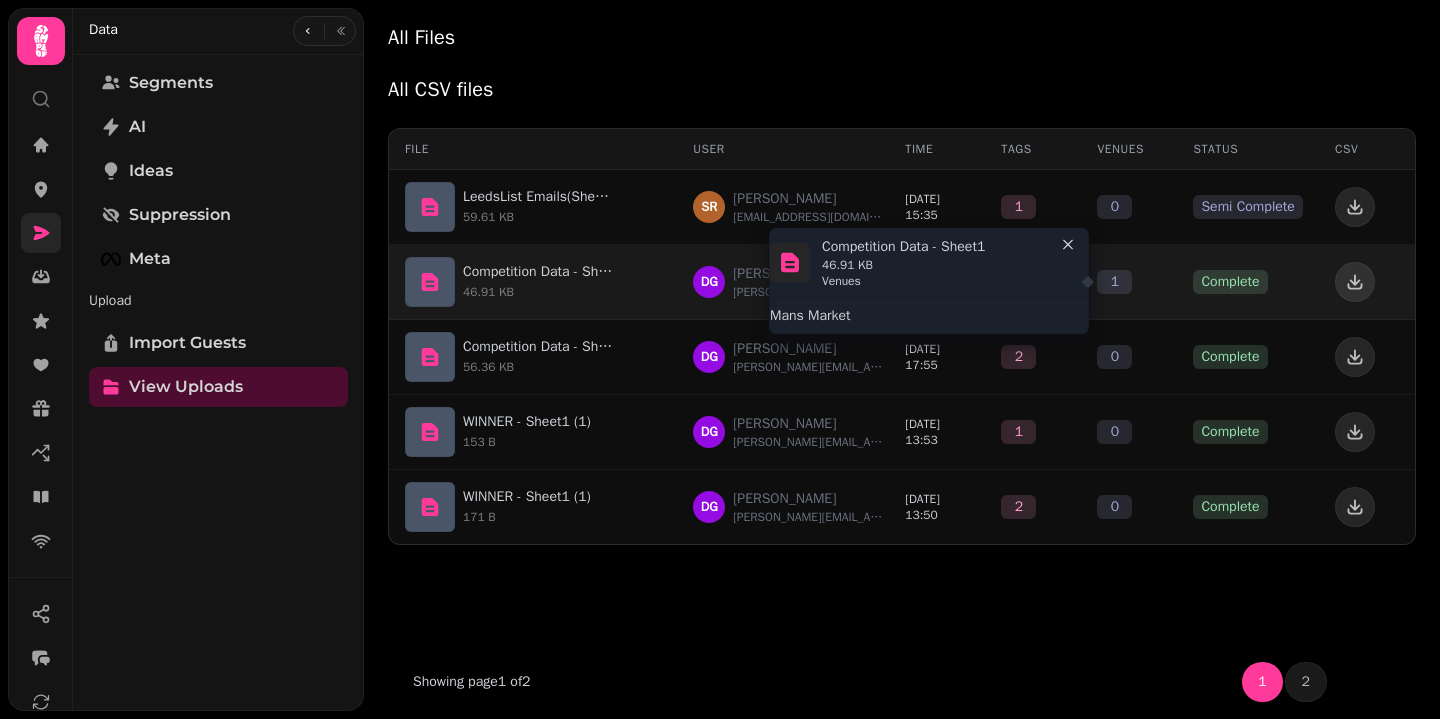 click on "1" at bounding box center [1114, 282] 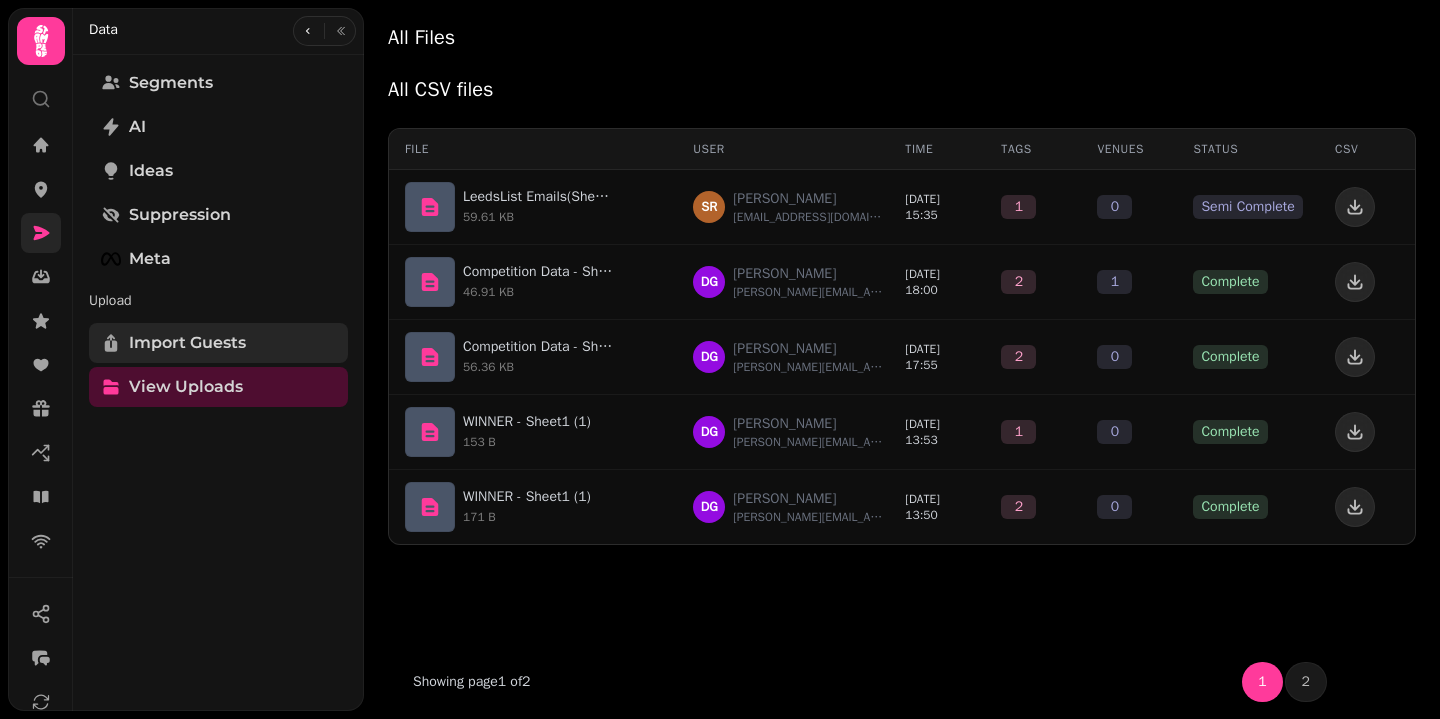 click on "Import Guests" at bounding box center [187, 343] 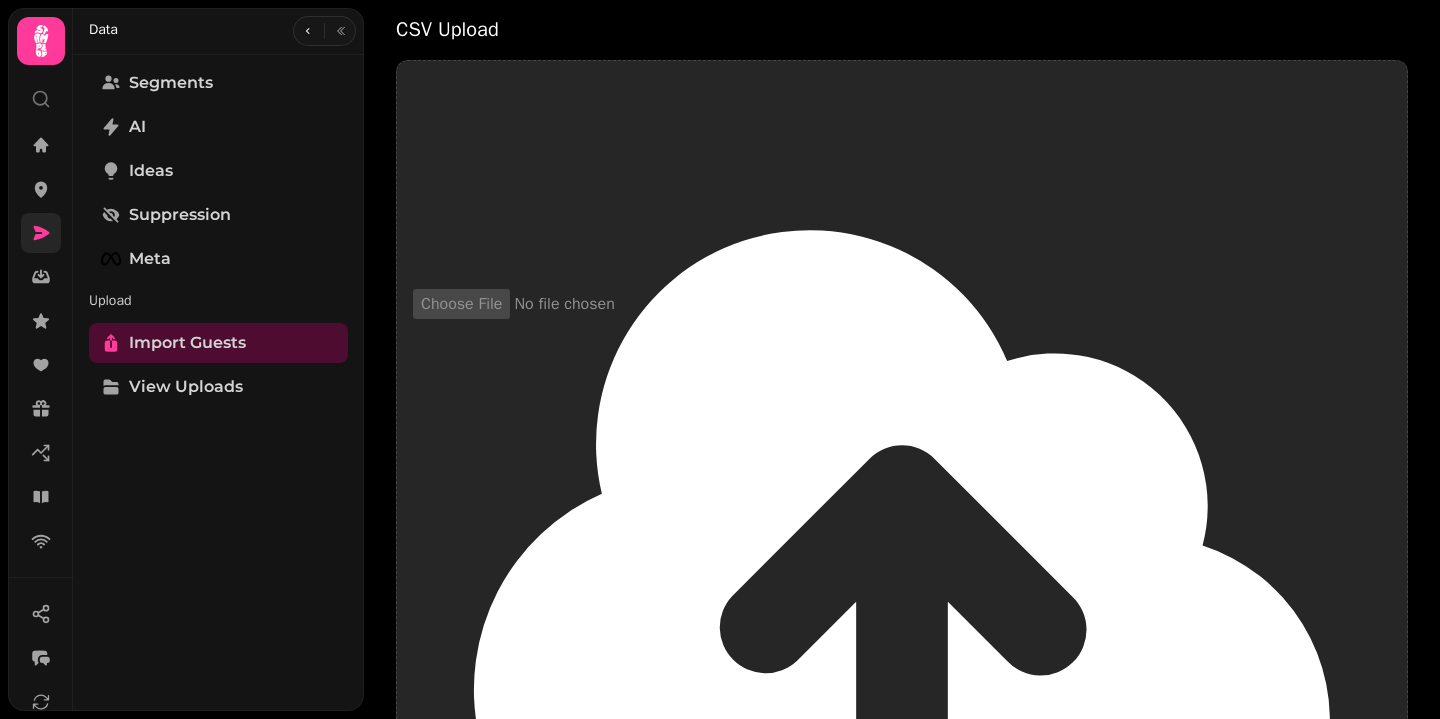 type on "**********" 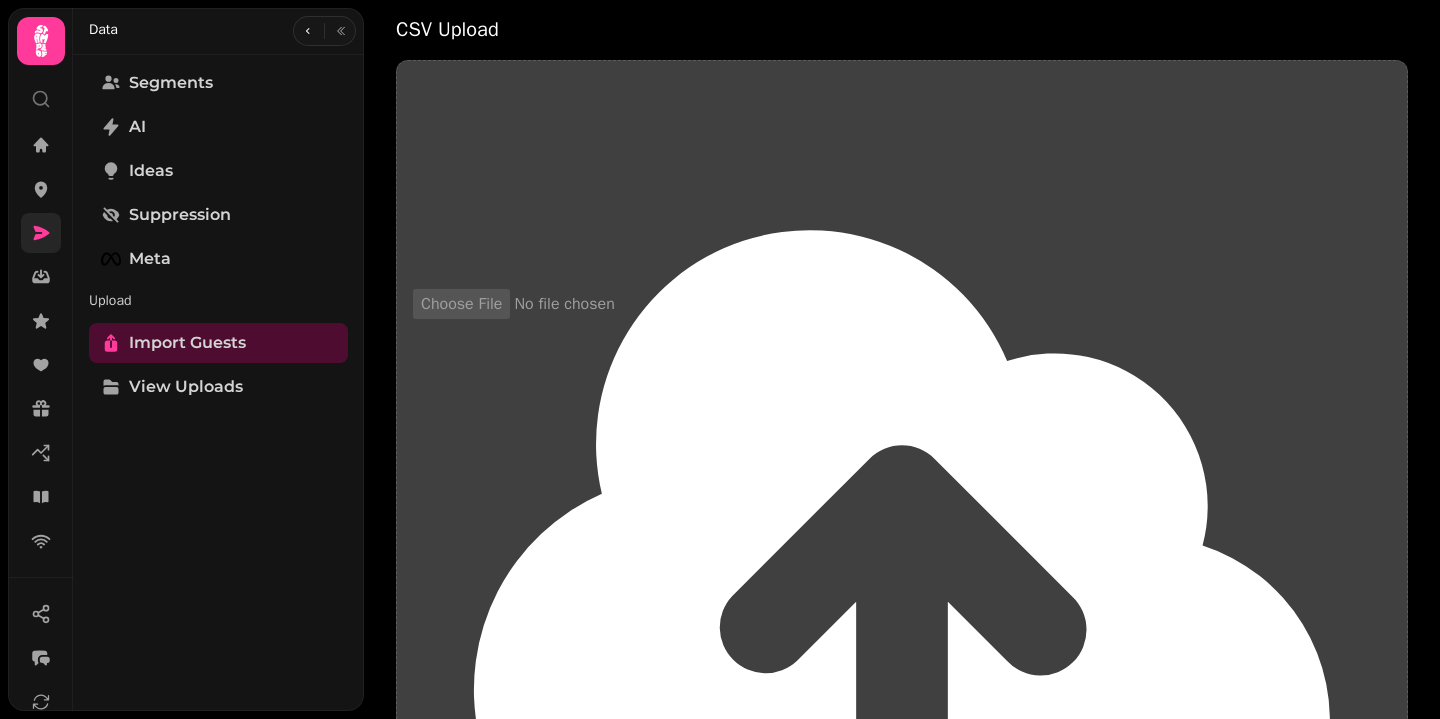 type 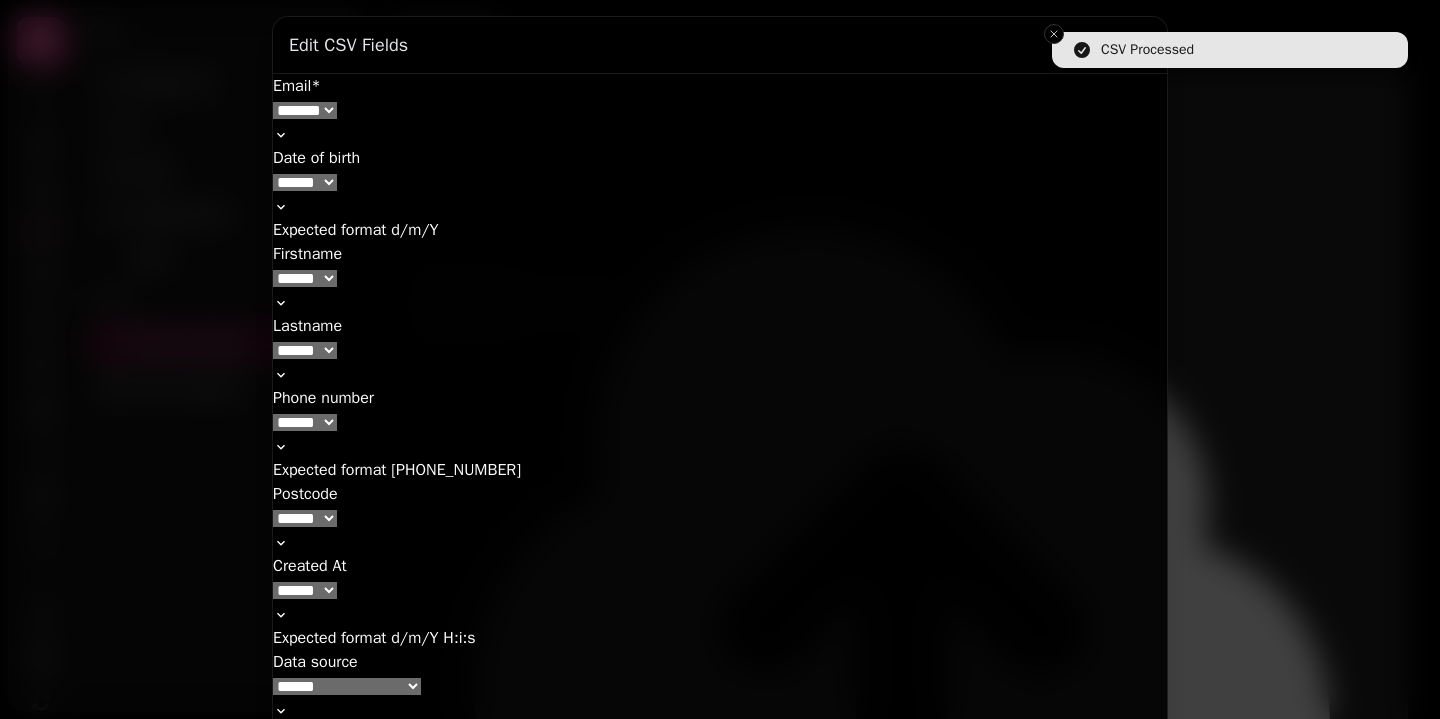 click on "Email * ****** **** * ***** * *" at bounding box center (720, 110) 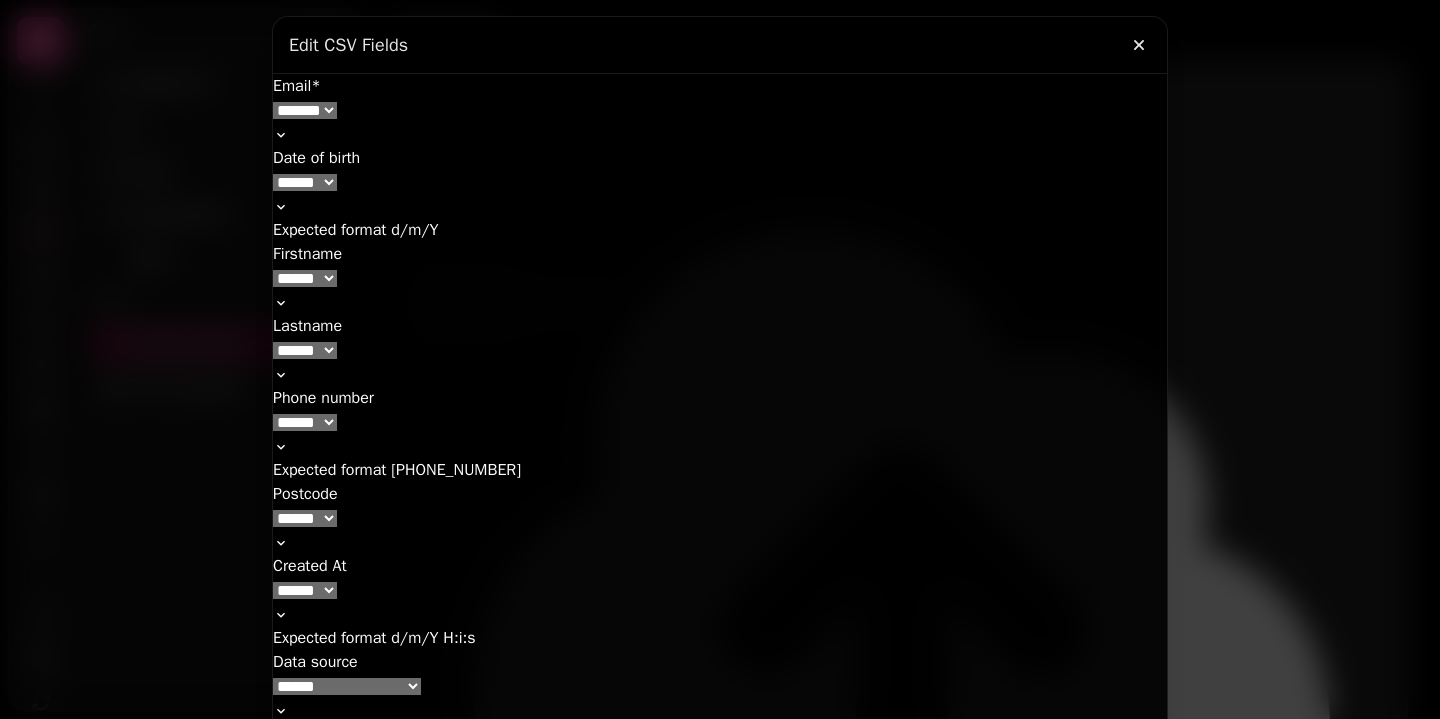 select on "****" 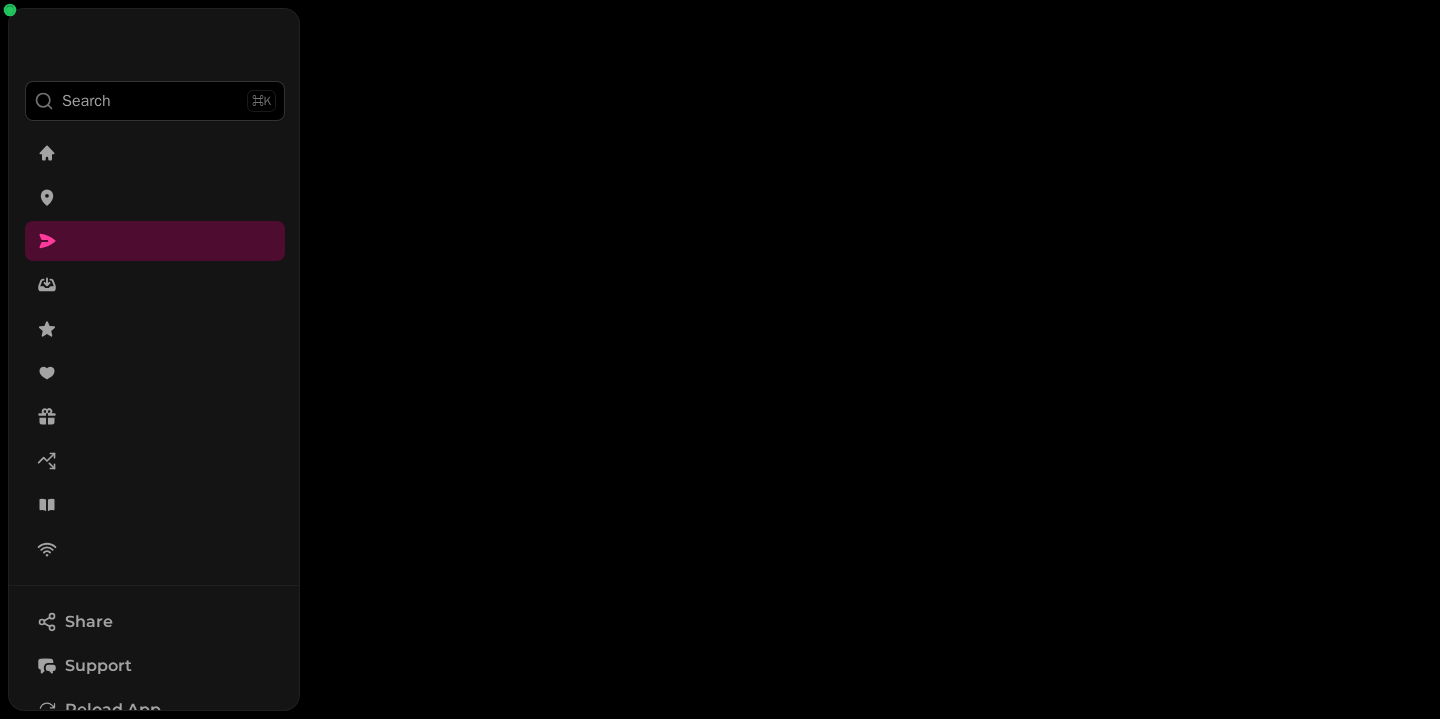 scroll, scrollTop: 0, scrollLeft: 0, axis: both 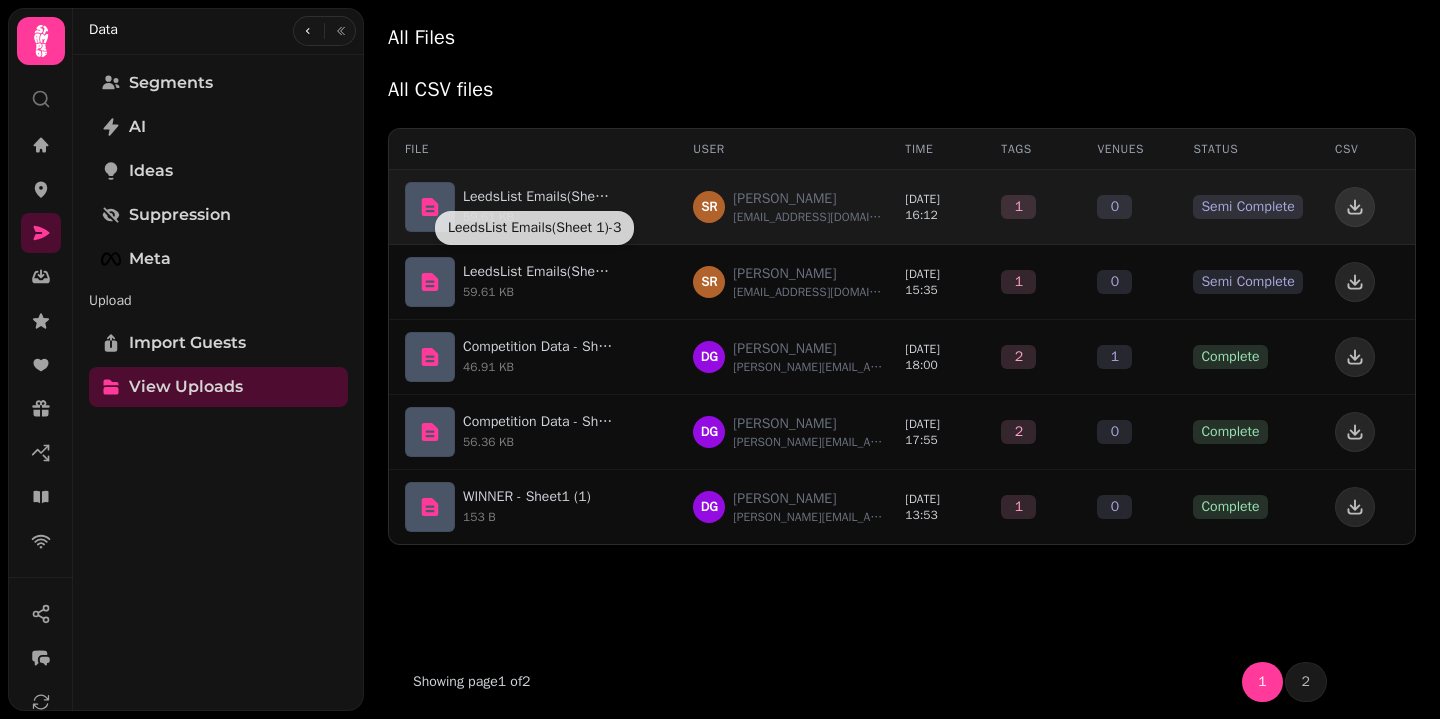 click on "LeedsList Emails(Sheet 1)-3 59.61   KB" at bounding box center (538, 207) 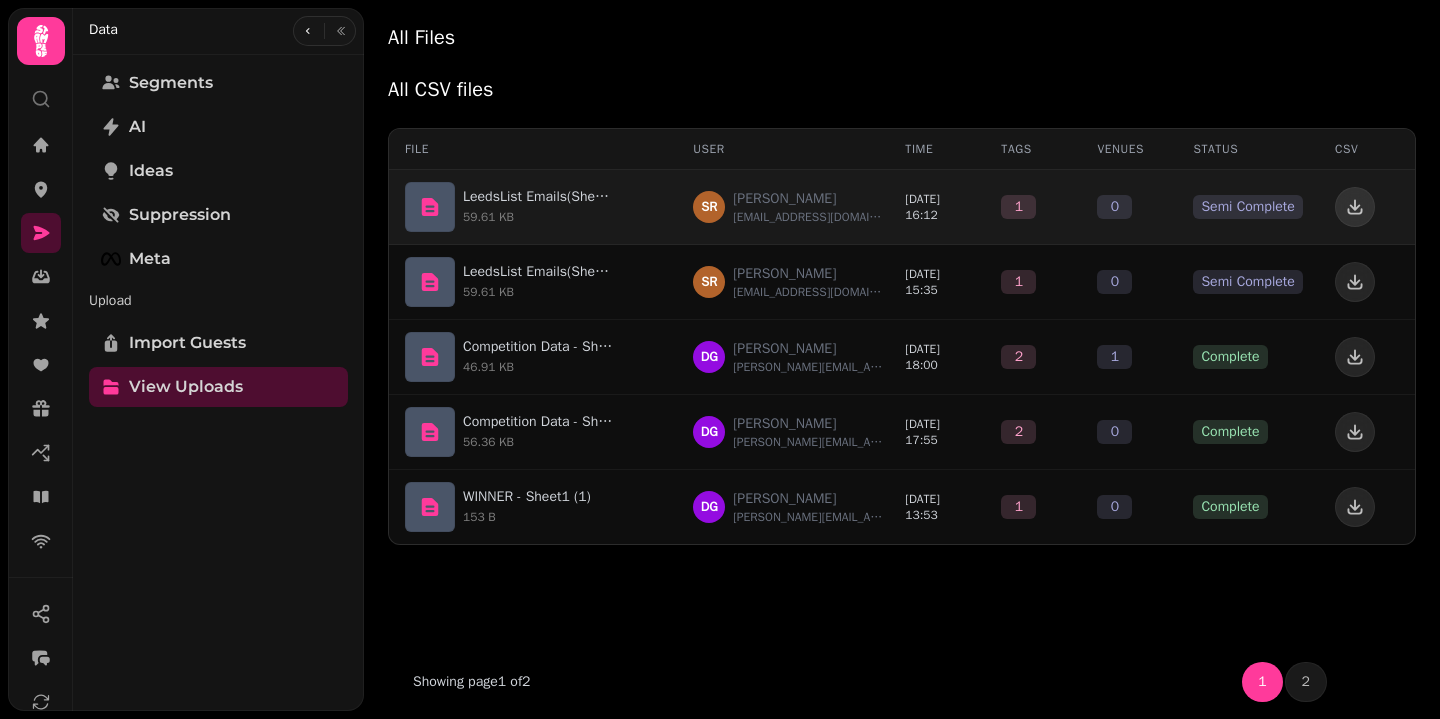 click on "LeedsList Emails(Sheet 1)-3 59.61   KB" at bounding box center (533, 207) 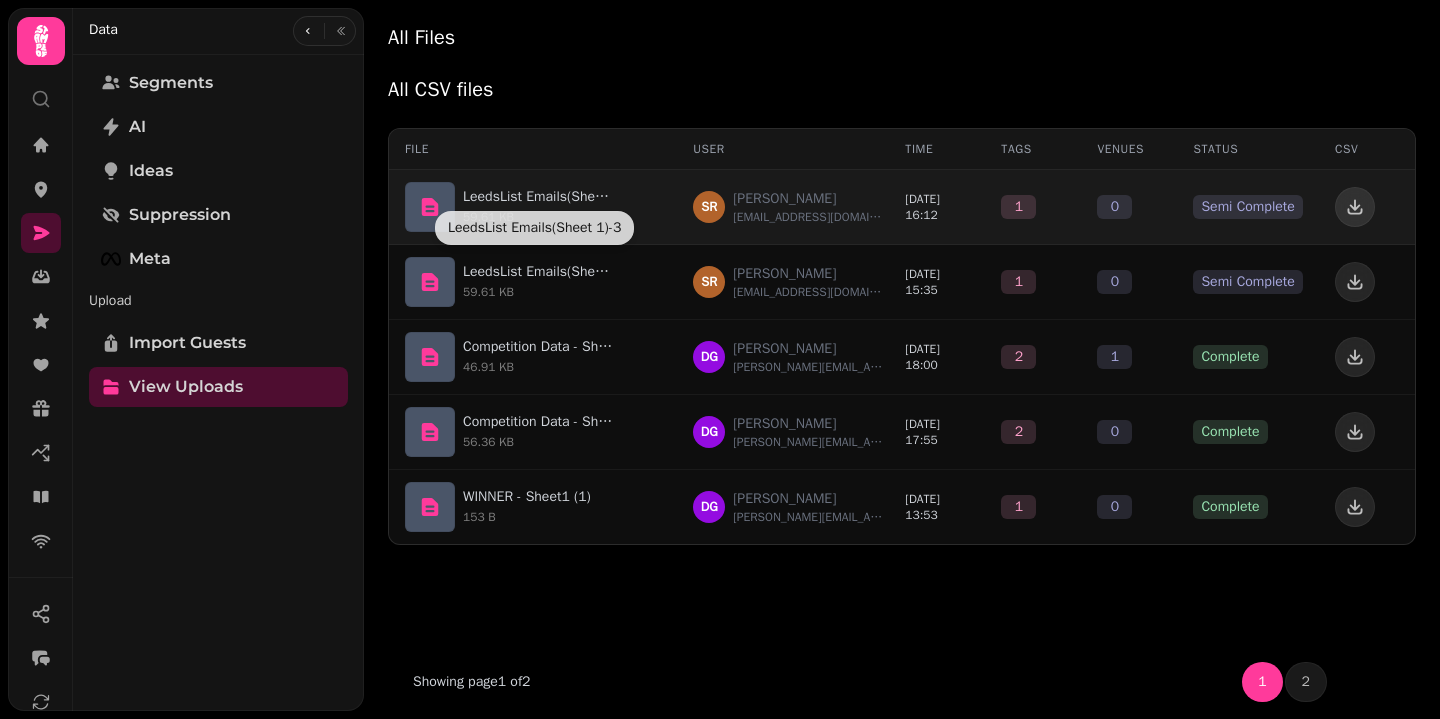 click on "LeedsList Emails(Sheet 1)-3" at bounding box center [538, 197] 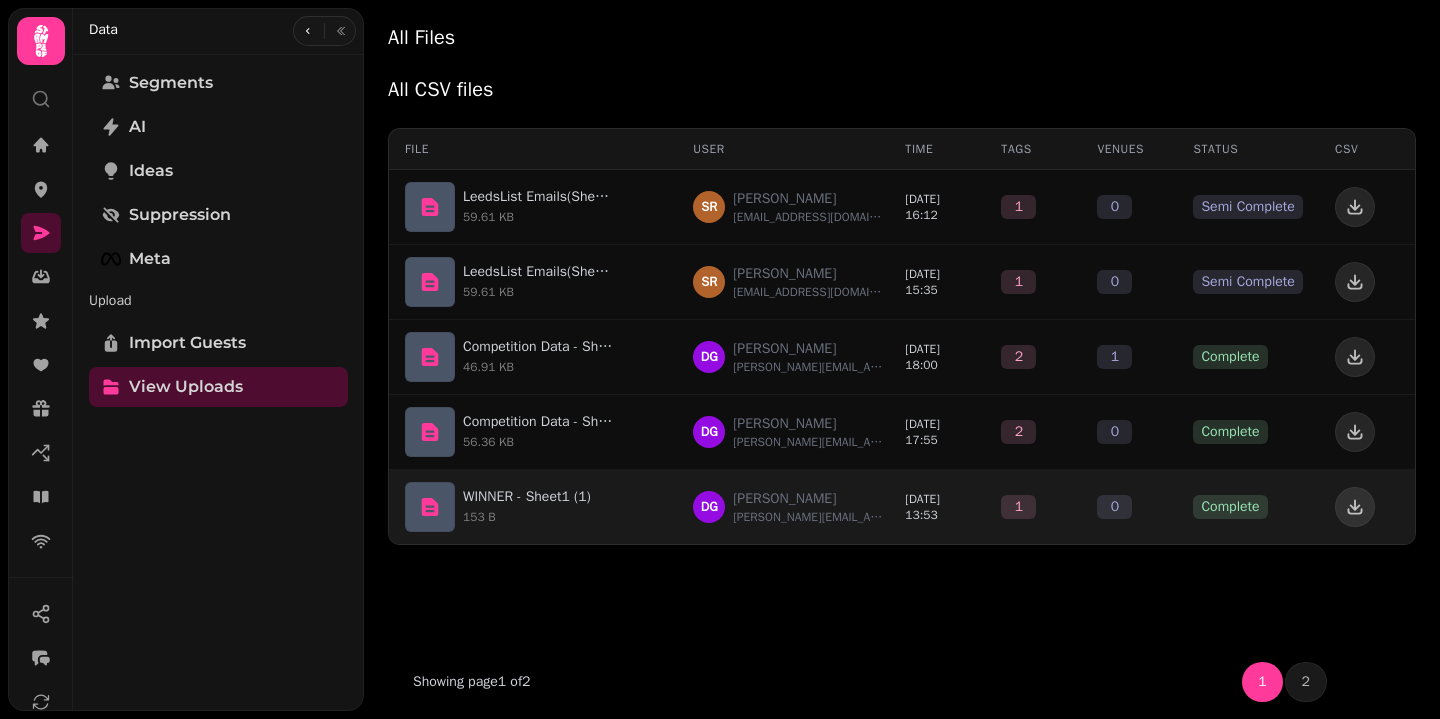 scroll, scrollTop: 0, scrollLeft: 0, axis: both 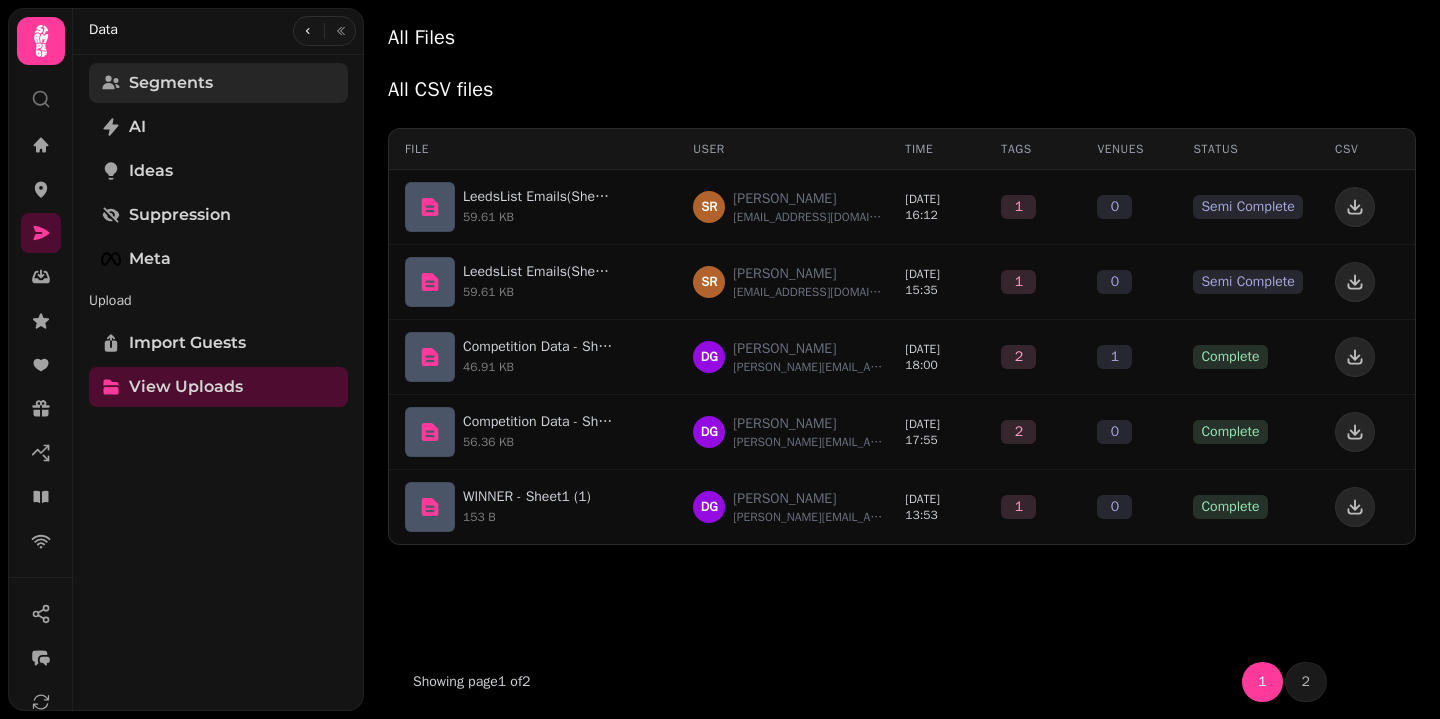 click on "Segments" at bounding box center (171, 83) 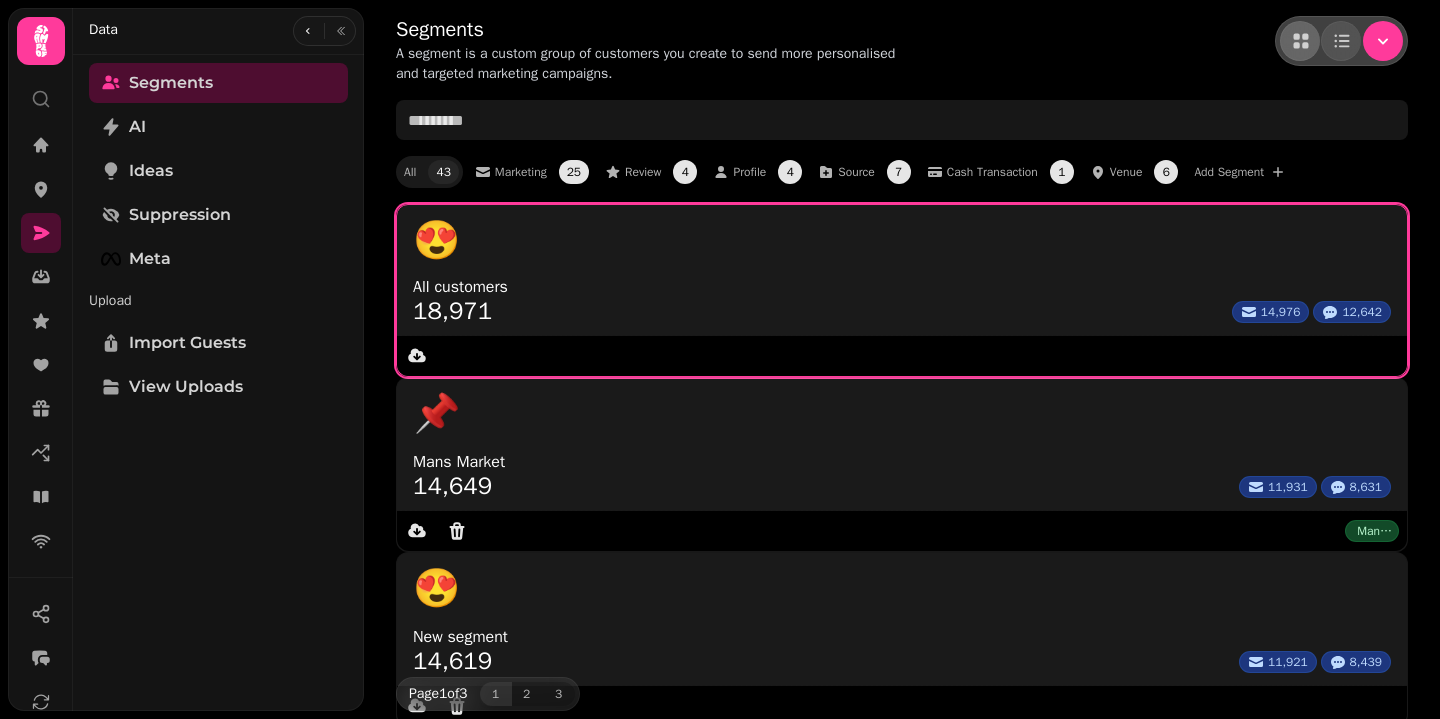 click on "😍" at bounding box center (902, 240) 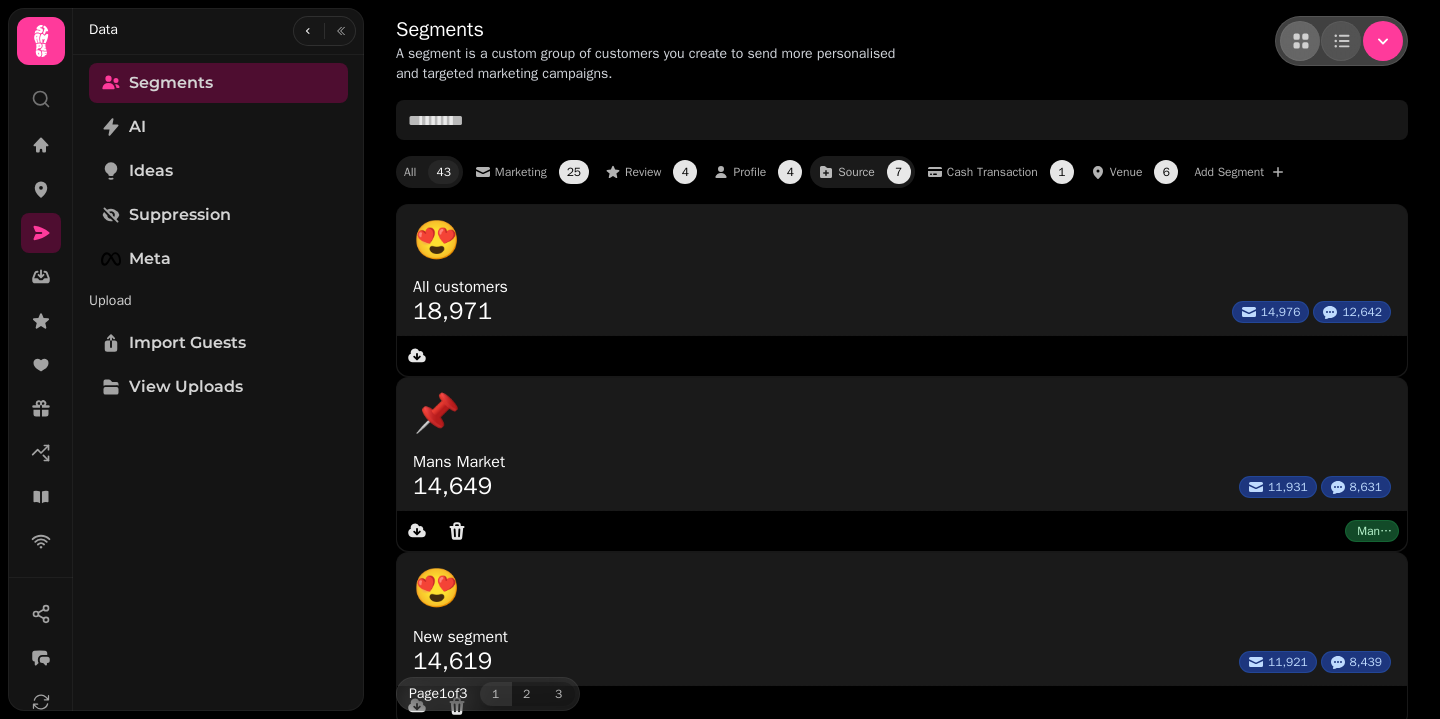 click on "Source" at bounding box center (856, 172) 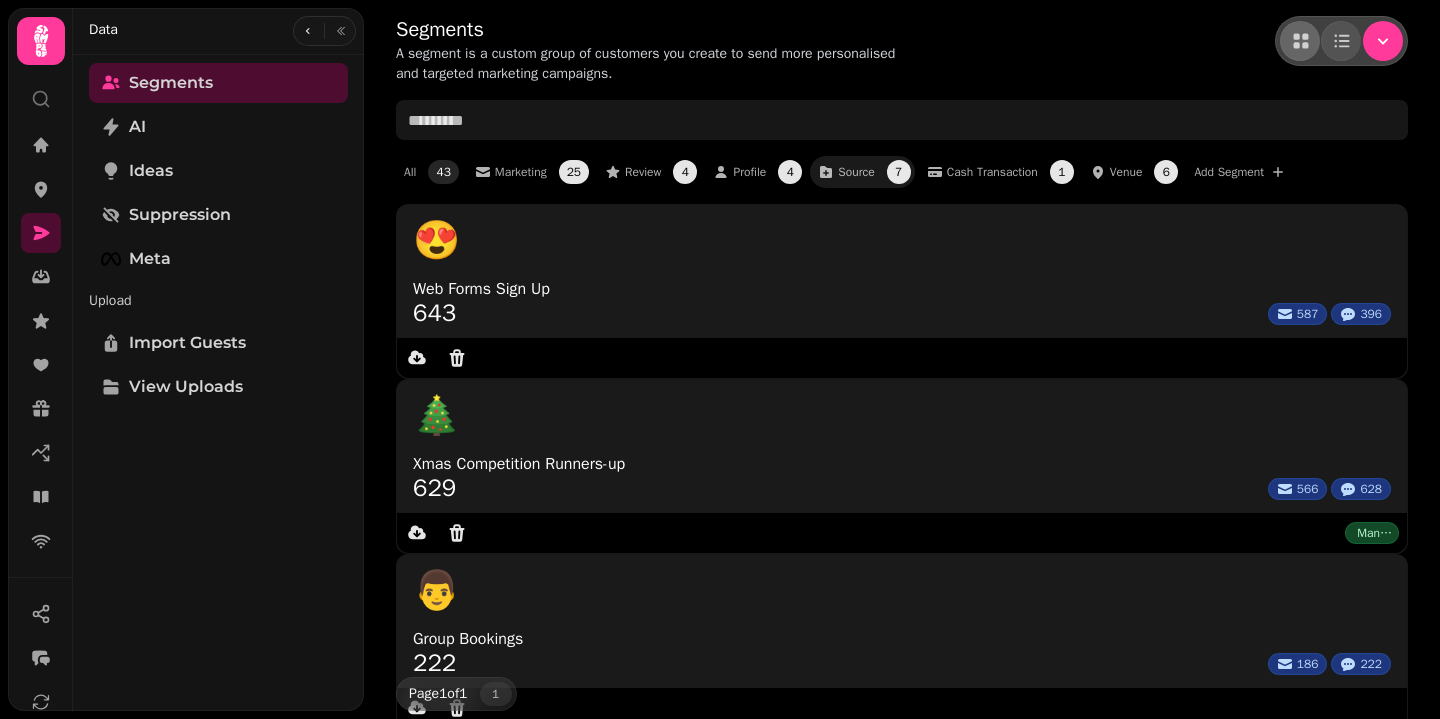 scroll, scrollTop: 0, scrollLeft: 0, axis: both 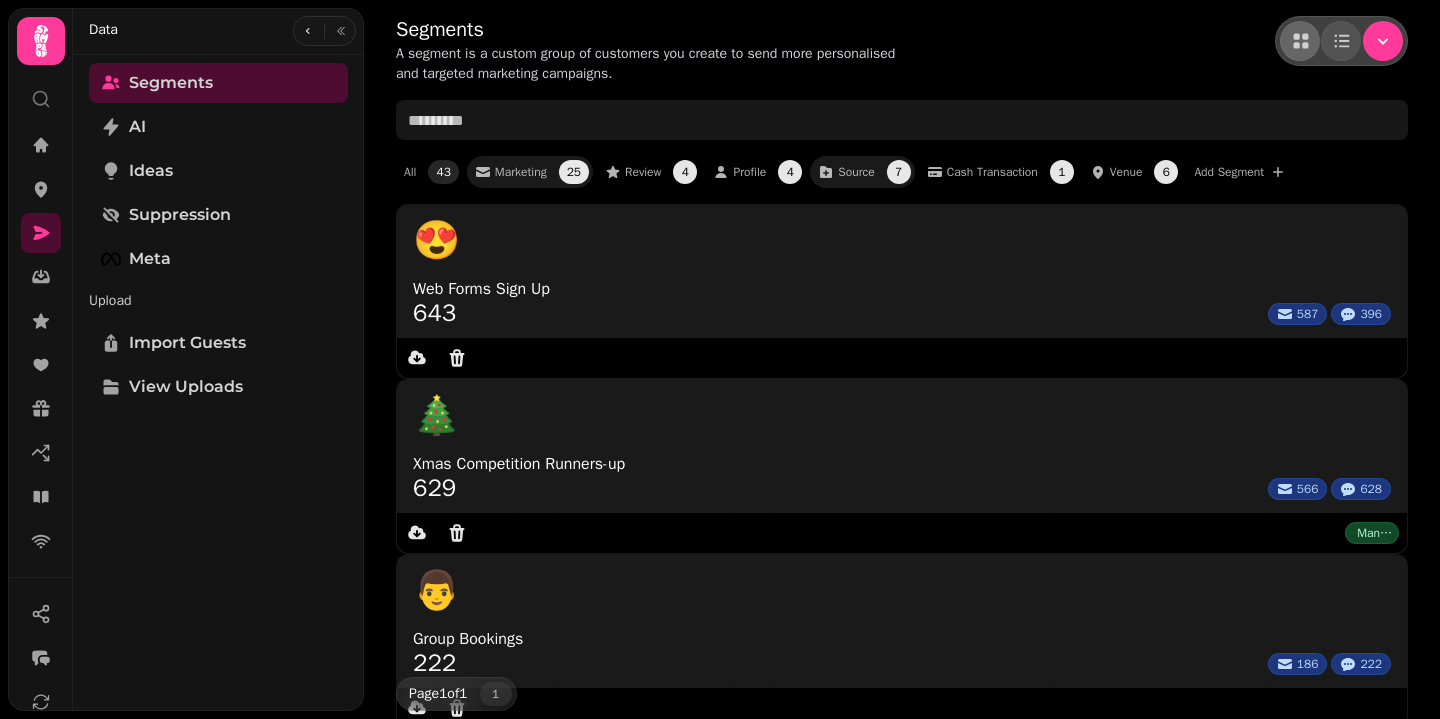 click on "Marketing" at bounding box center [521, 172] 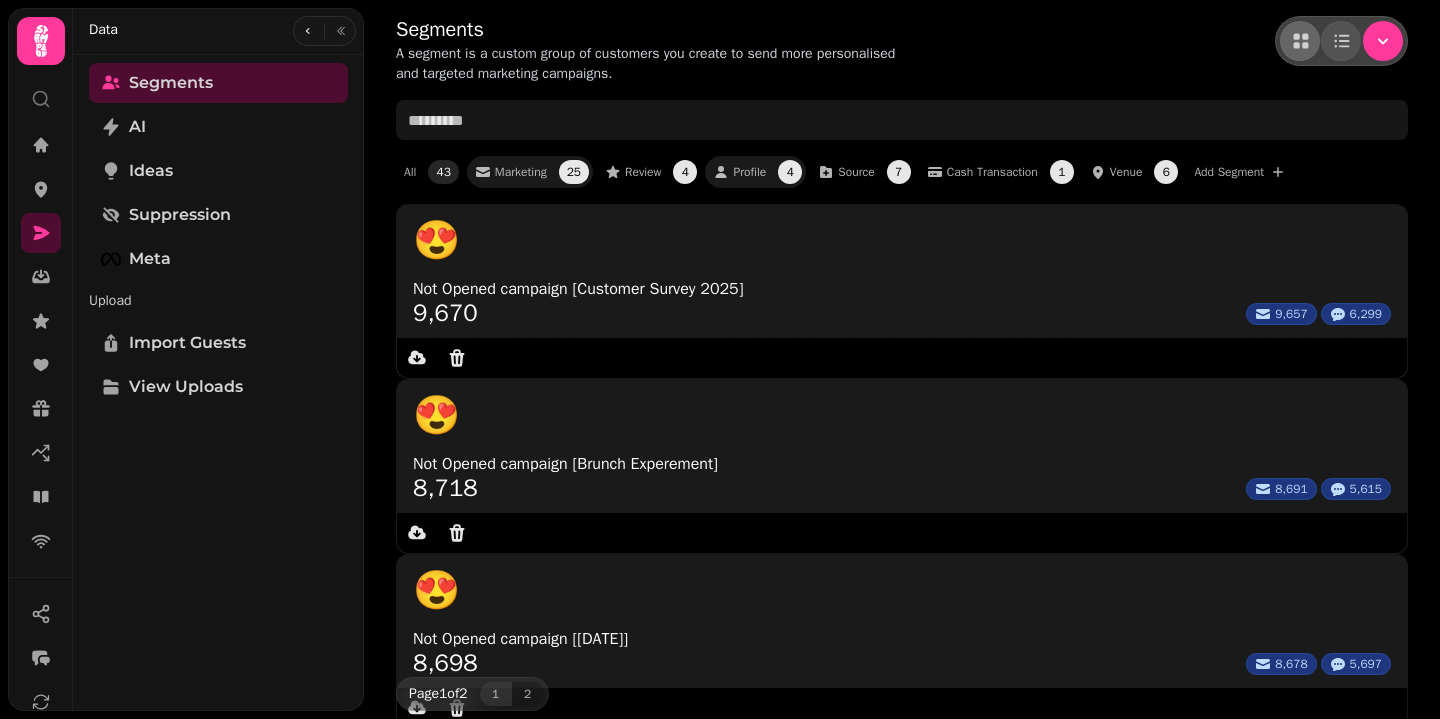 click on "Profile" at bounding box center [749, 172] 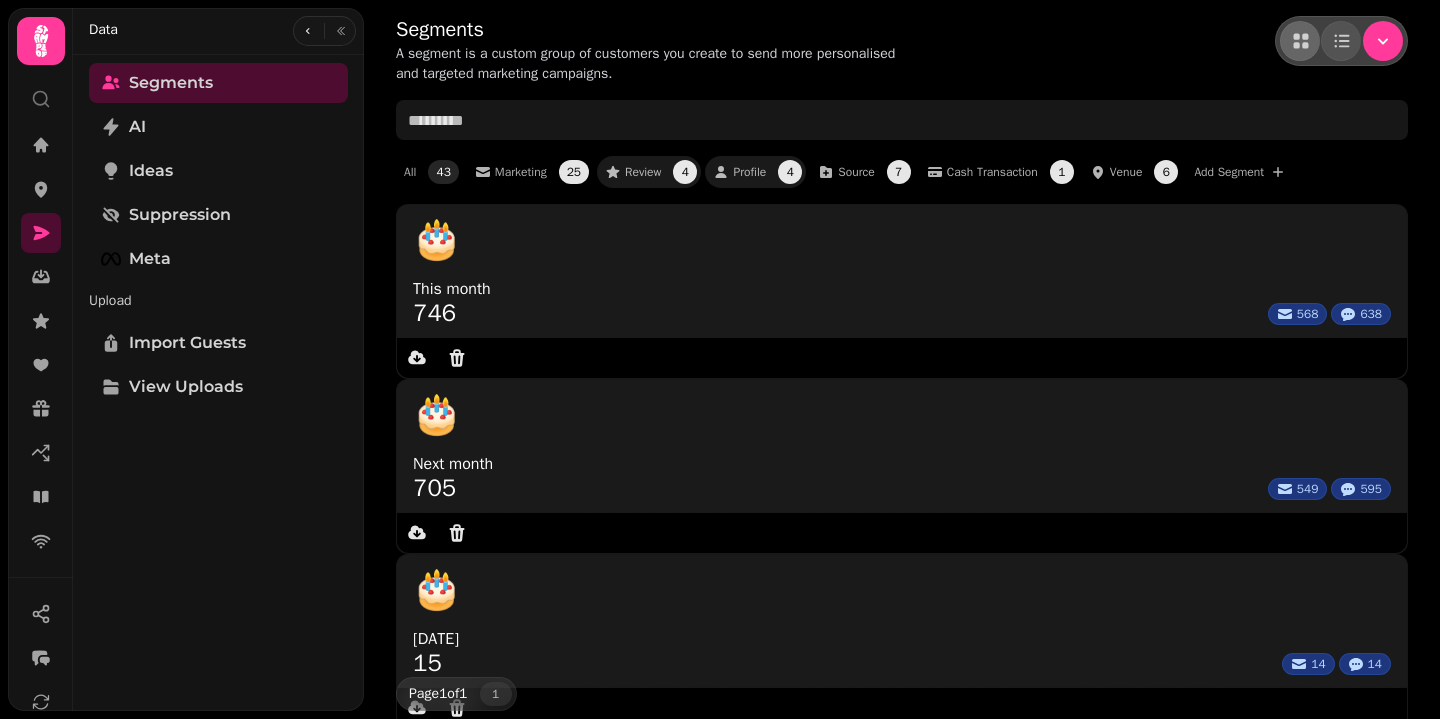 click on "Review" at bounding box center (643, 172) 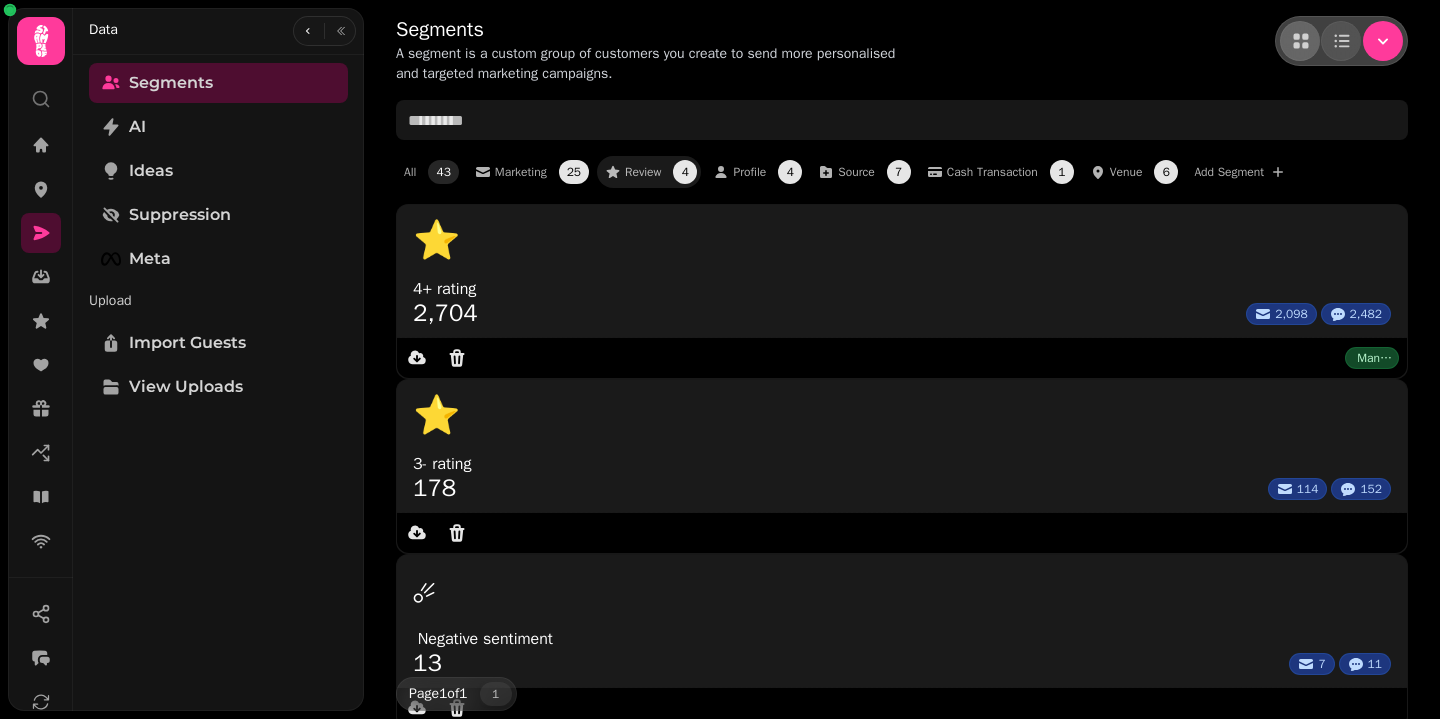 click on "All 43 Marketing 25 Review 4 Profile 4 Source 7 Cash Transaction 1 Venue 6 Add Segment" at bounding box center [902, 172] 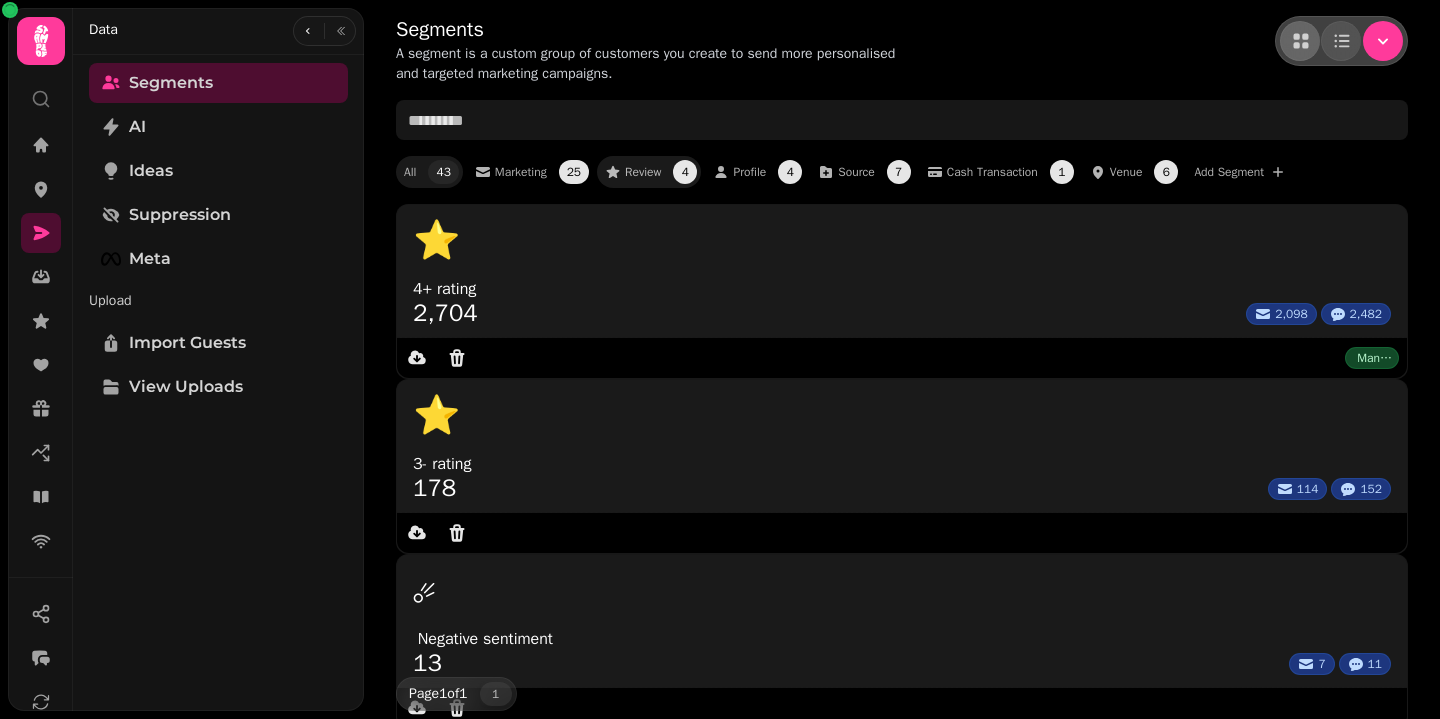 click on "All 43" at bounding box center (431, 172) 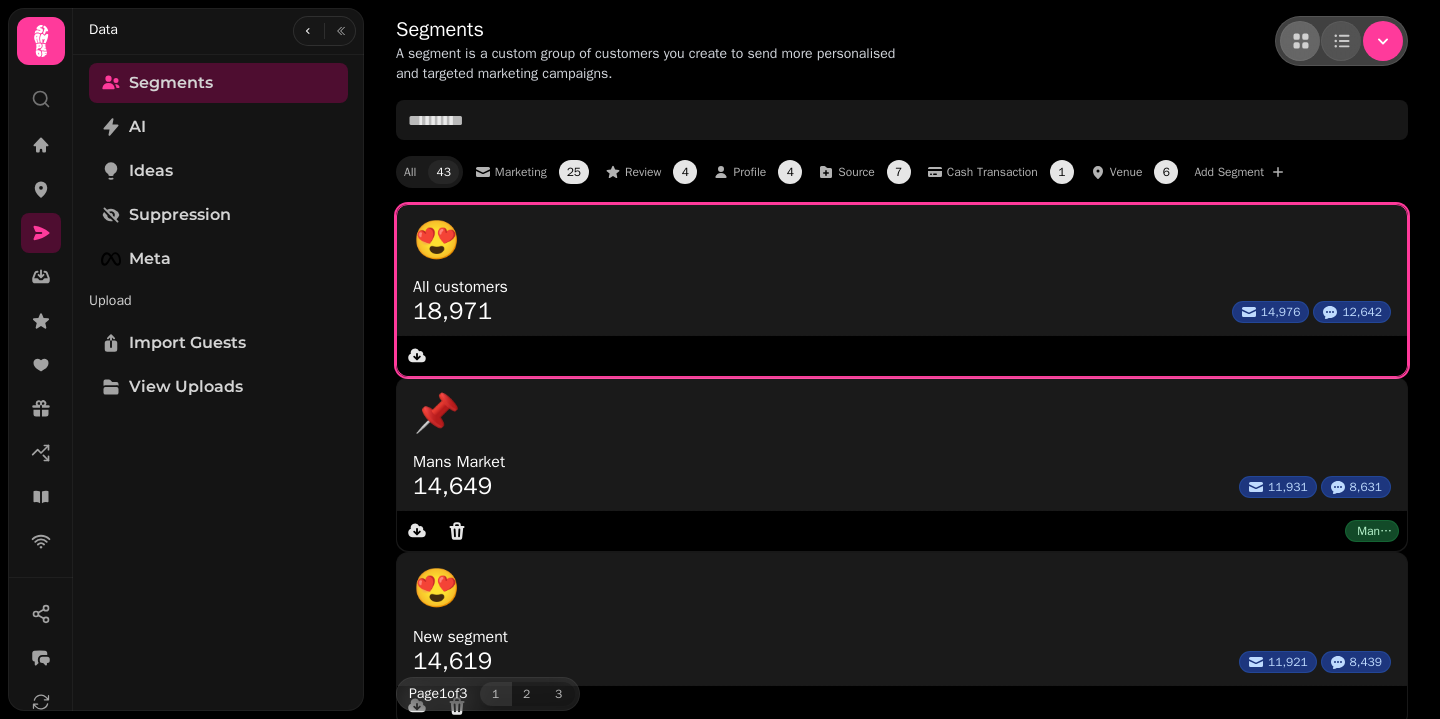 click on "All customers" at bounding box center [902, 287] 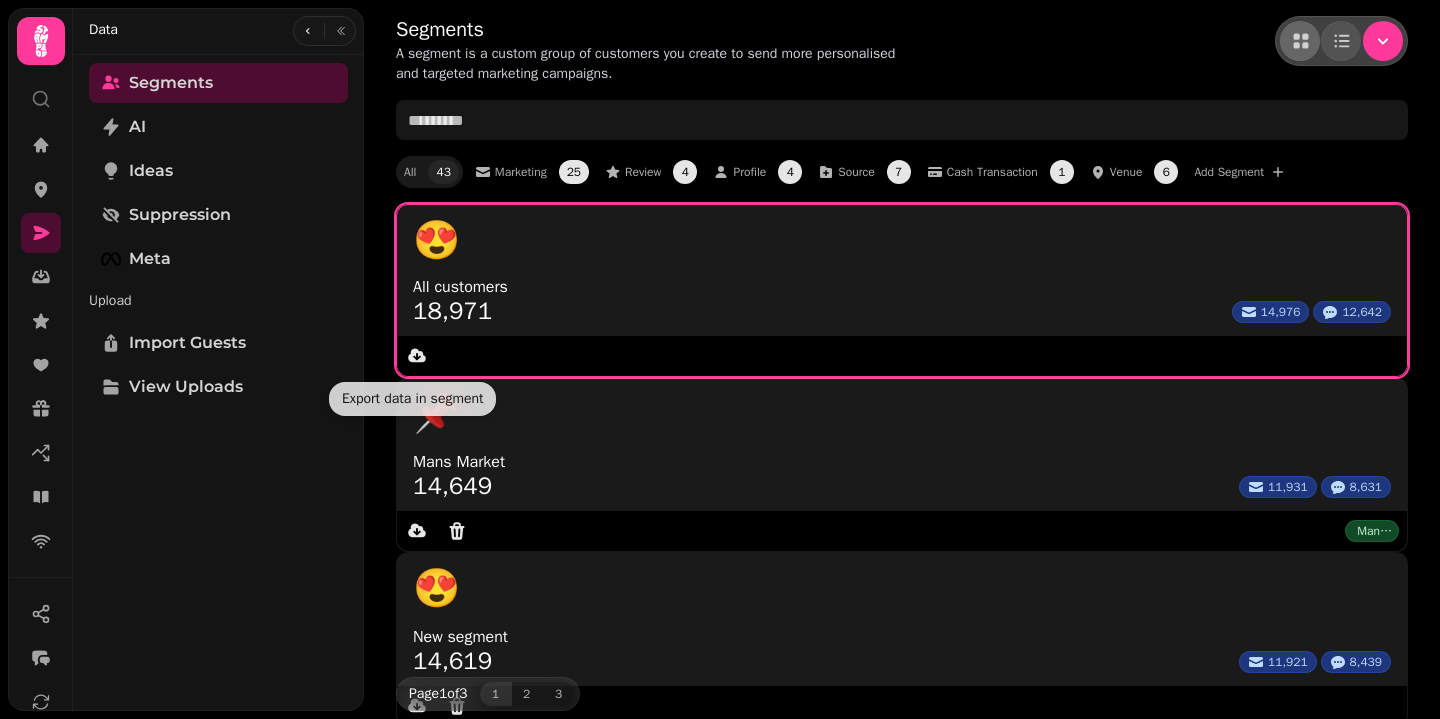 click on "18,971 14,976 12,642" at bounding box center (902, 311) 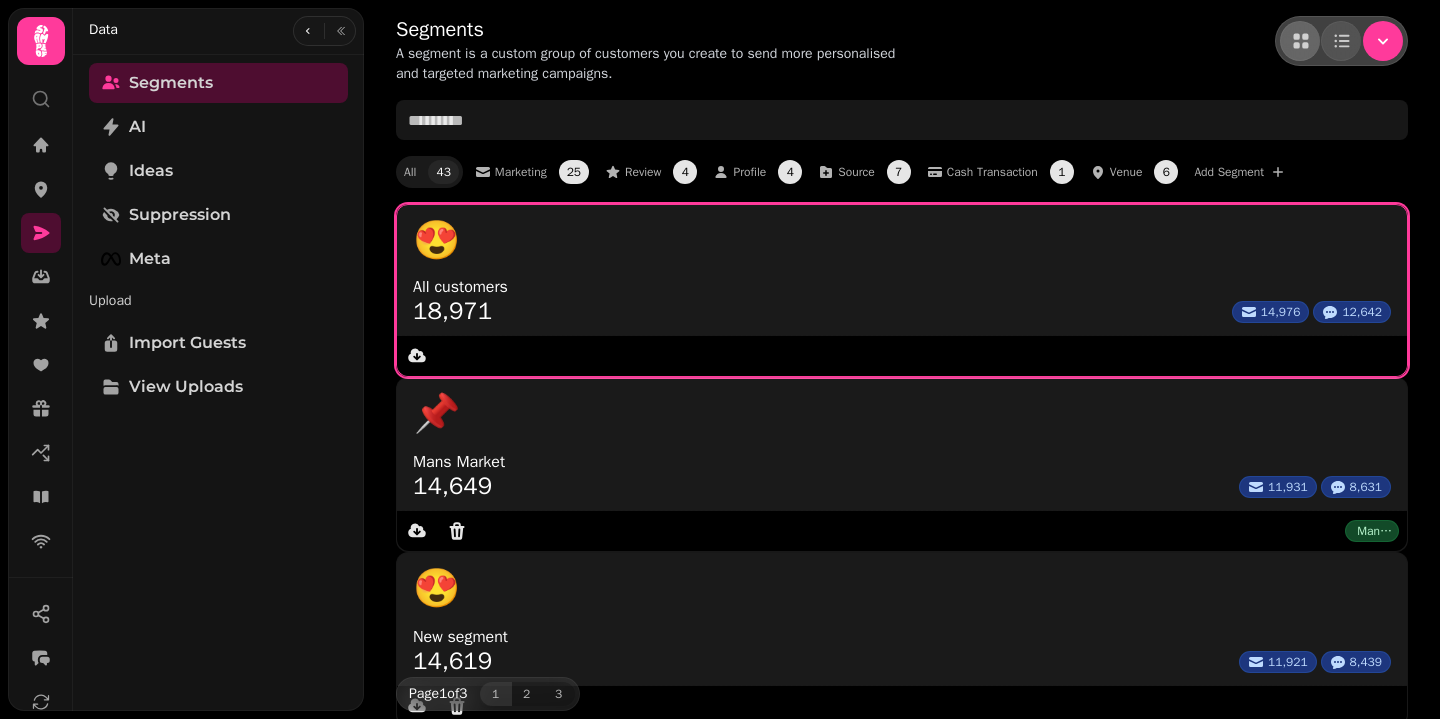 click on "18,971 14,976 12,642" at bounding box center [902, 311] 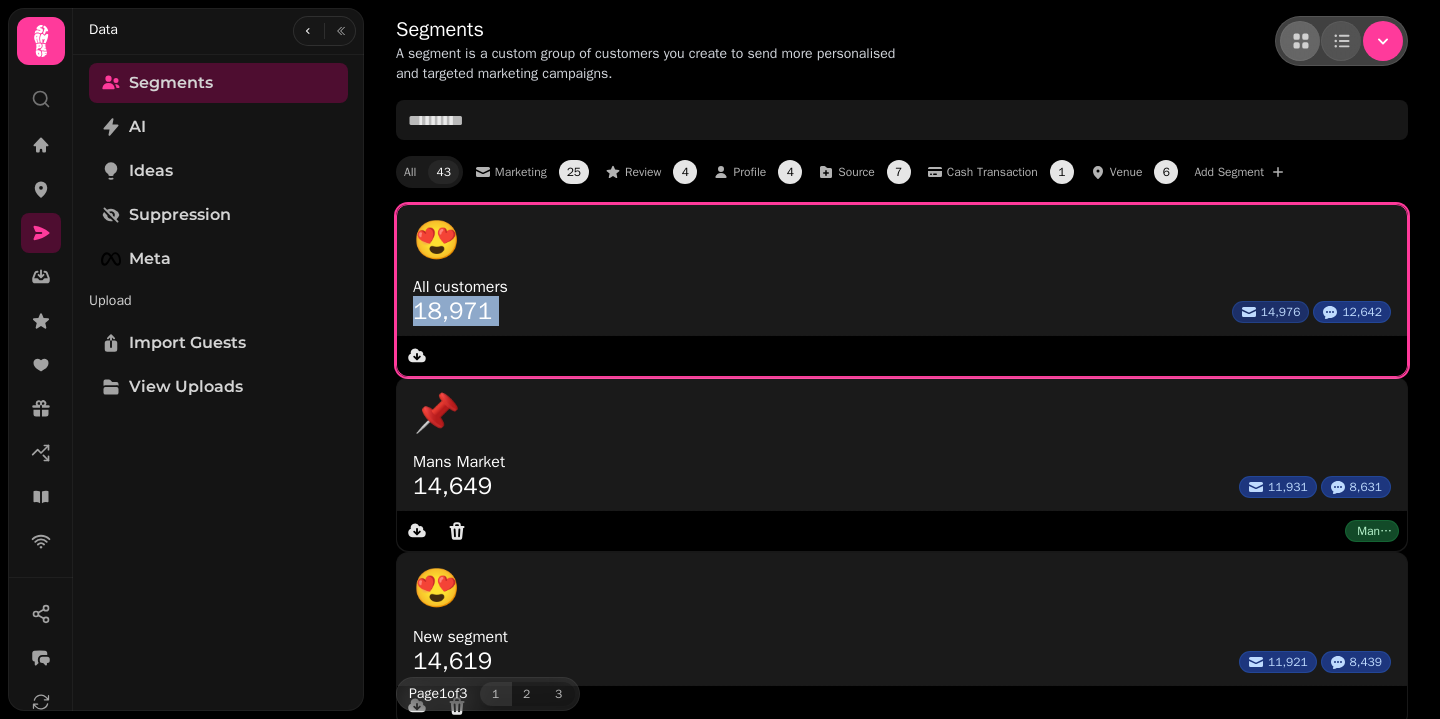 click on "14,976" at bounding box center [1281, 312] 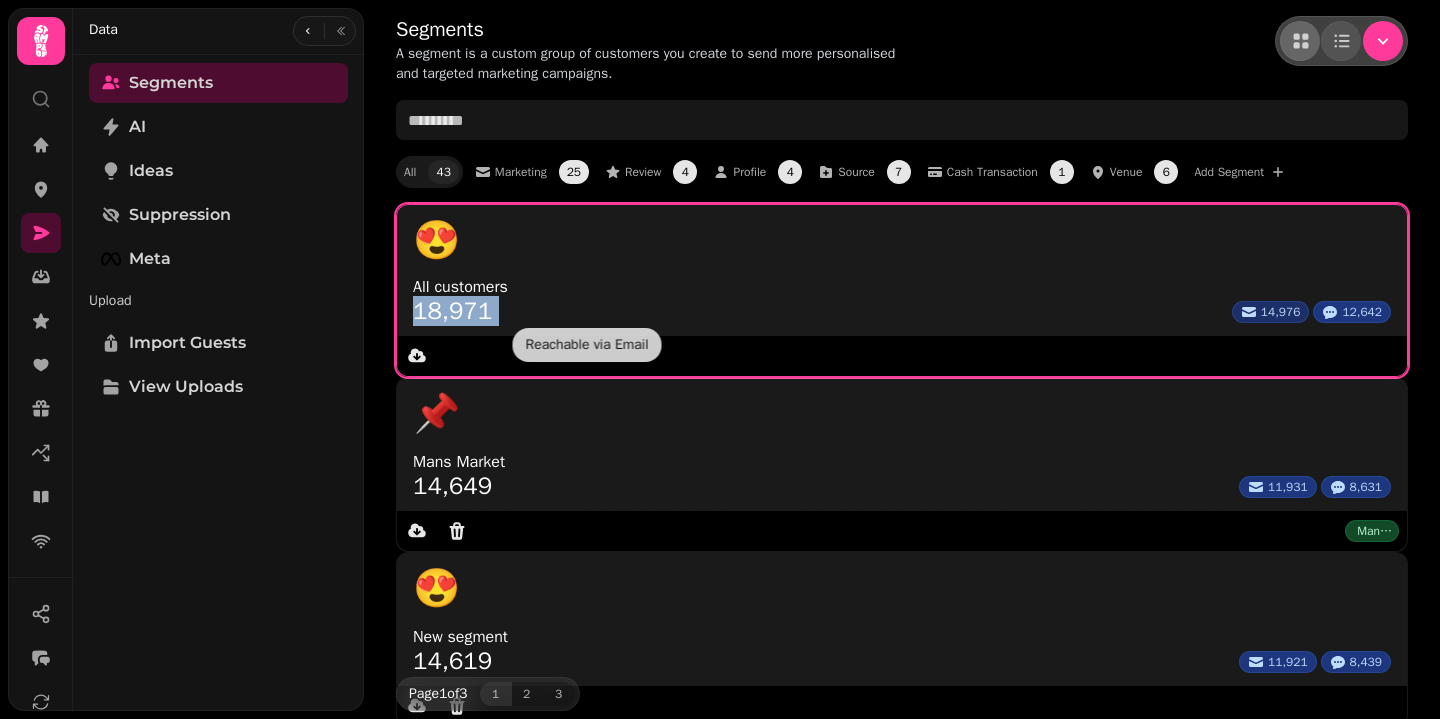 click on "14,976" at bounding box center (1281, 312) 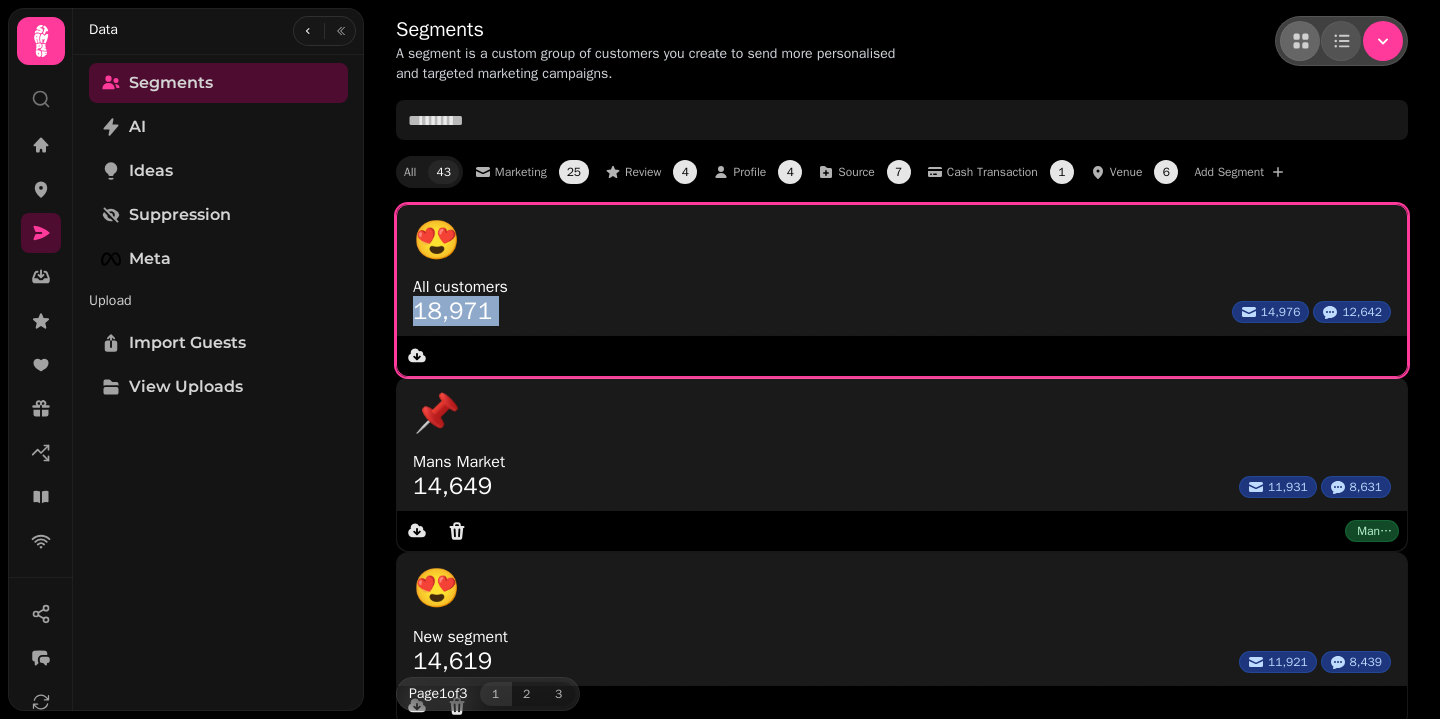 click on "😍" at bounding box center (902, 240) 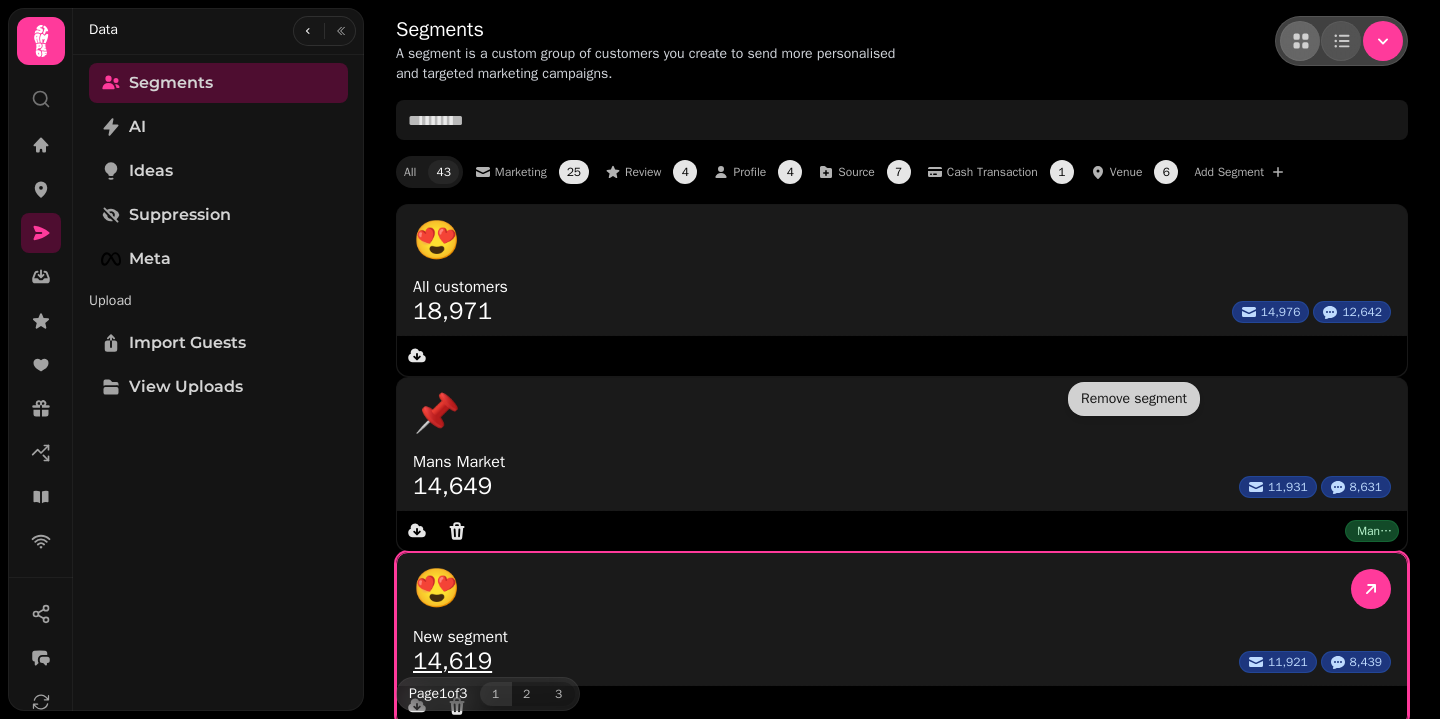 click on "14,619" at bounding box center [452, 661] 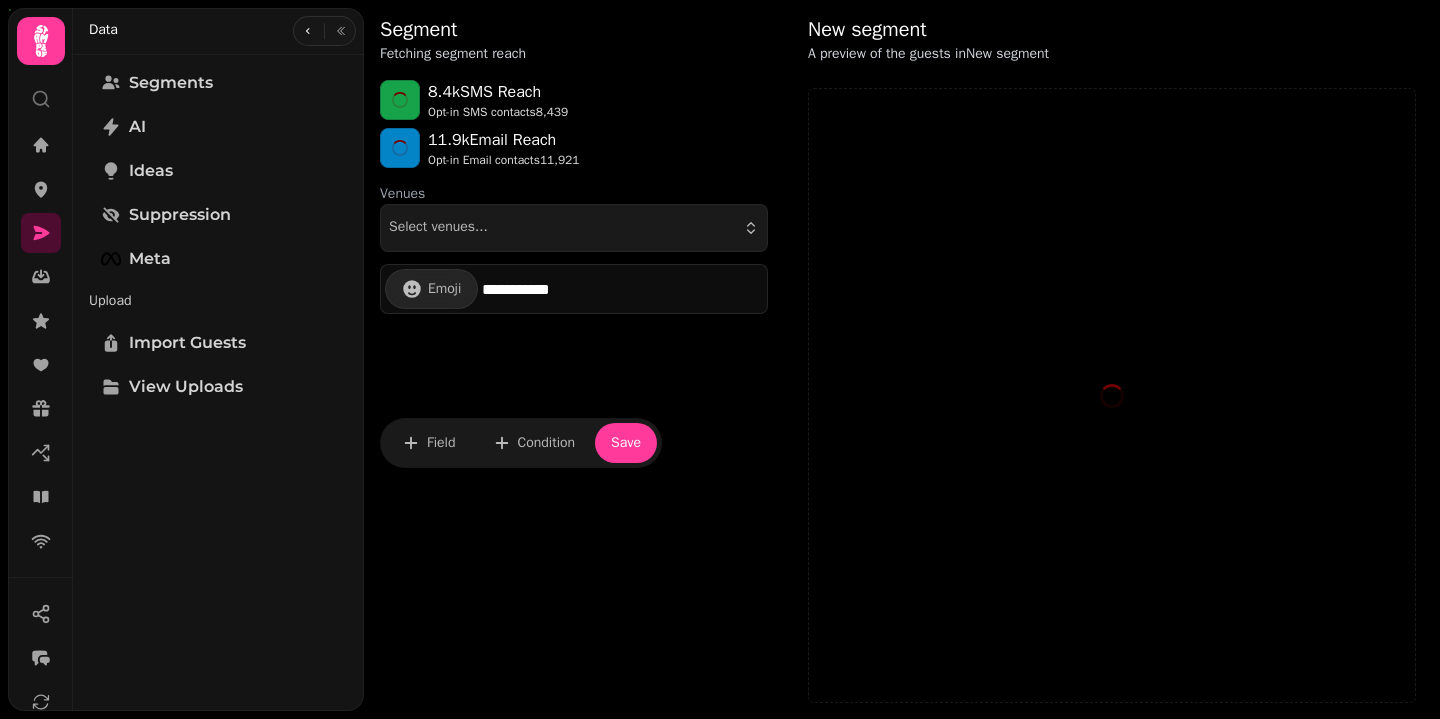 select on "**" 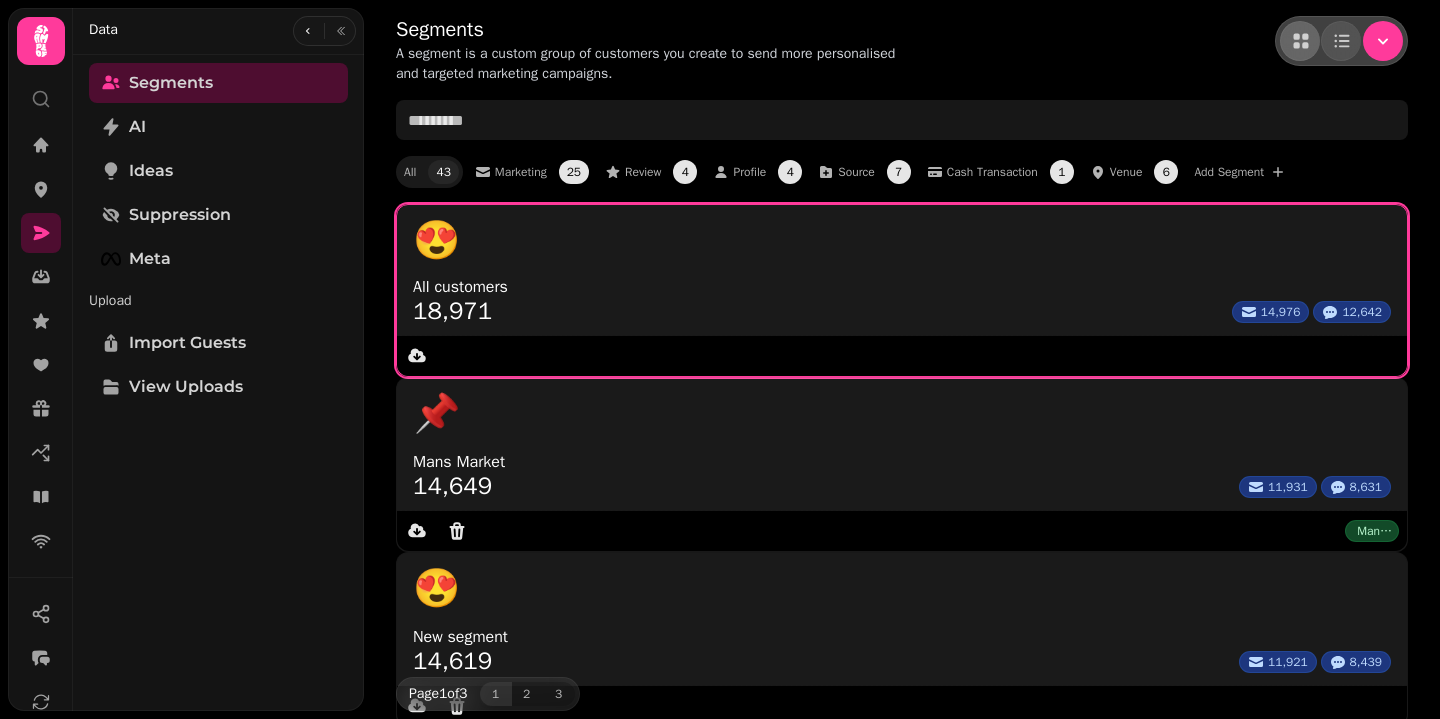 click on "All customers" at bounding box center [902, 287] 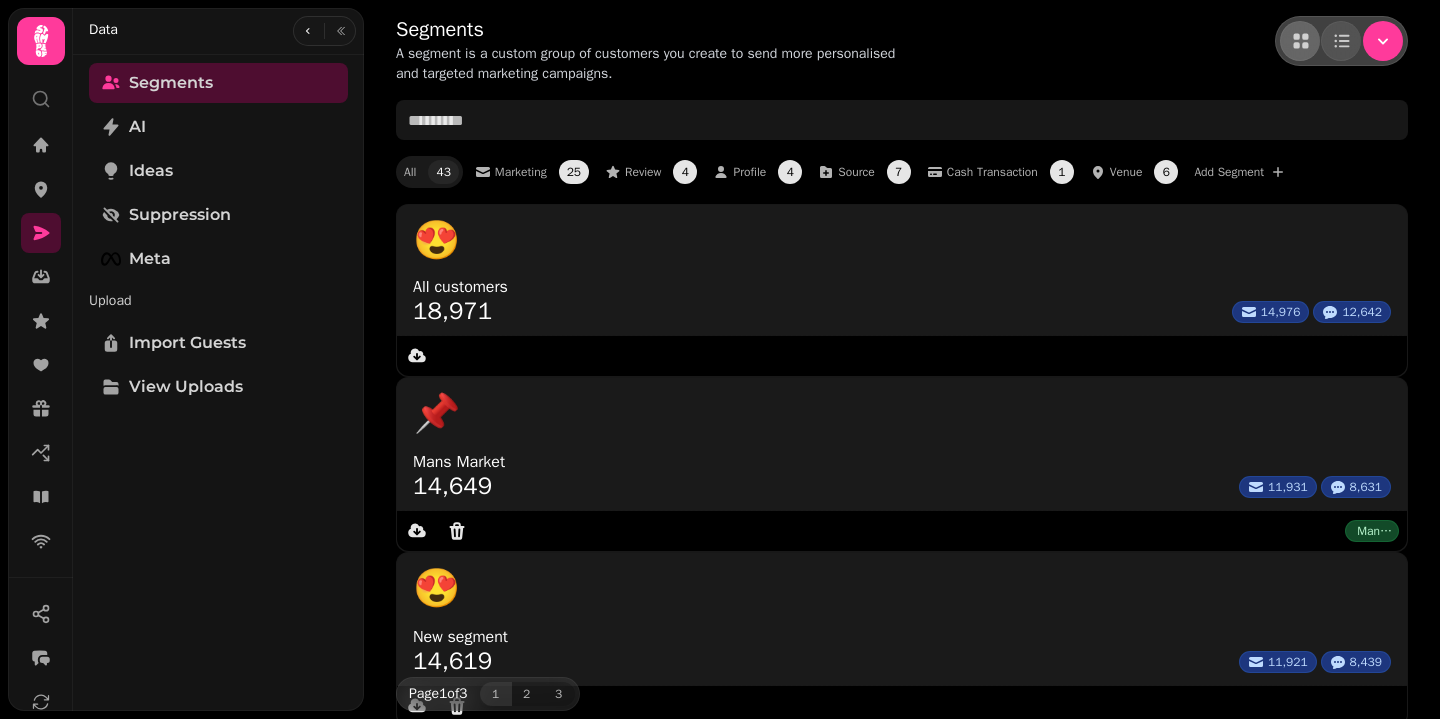 click on "Segments A segment is a custom group of customers you create to send more personalised and targeted marketing campaigns. All 43 Marketing 25 Review 4 Profile 4 Source 7 Cash Transaction 1 Venue 6 Add Segment 😍 All customers 18,971 14,976 12,642 📌  Mans Market   14,649 11,931 8,631 Mans Market   😍 New segment 14,619 11,921 8,439 😍 Not Opened campaign [Customer Survey 2025] 9,670 9,657 6,299 😍 Not Opened campaign [Brunch Experement] 8,718 8,691 5,615 😍 Not Opened campaign [[DATE]] 8,698 8,678 5,697 😍 Not Opened campaign [Midweek - Lunchtime/Rush Hour] 8,526 8,397 5,593 😍 Not Opened campaign [Valentines Day] 8,277 8,251 5,147 😍 Not Opened campaign [[PERSON_NAME]] 7,753 7,715 4,716 🥂 Not Opened campaign [Bollywood Brunch] 7,478 7,455 4,414 😍 Not Opened campaign [[DATE][DATE]] 7,477 7,387 4,508 🥂 Not Opened campaign [Bollywood Brunch] 7,401 7,249 4,402 🎅 Not Opened campaign [ Bottomless Brunch Competition] 7,145 7,016 4,245 😍 Not Opened campaign [50% off bottomless brunch!] 🎅" at bounding box center [902, 1534] 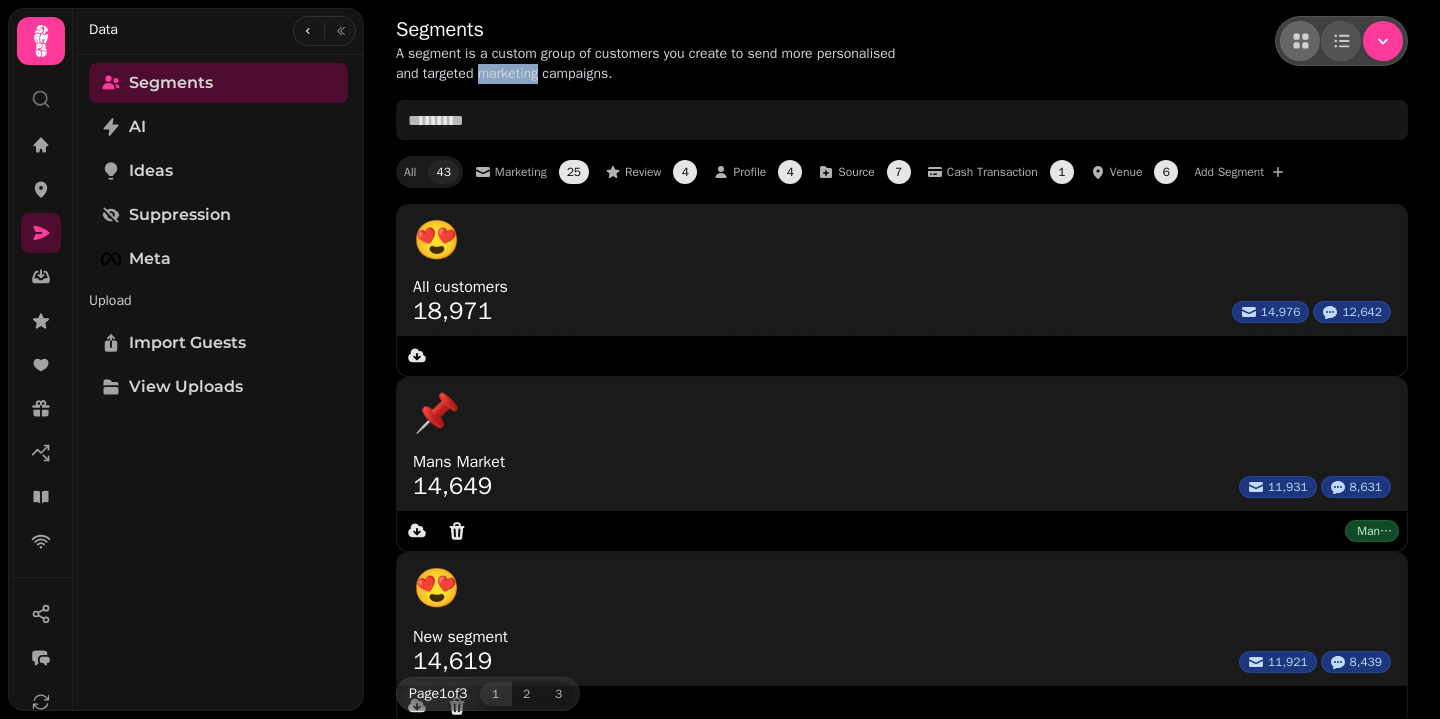 click on "A segment is a custom group of customers you create to send more personalised and targeted marketing campaigns." at bounding box center (652, 64) 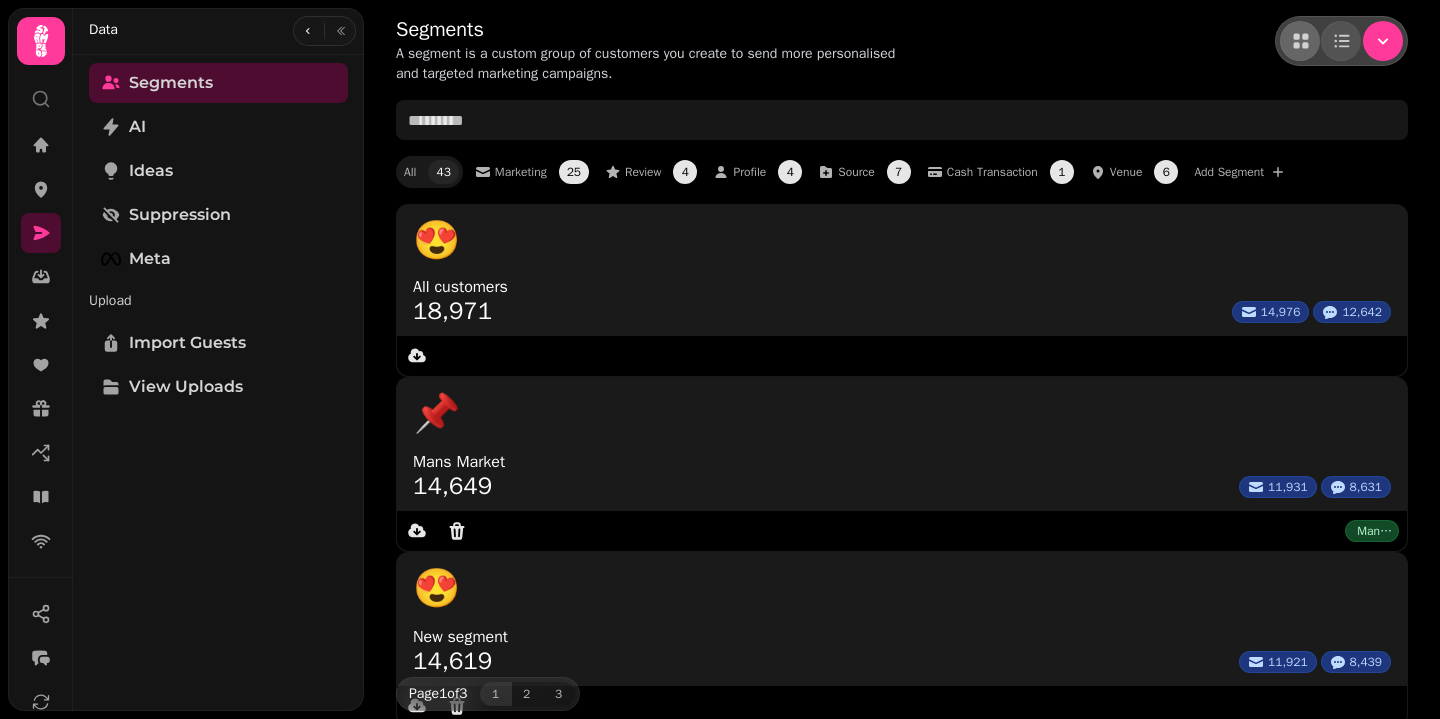 click on "A segment is a custom group of customers you create to send more personalised and targeted marketing campaigns." at bounding box center [652, 64] 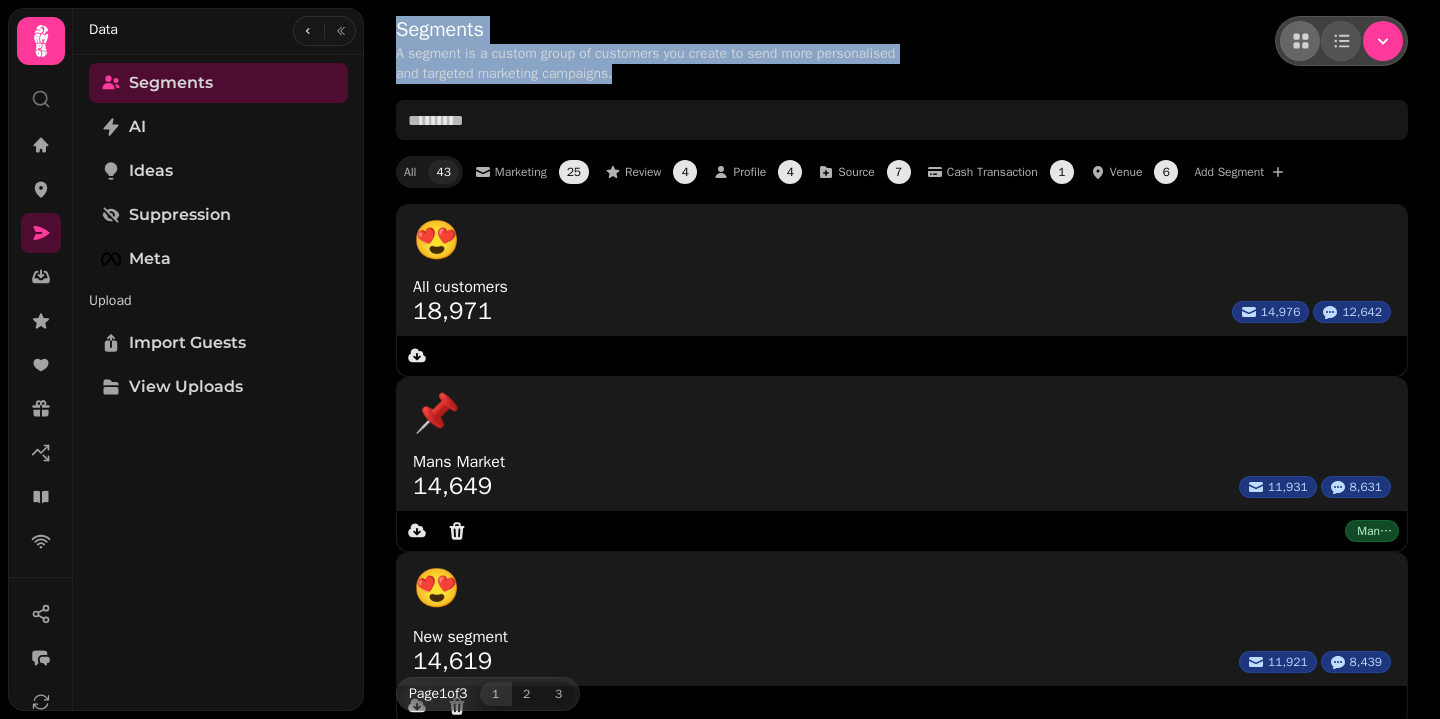drag, startPoint x: 718, startPoint y: 67, endPoint x: 401, endPoint y: 29, distance: 319.26947 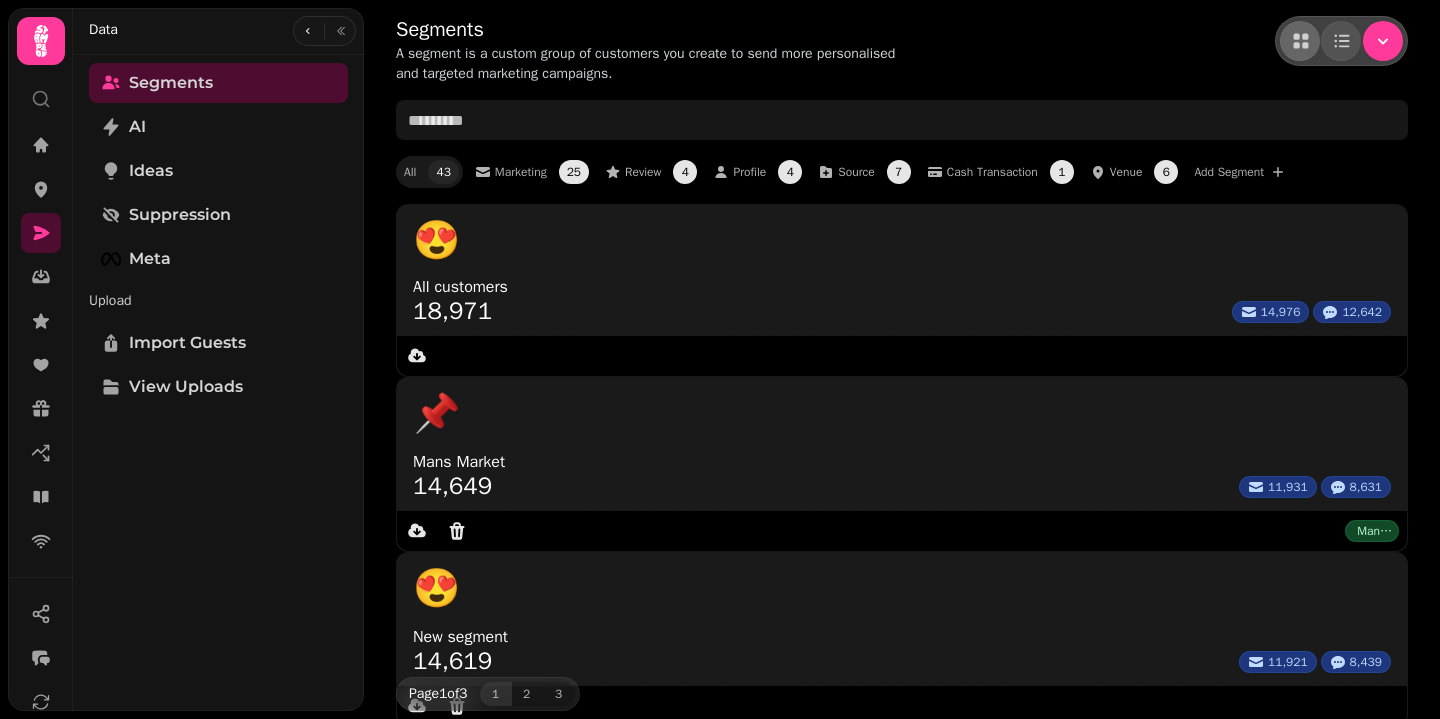 click on "Segments A segment is a custom group of customers you create to send more personalised and targeted marketing campaigns." at bounding box center [652, 50] 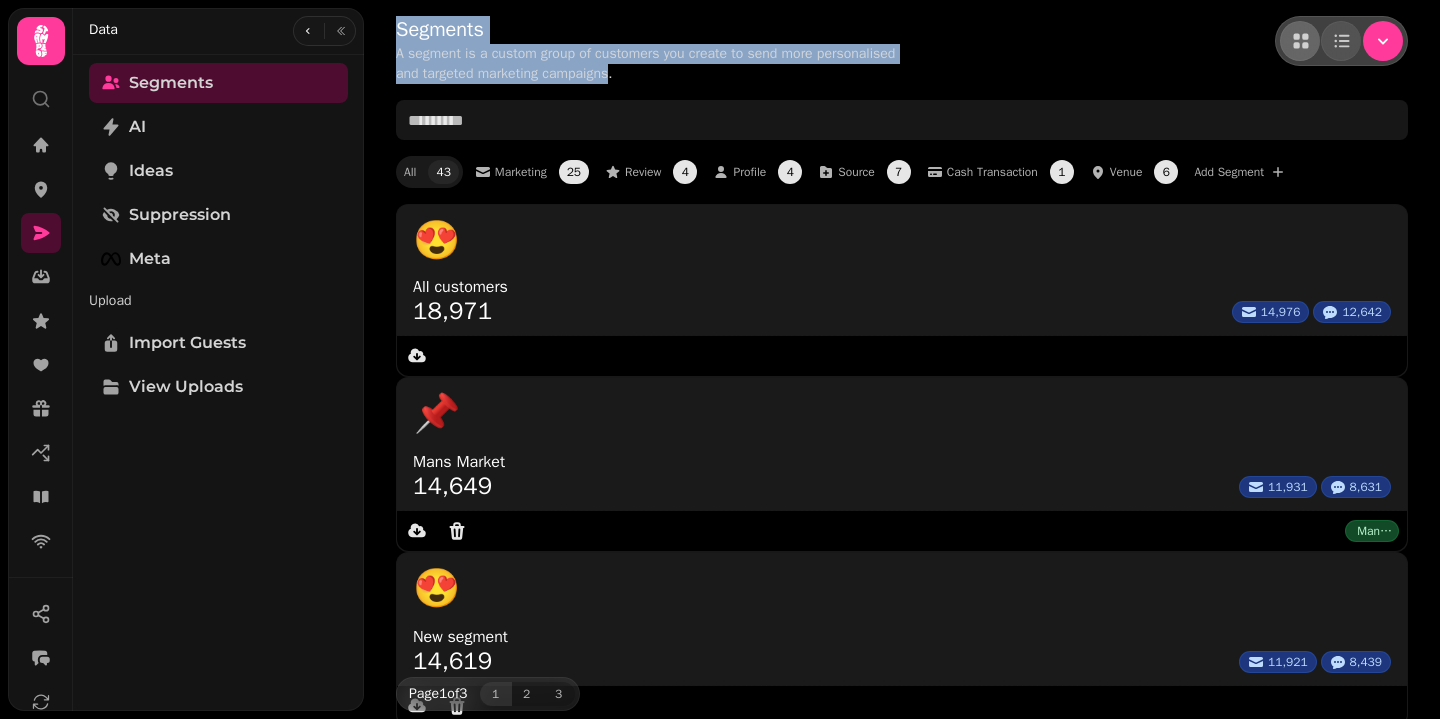 drag, startPoint x: 400, startPoint y: 32, endPoint x: 704, endPoint y: 71, distance: 306.49142 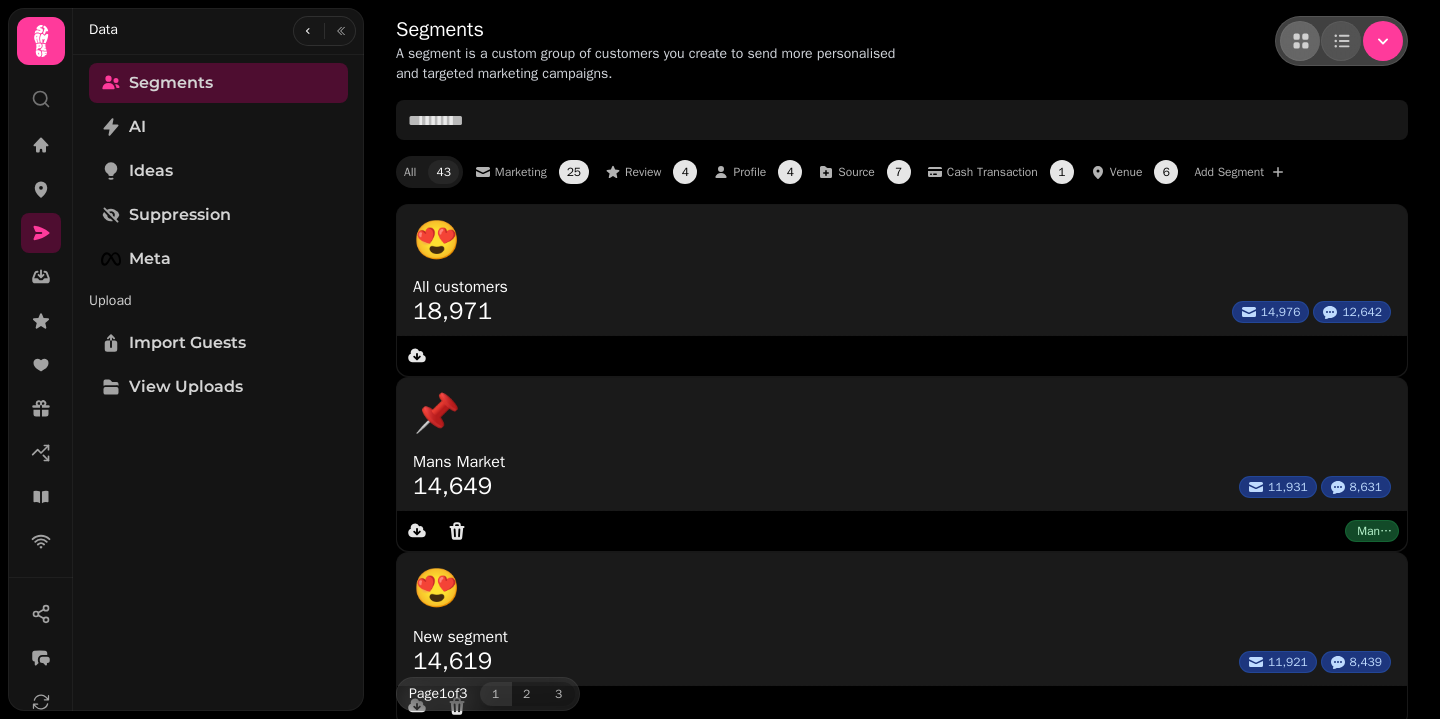 click on "A segment is a custom group of customers you create to send more personalised and targeted marketing campaigns." at bounding box center (652, 64) 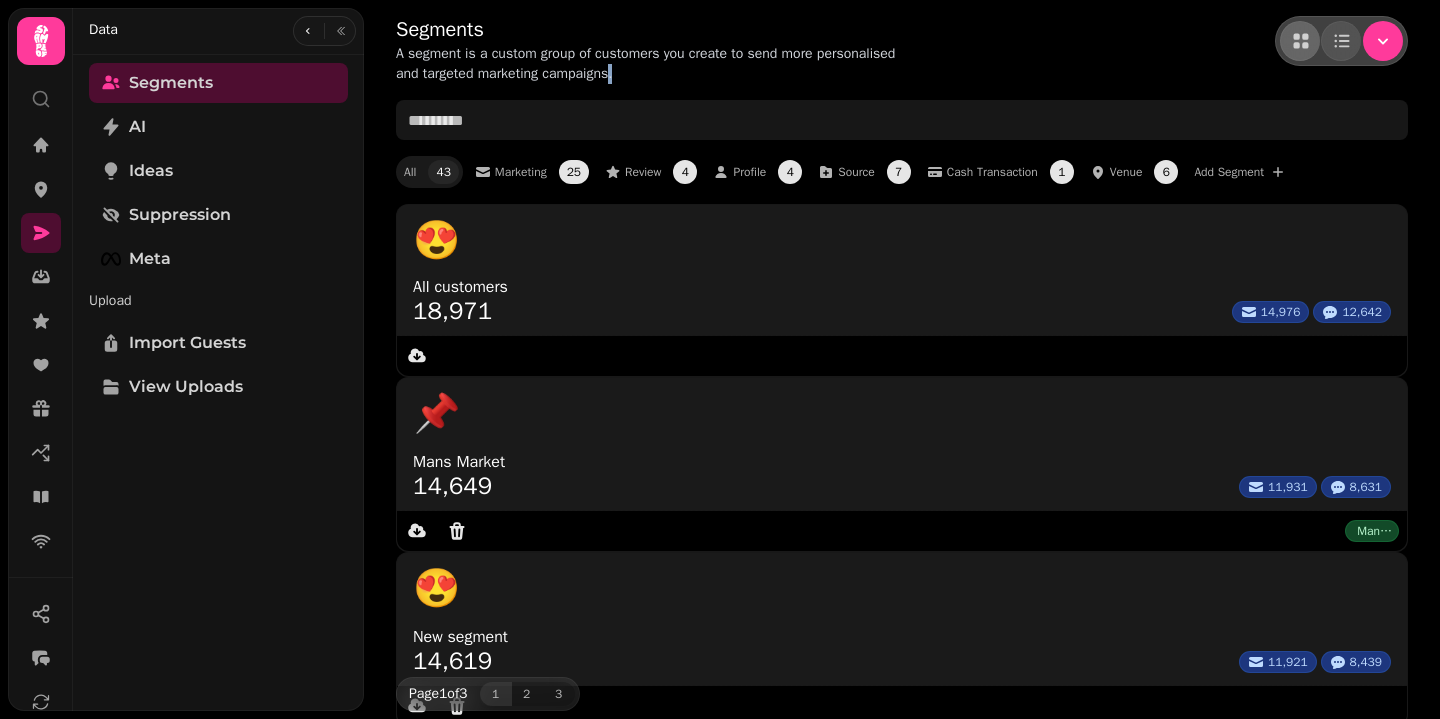click on "A segment is a custom group of customers you create to send more personalised and targeted marketing campaigns." at bounding box center [652, 64] 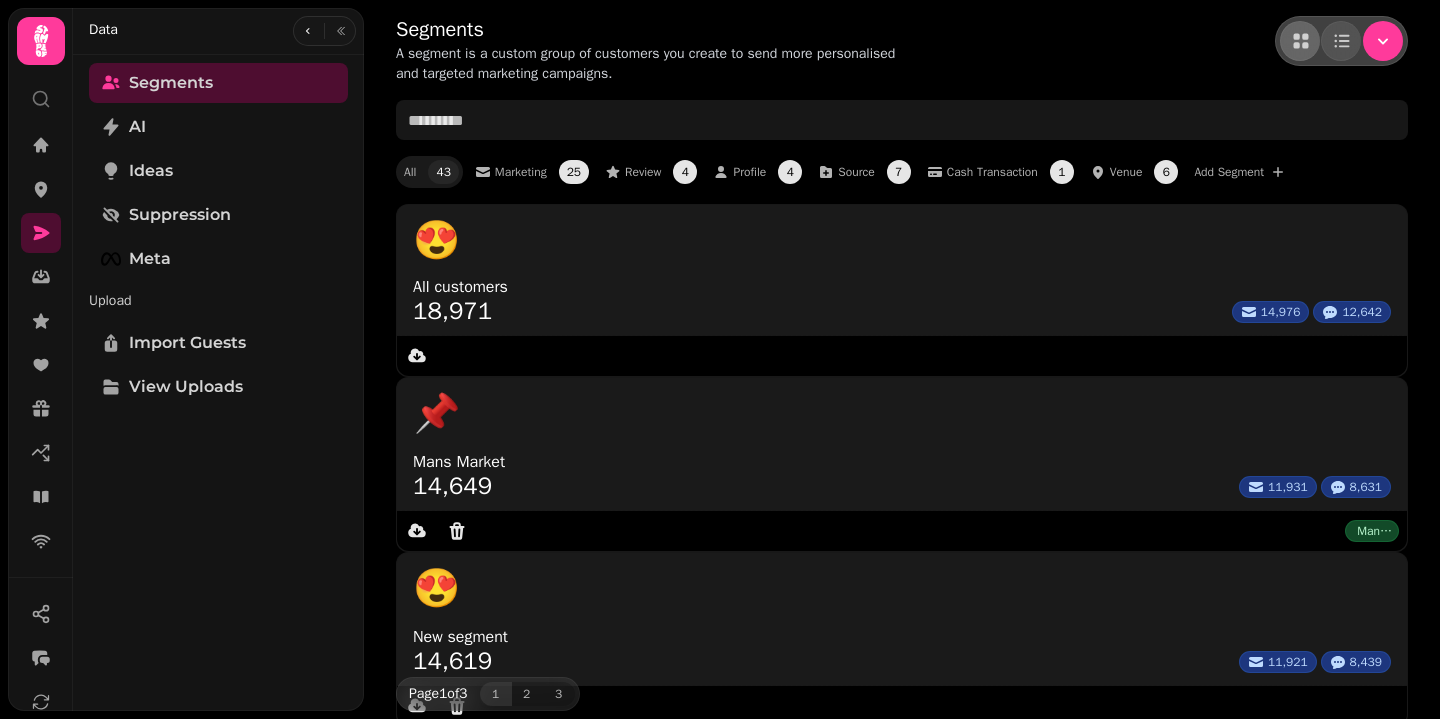 click on "A segment is a custom group of customers you create to send more personalised and targeted marketing campaigns." at bounding box center (652, 64) 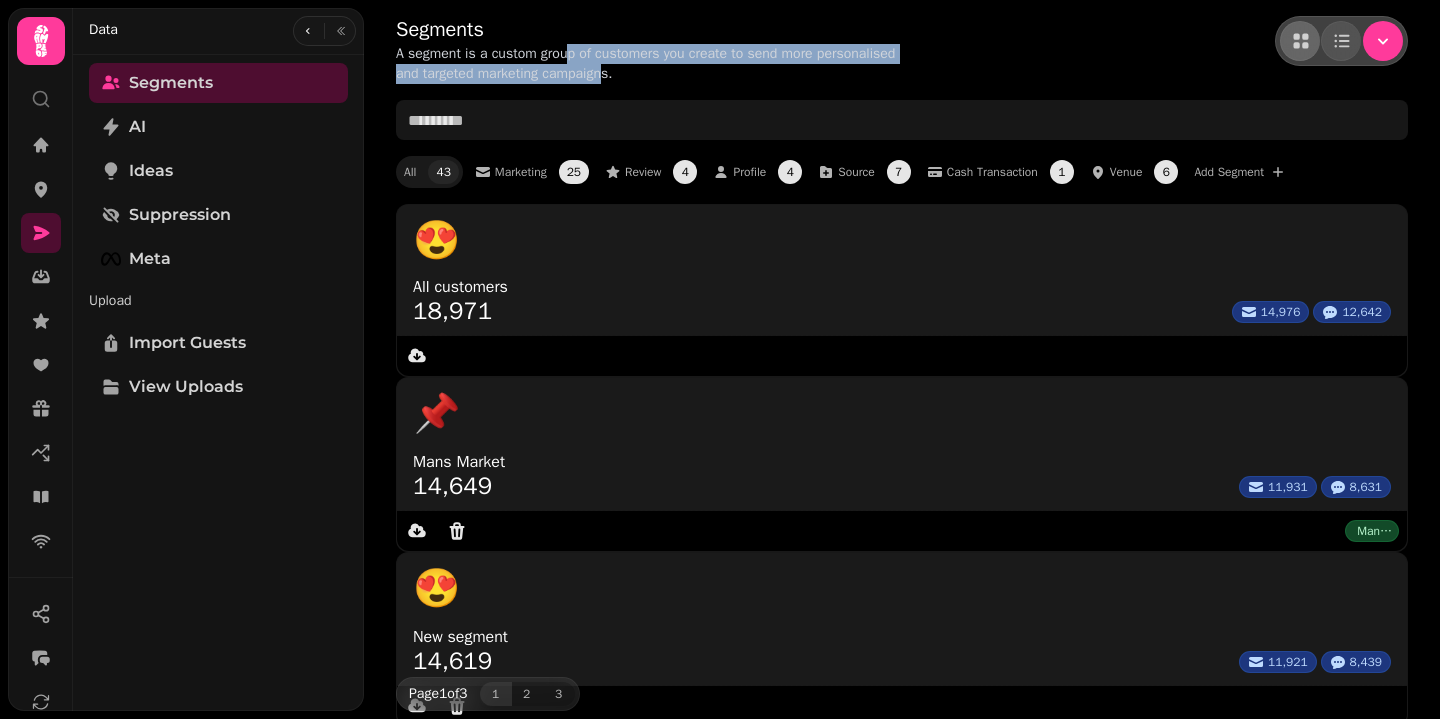 drag, startPoint x: 700, startPoint y: 65, endPoint x: 576, endPoint y: 57, distance: 124.2578 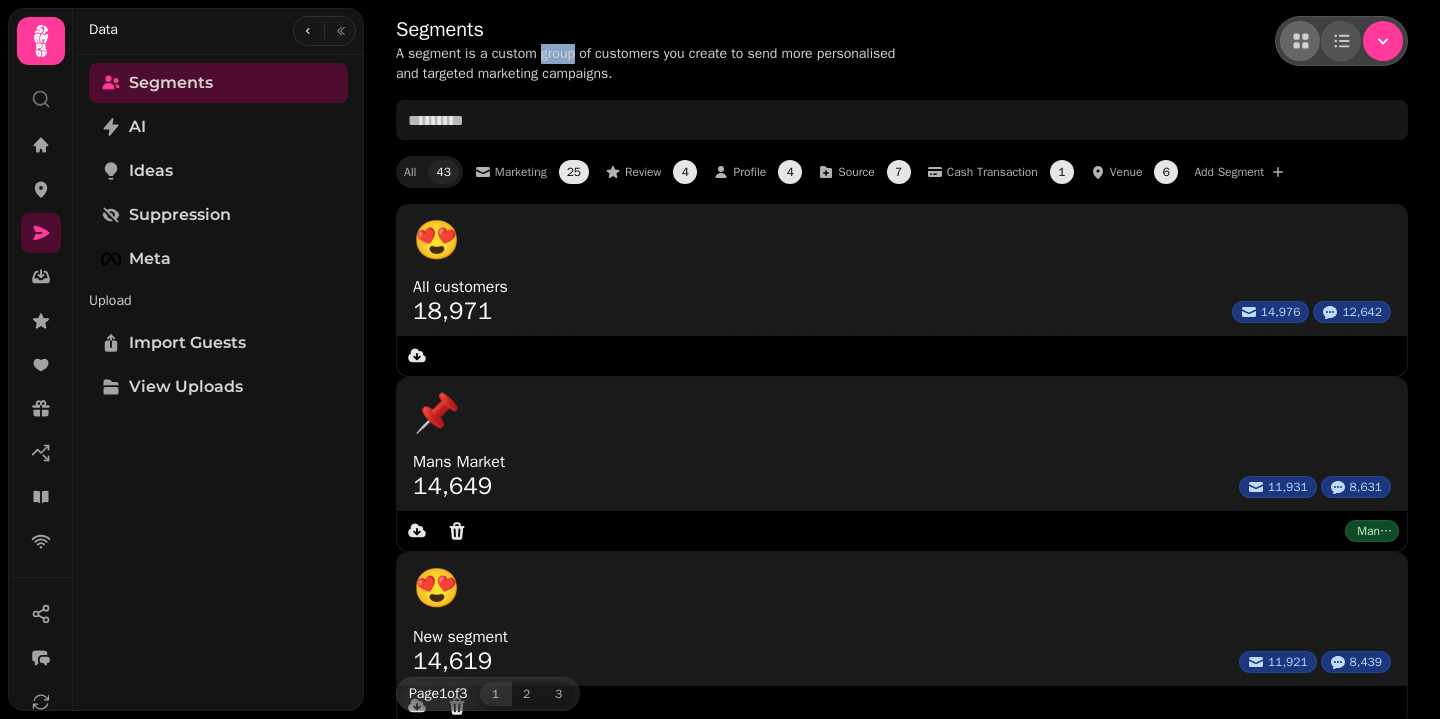 click on "A segment is a custom group of customers you create to send more personalised and targeted marketing campaigns." at bounding box center (652, 64) 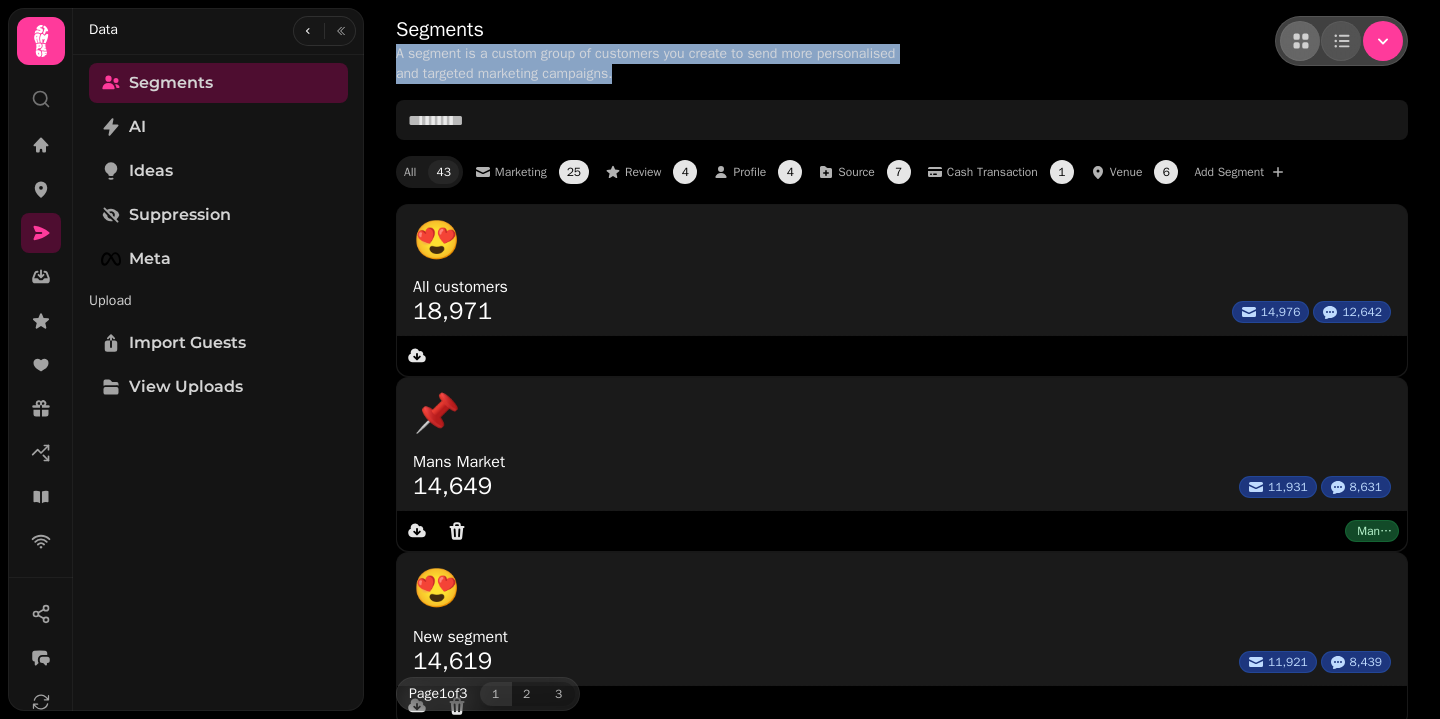 click on "A segment is a custom group of customers you create to send more personalised and targeted marketing campaigns." at bounding box center [652, 64] 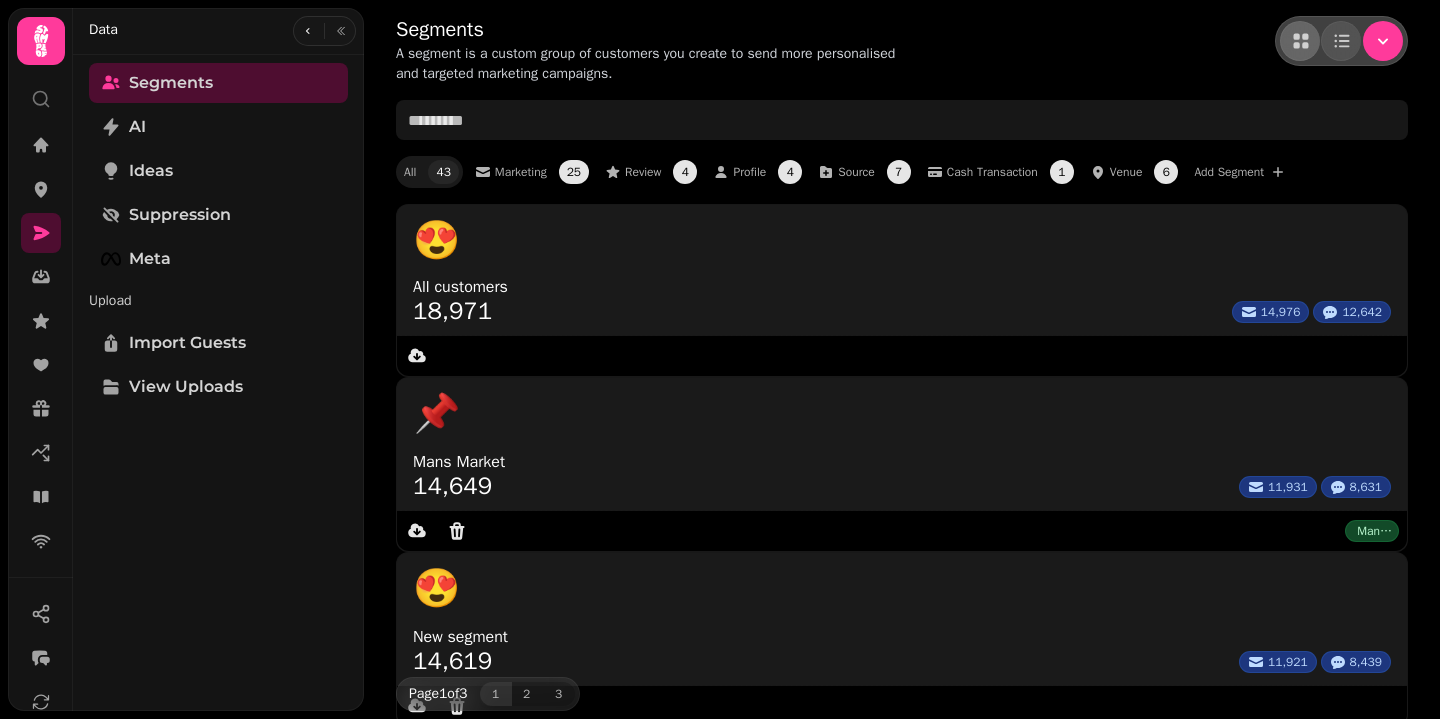 click on "A segment is a custom group of customers you create to send more personalised and targeted marketing campaigns." at bounding box center [652, 64] 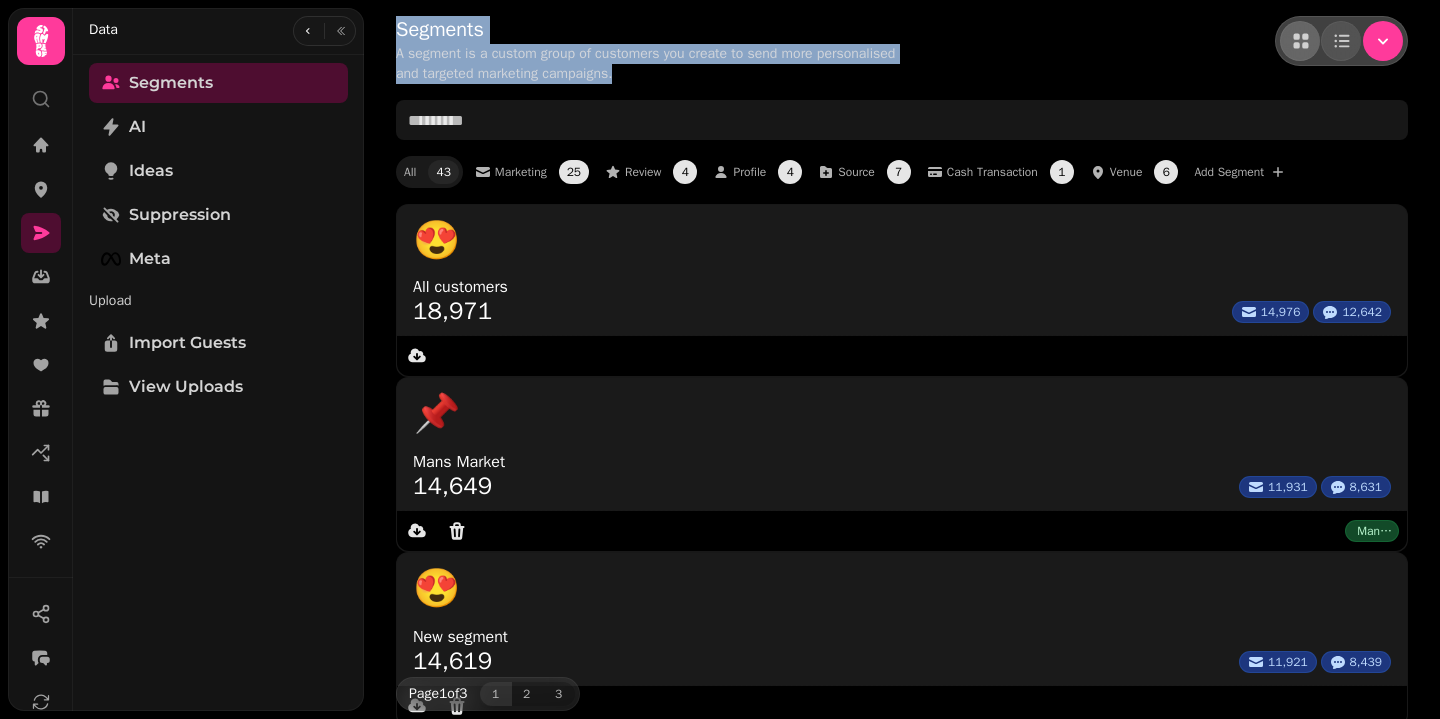 drag, startPoint x: 716, startPoint y: 79, endPoint x: 383, endPoint y: 21, distance: 338.0133 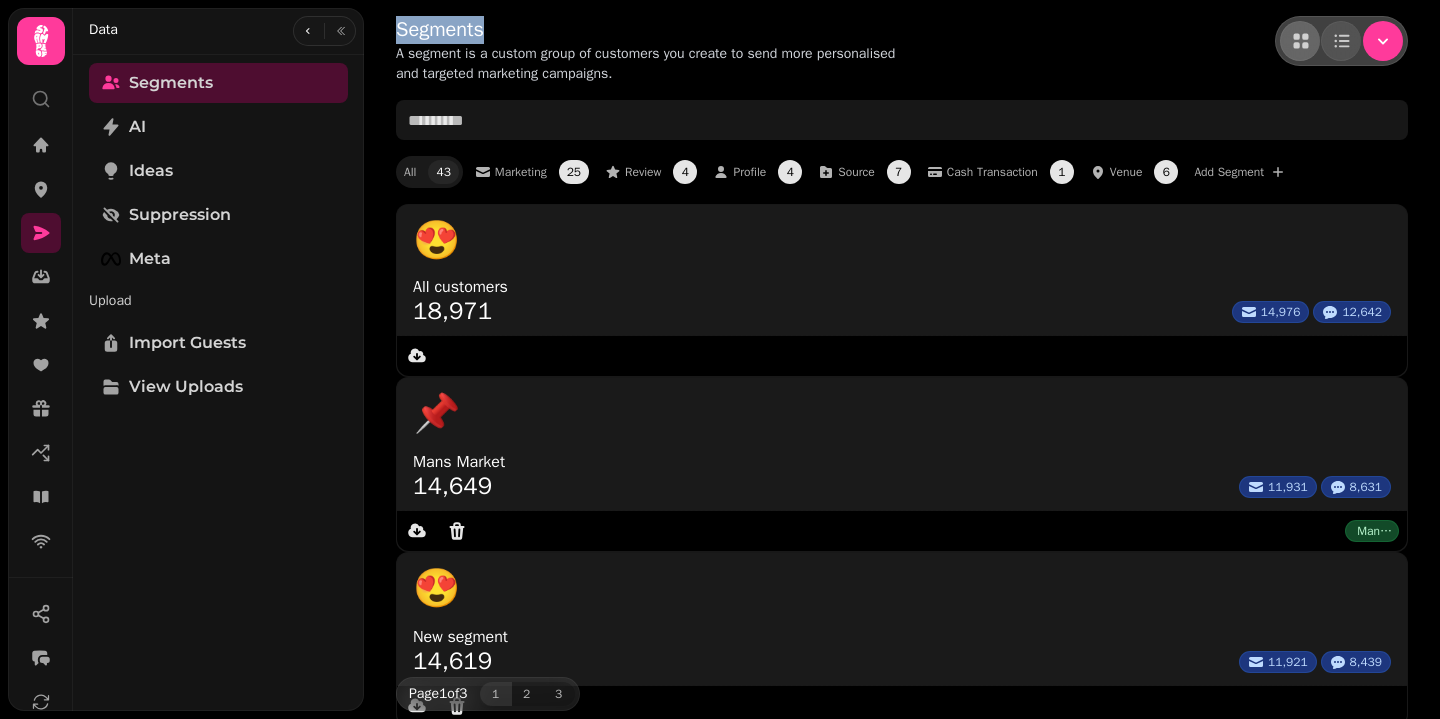 drag, startPoint x: 400, startPoint y: 27, endPoint x: 498, endPoint y: 32, distance: 98.12747 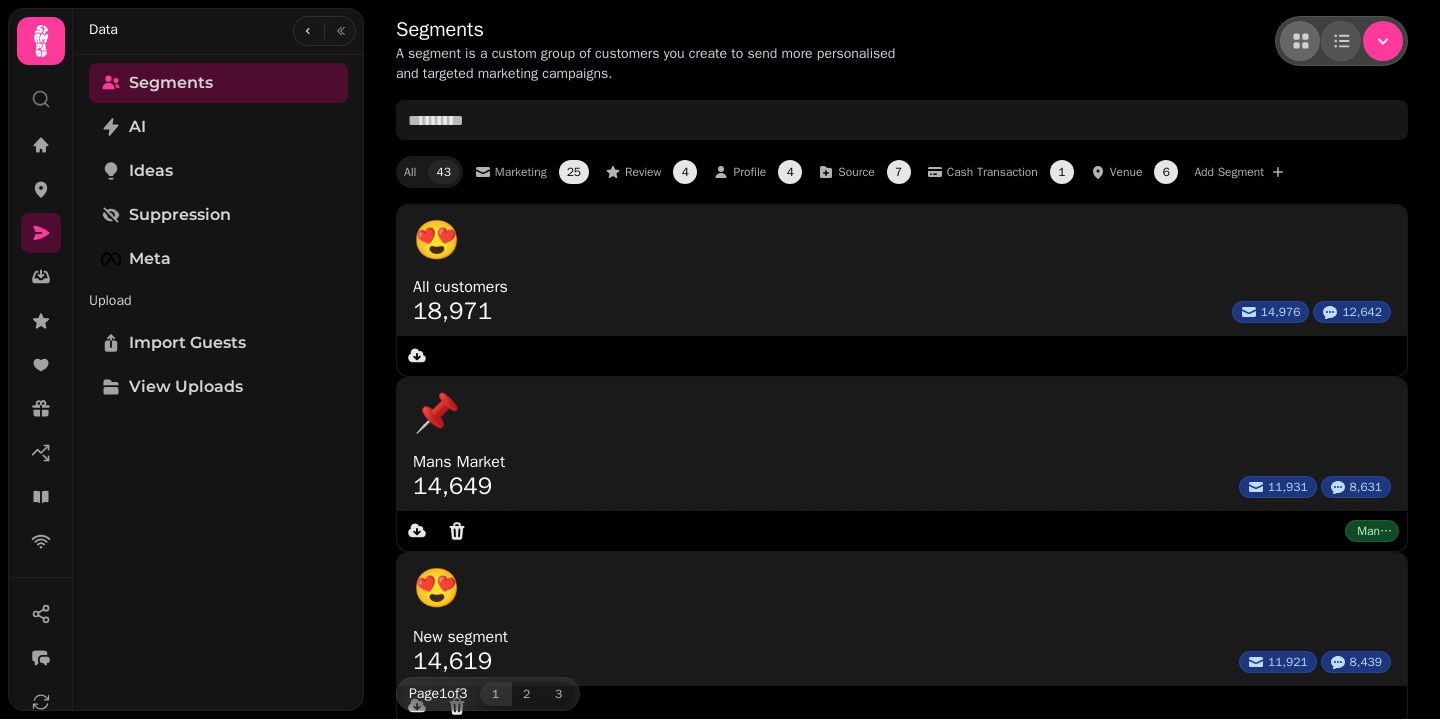 click on "Segments" at bounding box center (588, 30) 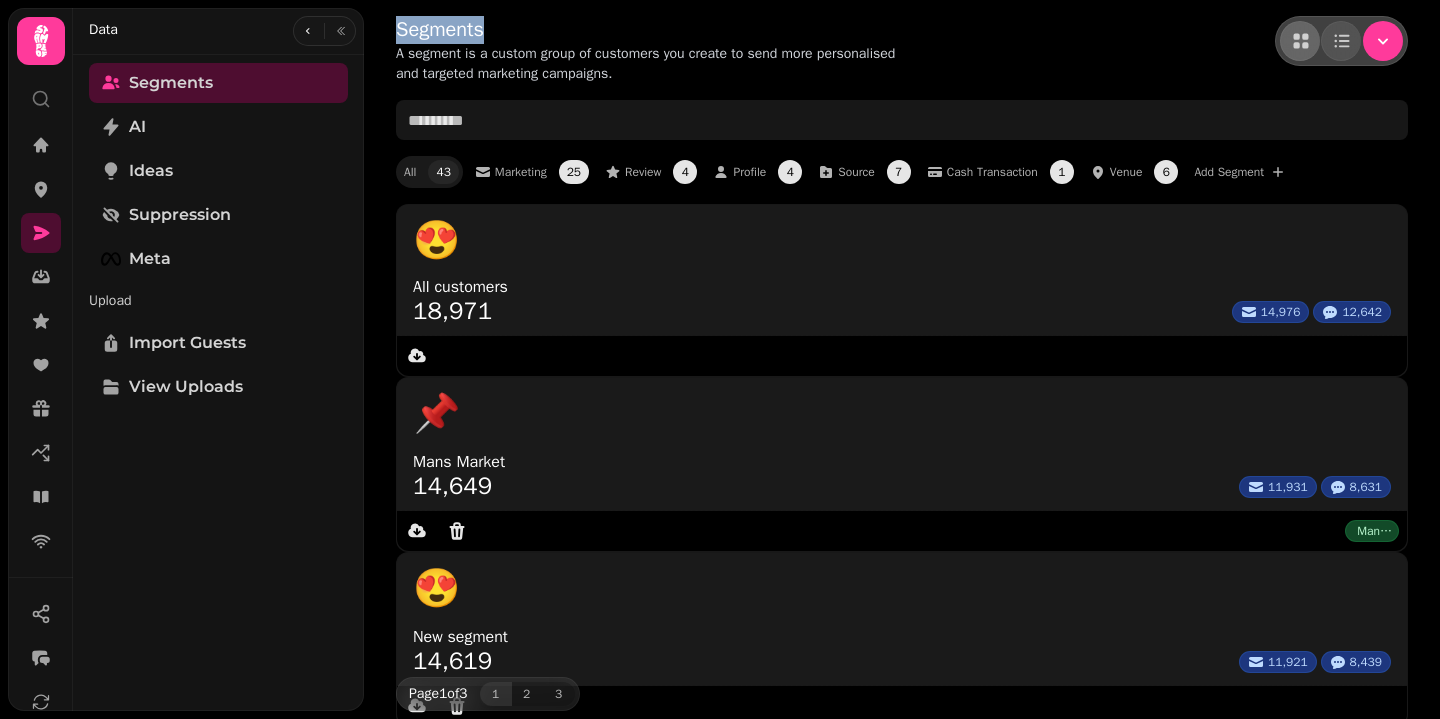click on "Segments" at bounding box center (588, 30) 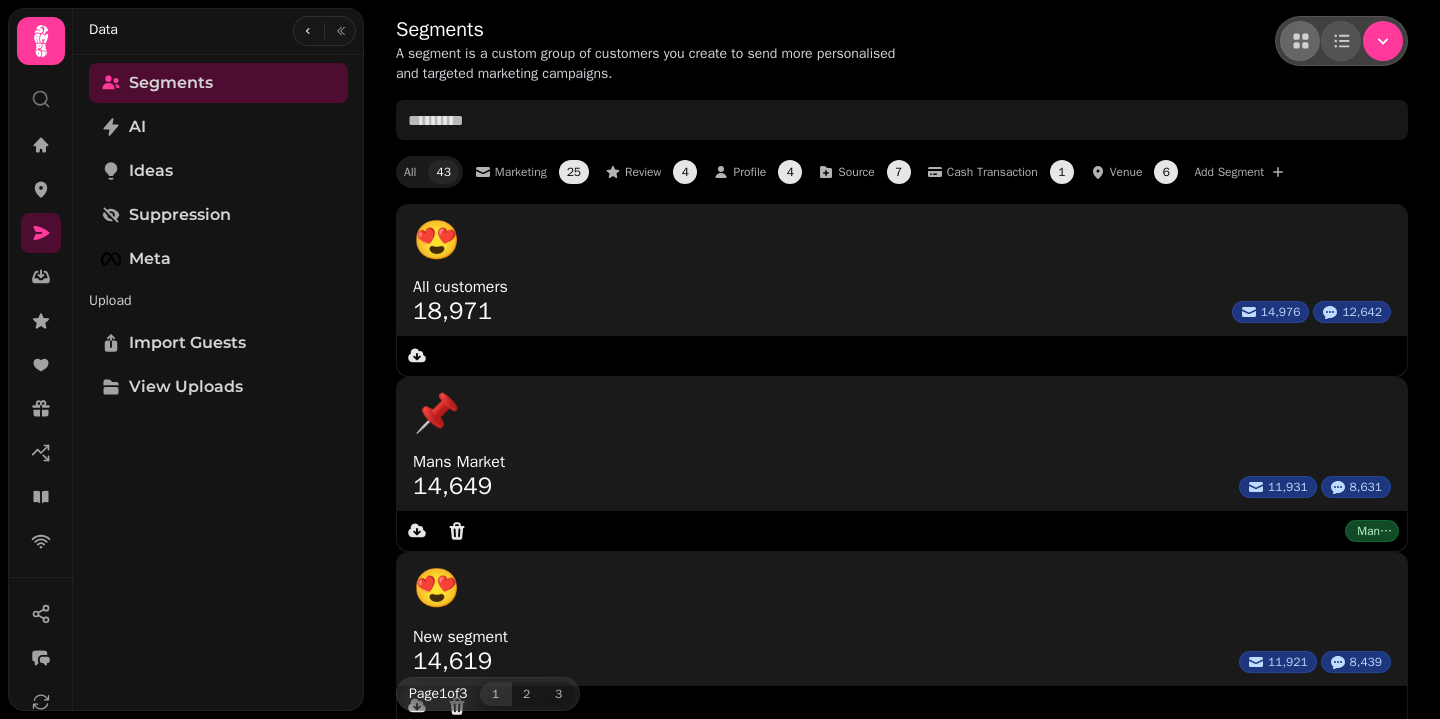 click on "A segment is a custom group of customers you create to send more personalised and targeted marketing campaigns." at bounding box center (652, 64) 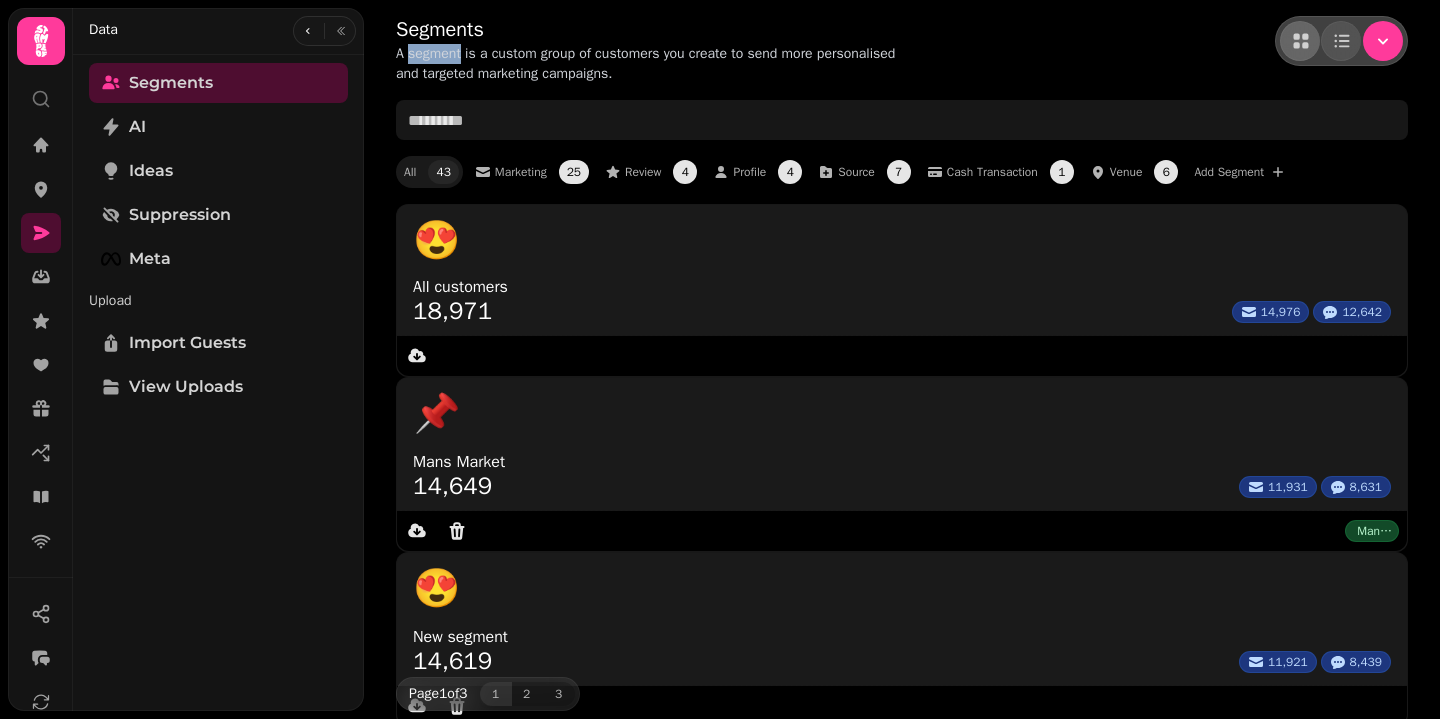 click on "A segment is a custom group of customers you create to send more personalised and targeted marketing campaigns." at bounding box center [652, 64] 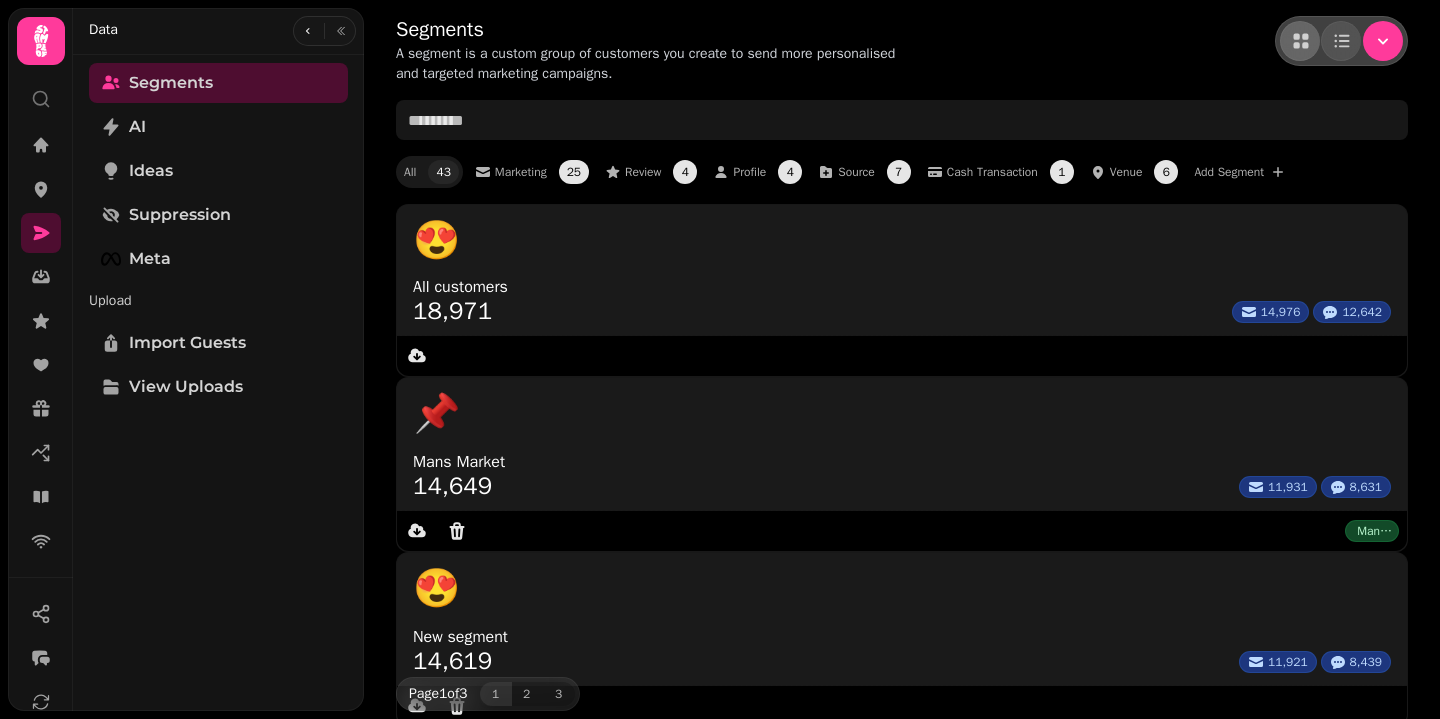 click on "A segment is a custom group of customers you create to send more personalised and targeted marketing campaigns." at bounding box center [652, 64] 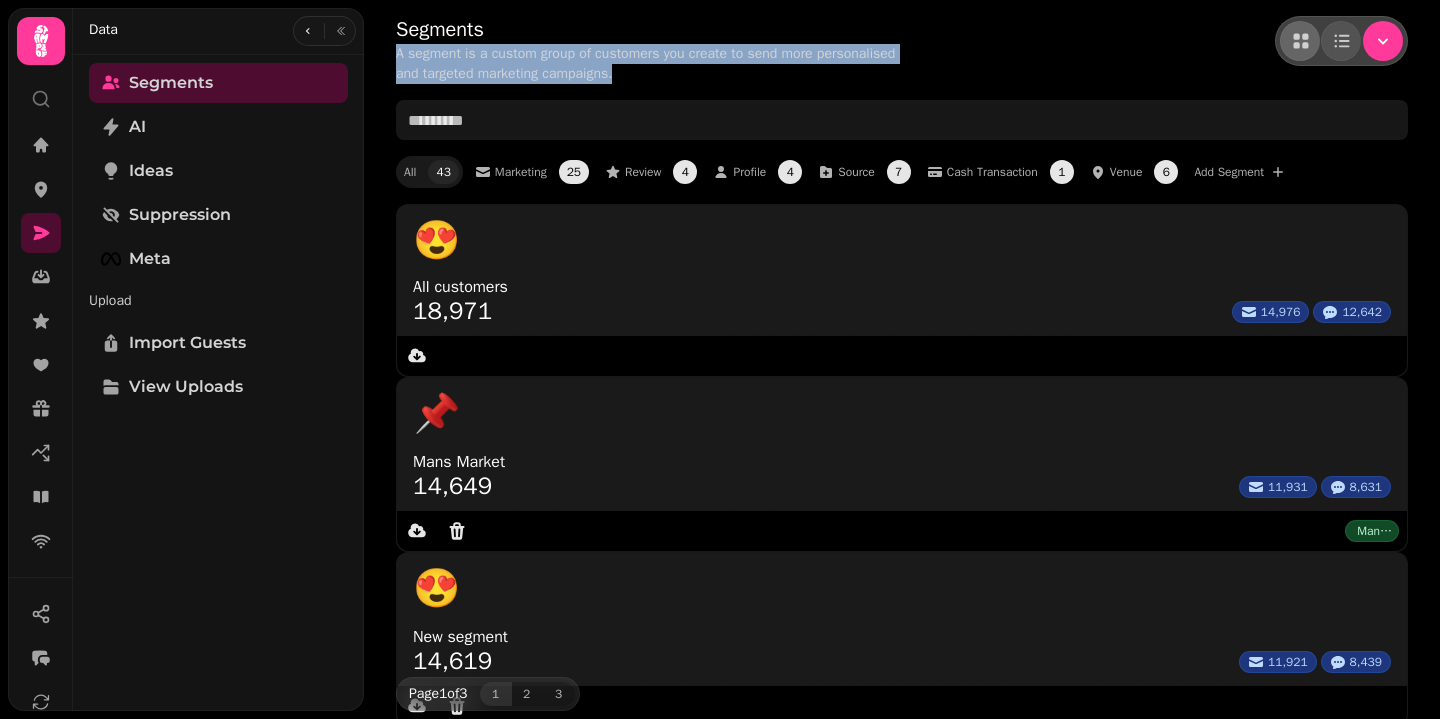 click on "A segment is a custom group of customers you create to send more personalised and targeted marketing campaigns." at bounding box center (652, 64) 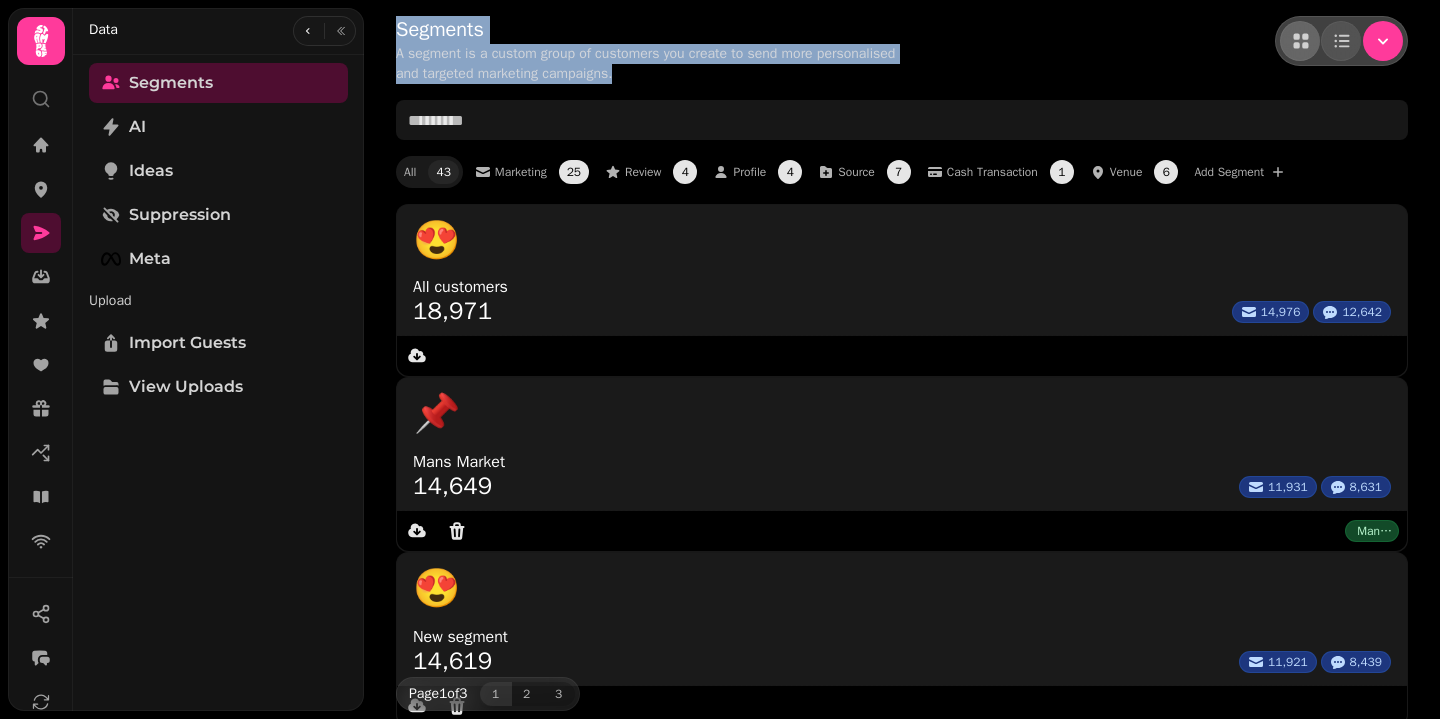 drag, startPoint x: 714, startPoint y: 77, endPoint x: 395, endPoint y: 15, distance: 324.96924 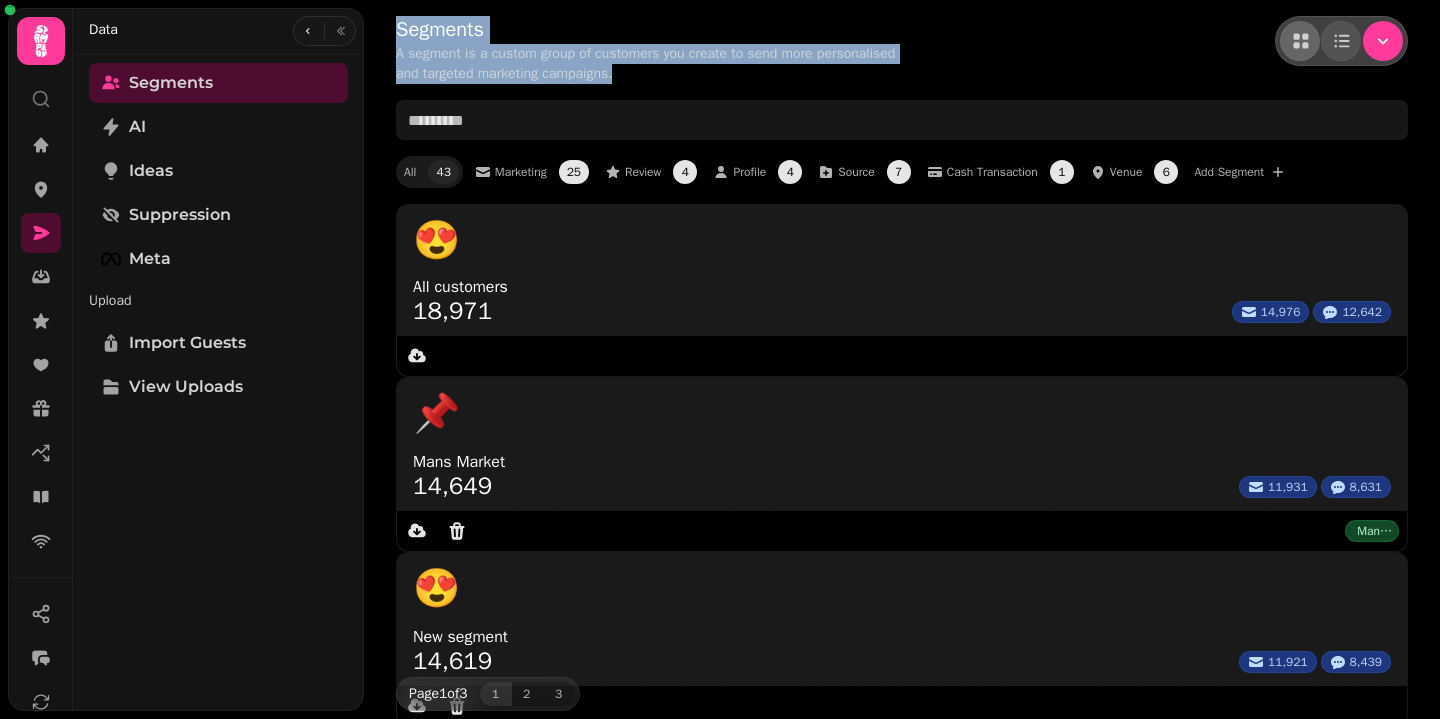 click on "Segments A segment is a custom group of customers you create to send more personalised and targeted marketing campaigns. All 43 Marketing 25 Review 4 Profile 4 Source 7 Cash Transaction 1 Venue 6 Add Segment 😍 All customers 18,971 14,976 12,642 📌  Mans Market   14,649 11,931 8,631 Mans Market   😍 New segment 14,619 11,921 8,439 😍 Not Opened campaign [Customer Survey 2025] 9,670 9,657 6,299 😍 Not Opened campaign [Brunch Experement] 8,718 8,691 5,615 😍 Not Opened campaign [[DATE]] 8,698 8,678 5,697 😍 Not Opened campaign [Midweek - Lunchtime/Rush Hour] 8,526 8,397 5,593 😍 Not Opened campaign [Valentines Day] 8,277 8,251 5,147 😍 Not Opened campaign [[PERSON_NAME]] 7,753 7,715 4,716 🥂 Not Opened campaign [Bollywood Brunch] 7,478 7,455 4,414 😍 Not Opened campaign [[DATE][DATE]] 7,477 7,387 4,508 🥂 Not Opened campaign [Bollywood Brunch] 7,401 7,249 4,402 🎅 Not Opened campaign [ Bottomless Brunch Competition] 7,145 7,016 4,245 😍 Not Opened campaign [50% off bottomless brunch!] 🎅" at bounding box center [902, 1534] 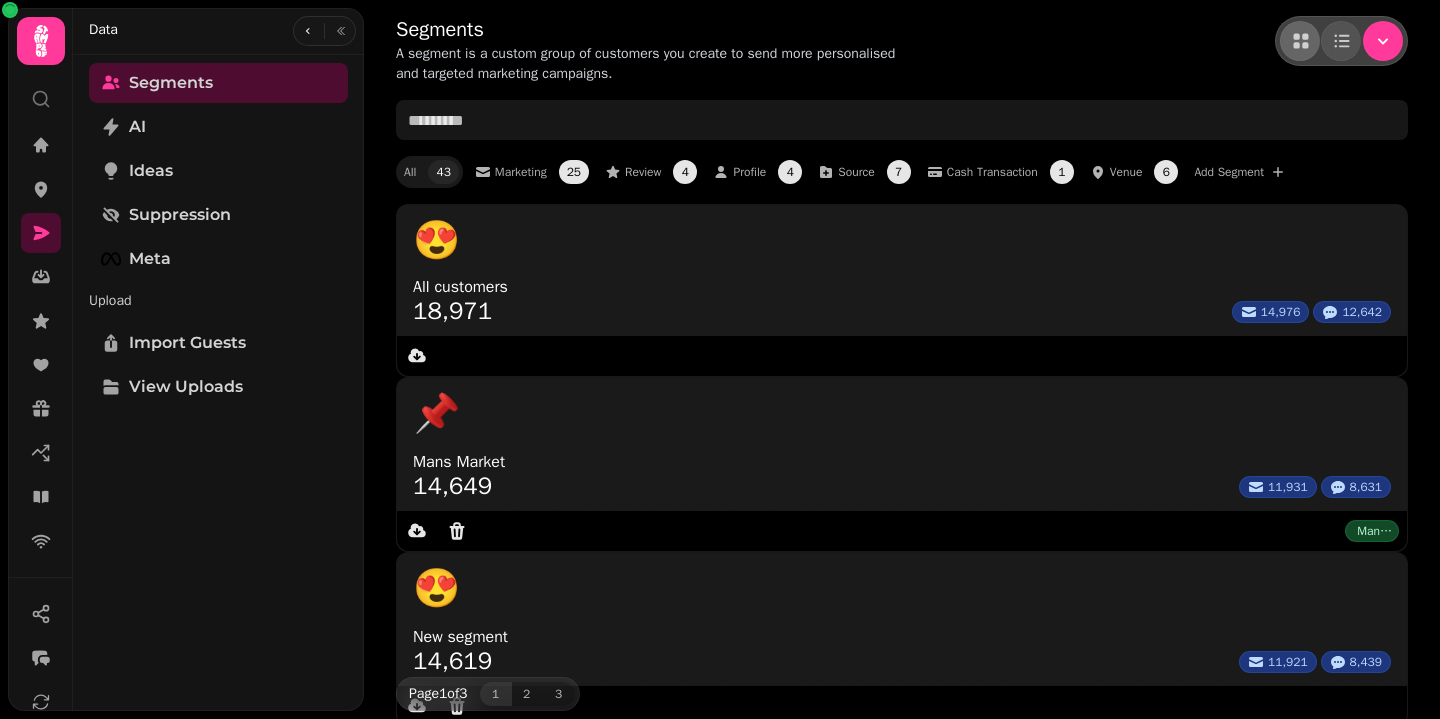 click on "Segments A segment is a custom group of customers you create to send more personalised and targeted marketing campaigns. All 43 Marketing 25 Review 4 Profile 4 Source 7 Cash Transaction 1 Venue 6 Add Segment 😍 All customers 18,971 14,976 12,642 📌  Mans Market   14,649 11,931 8,631 Mans Market   😍 New segment 14,619 11,921 8,439 😍 Not Opened campaign [Customer Survey 2025] 9,670 9,657 6,299 😍 Not Opened campaign [Brunch Experement] 8,718 8,691 5,615 😍 Not Opened campaign [[DATE]] 8,698 8,678 5,697 😍 Not Opened campaign [Midweek - Lunchtime/Rush Hour] 8,526 8,397 5,593 😍 Not Opened campaign [Valentines Day] 8,277 8,251 5,147 😍 Not Opened campaign [[PERSON_NAME]] 7,753 7,715 4,716 🥂 Not Opened campaign [Bollywood Brunch] 7,478 7,455 4,414 😍 Not Opened campaign [[DATE][DATE]] 7,477 7,387 4,508 🥂 Not Opened campaign [Bollywood Brunch] 7,401 7,249 4,402 🎅 Not Opened campaign [ Bottomless Brunch Competition] 7,145 7,016 4,245 😍 Not Opened campaign [50% off bottomless brunch!] 🎅" at bounding box center (902, 1534) 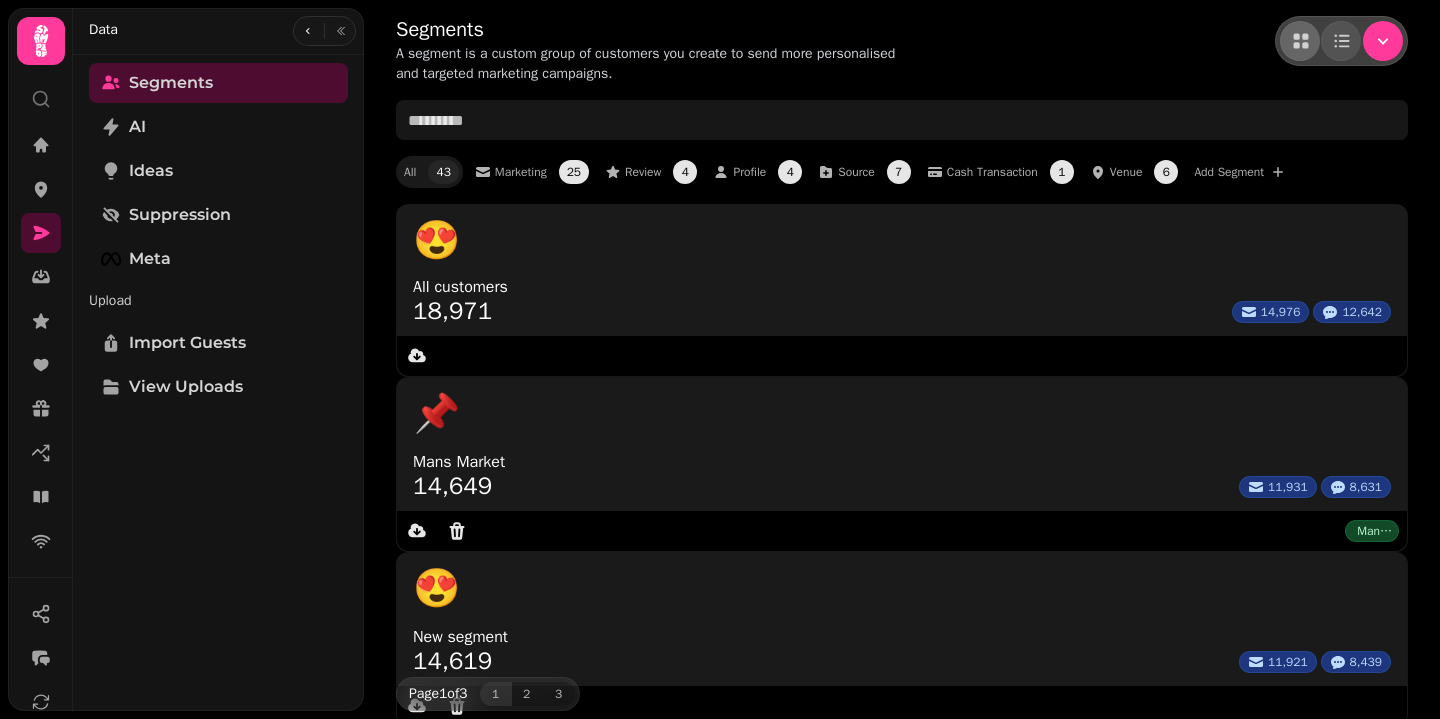 click on "Segments" at bounding box center (588, 30) 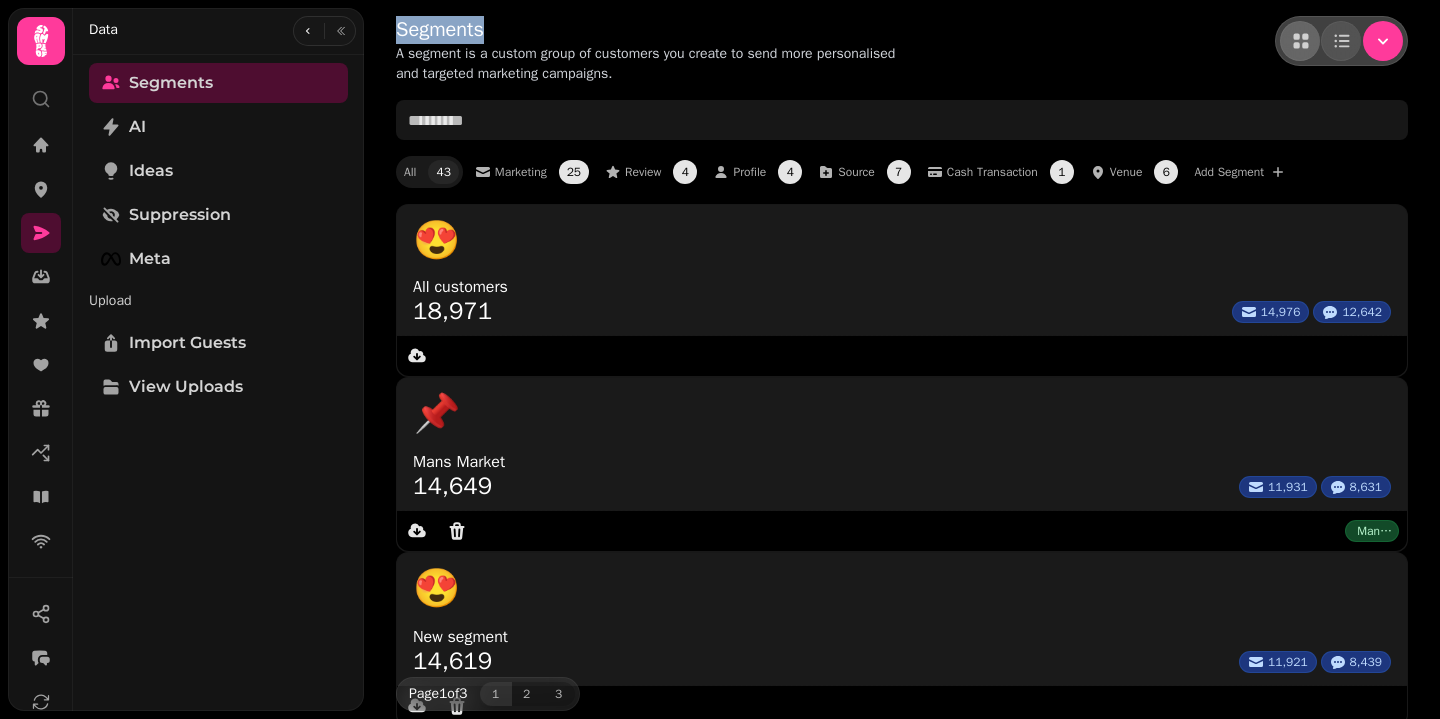 click on "Segments" at bounding box center [588, 30] 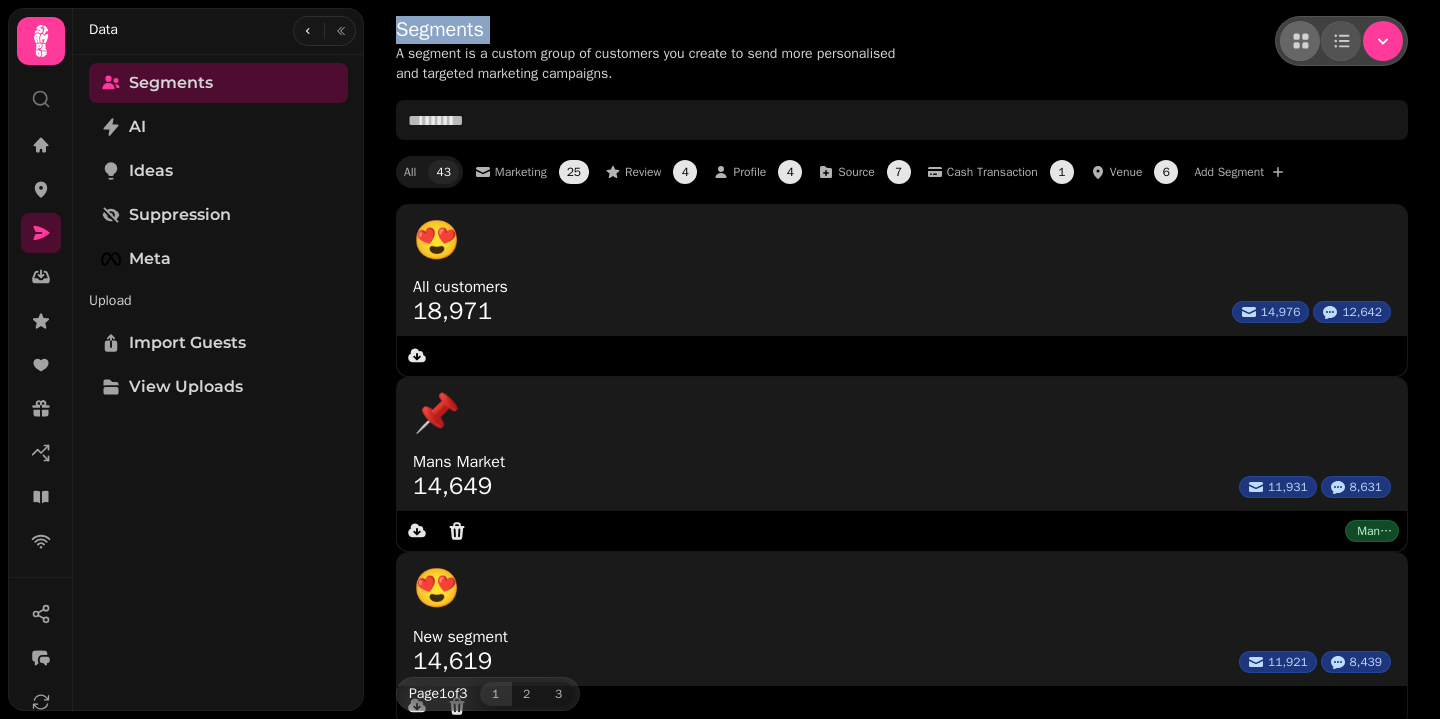 click on "Segments" at bounding box center [588, 30] 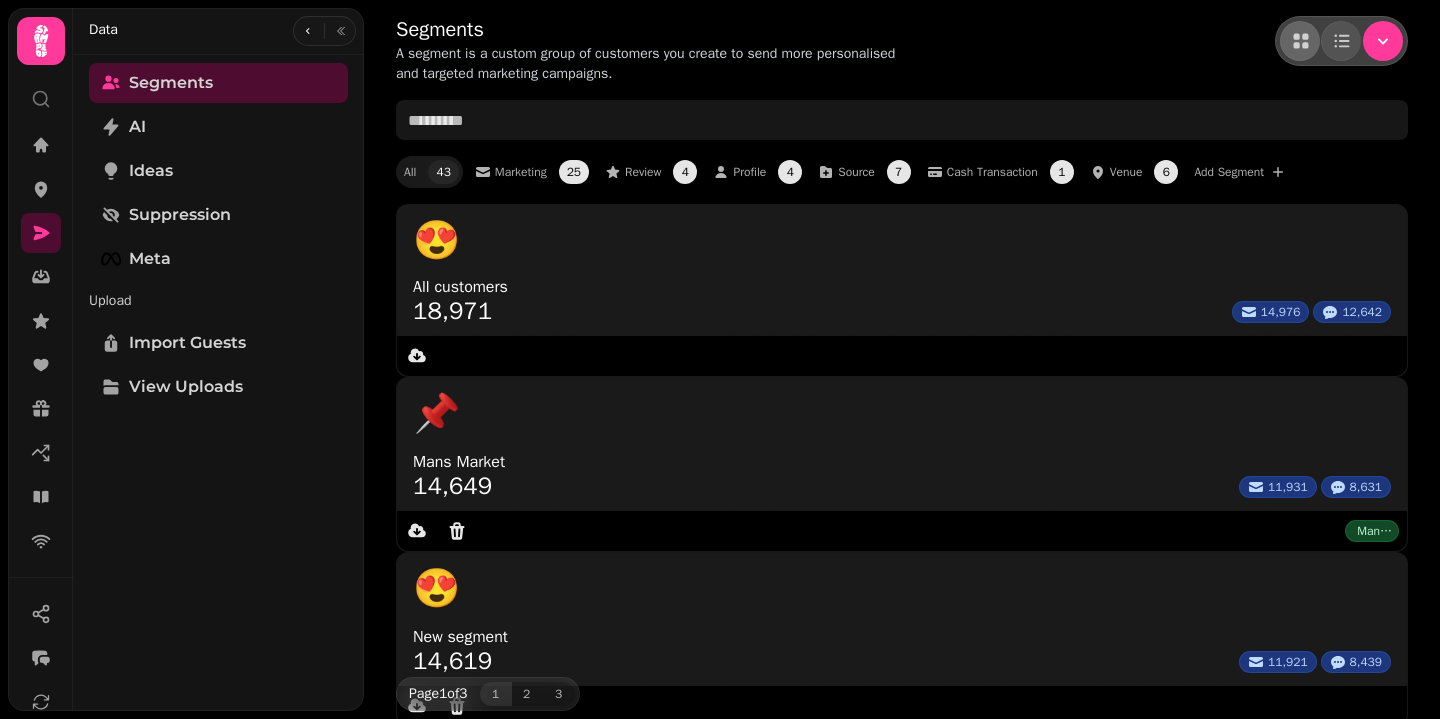 click on "Segments A segment is a custom group of customers you create to send more personalised and targeted marketing campaigns. All 43 Marketing 25 Review 4 Profile 4 Source 7 Cash Transaction 1 Venue 6 Add Segment 😍 All customers 18,971 14,976 12,642 📌  Mans Market   14,649 11,931 8,631 Mans Market   😍 New segment 14,619 11,921 8,439 😍 Not Opened campaign [Customer Survey 2025] 9,670 9,657 6,299 😍 Not Opened campaign [Brunch Experement] 8,718 8,691 5,615 😍 Not Opened campaign [[DATE]] 8,698 8,678 5,697 😍 Not Opened campaign [Midweek - Lunchtime/Rush Hour] 8,526 8,397 5,593 😍 Not Opened campaign [Valentines Day] 8,277 8,251 5,147 😍 Not Opened campaign [[PERSON_NAME]] 7,753 7,715 4,716 🥂 Not Opened campaign [Bollywood Brunch] 7,478 7,455 4,414 😍 Not Opened campaign [[DATE][DATE]] 7,477 7,387 4,508 🥂 Not Opened campaign [Bollywood Brunch] 7,401 7,249 4,402 🎅 Not Opened campaign [ Bottomless Brunch Competition] 7,145 7,016 4,245 😍 Not Opened campaign [50% off bottomless brunch!] 🎅" at bounding box center [902, 1534] 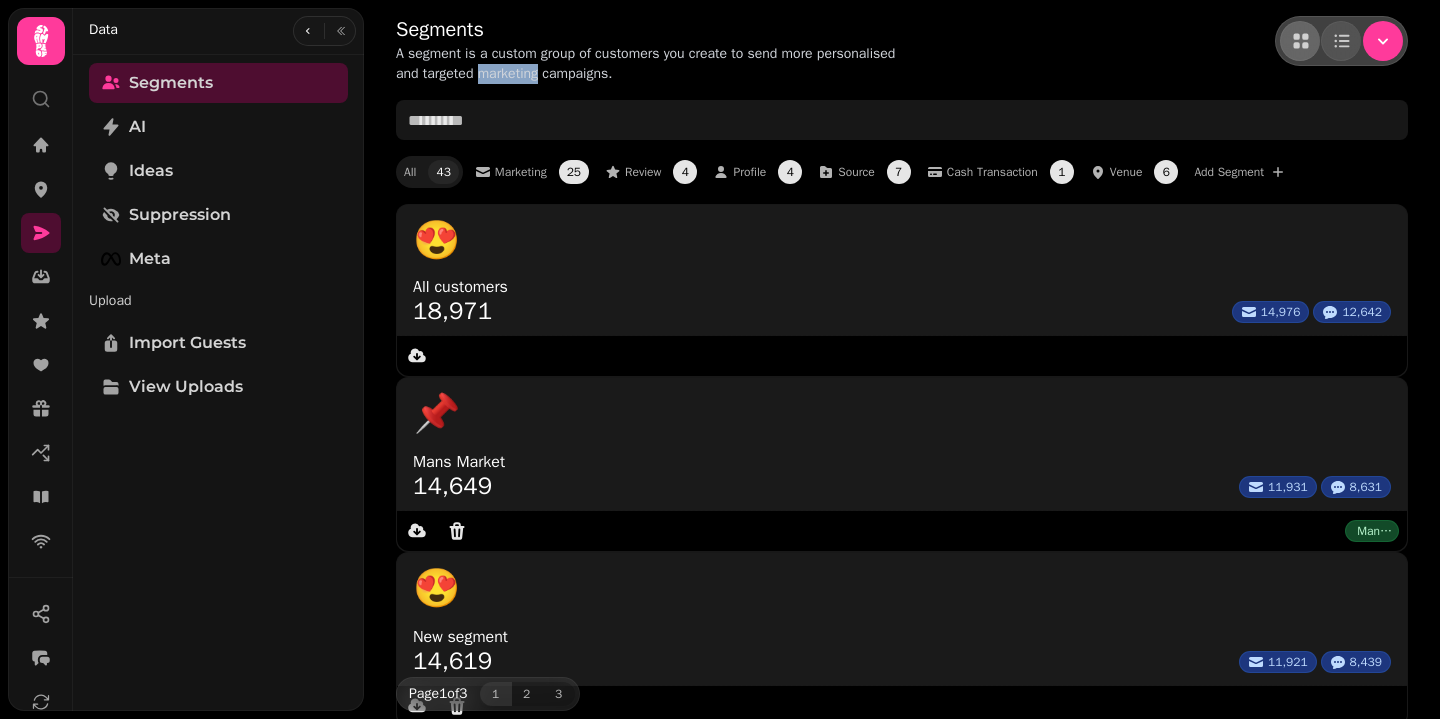click on "A segment is a custom group of customers you create to send more personalised and targeted marketing campaigns." at bounding box center [652, 64] 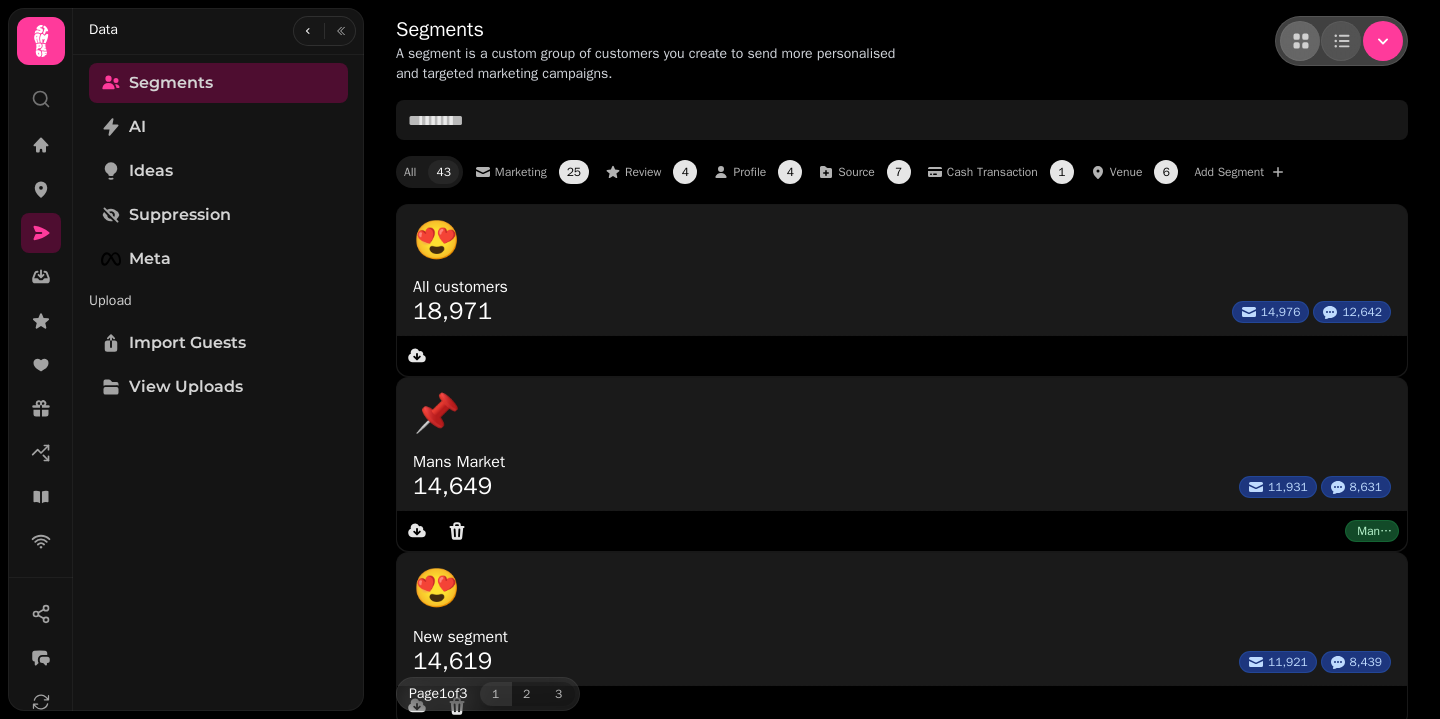 click on "A segment is a custom group of customers you create to send more personalised and targeted marketing campaigns." at bounding box center (652, 64) 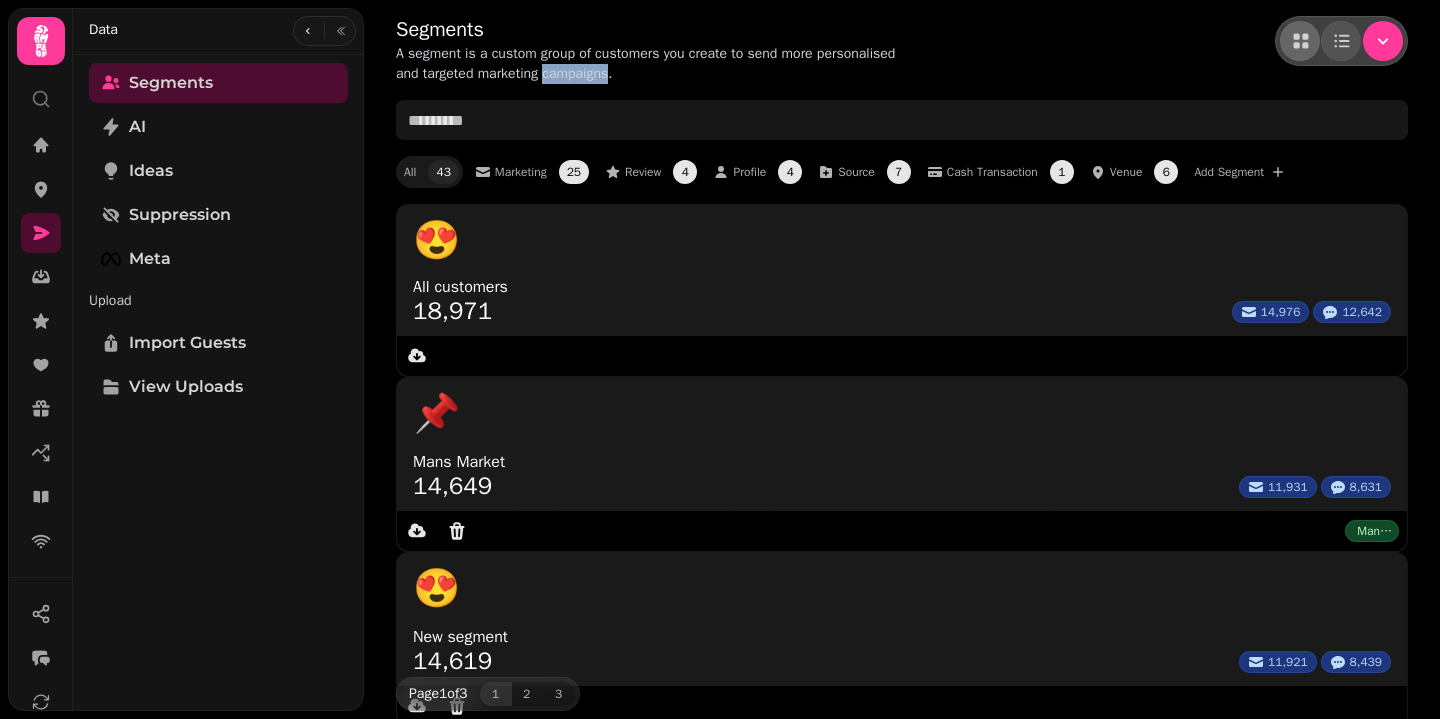click on "A segment is a custom group of customers you create to send more personalised and targeted marketing campaigns." at bounding box center [652, 64] 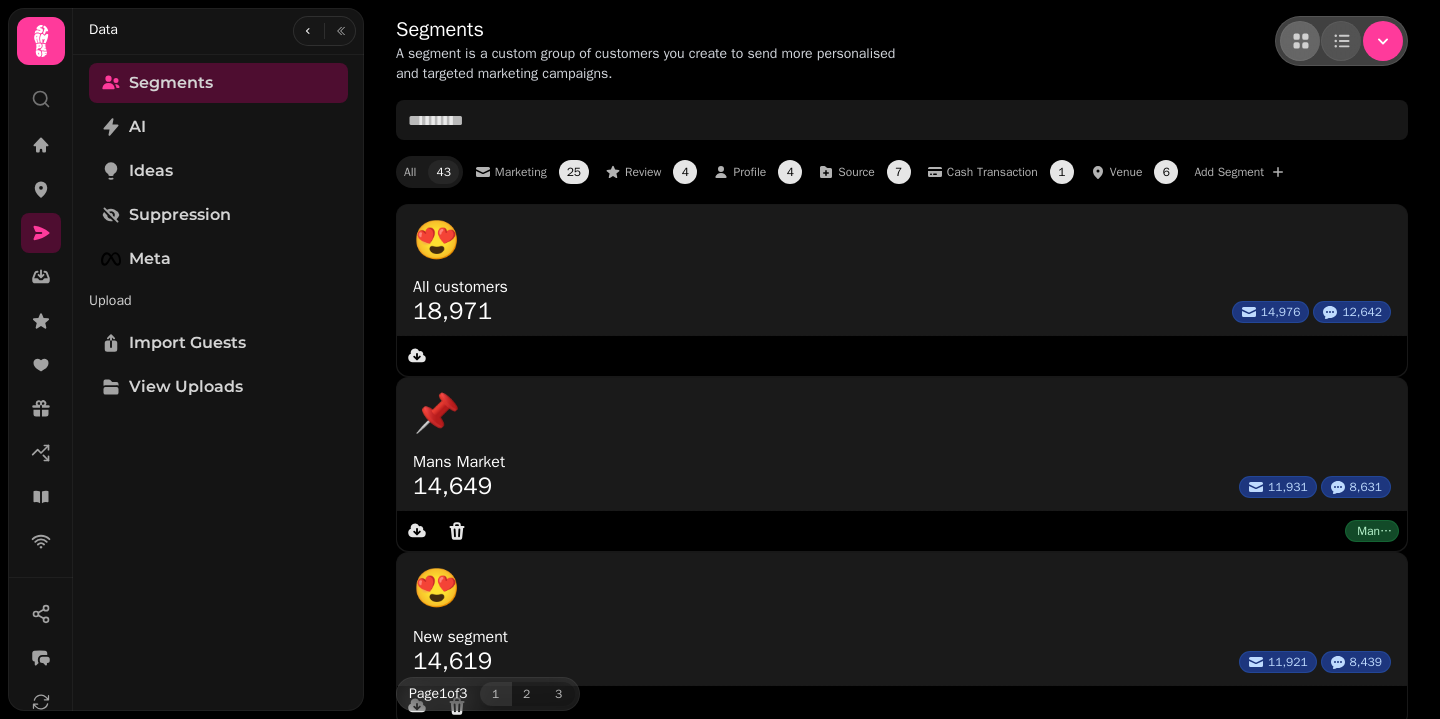 click on "A segment is a custom group of customers you create to send more personalised and targeted marketing campaigns." at bounding box center (652, 64) 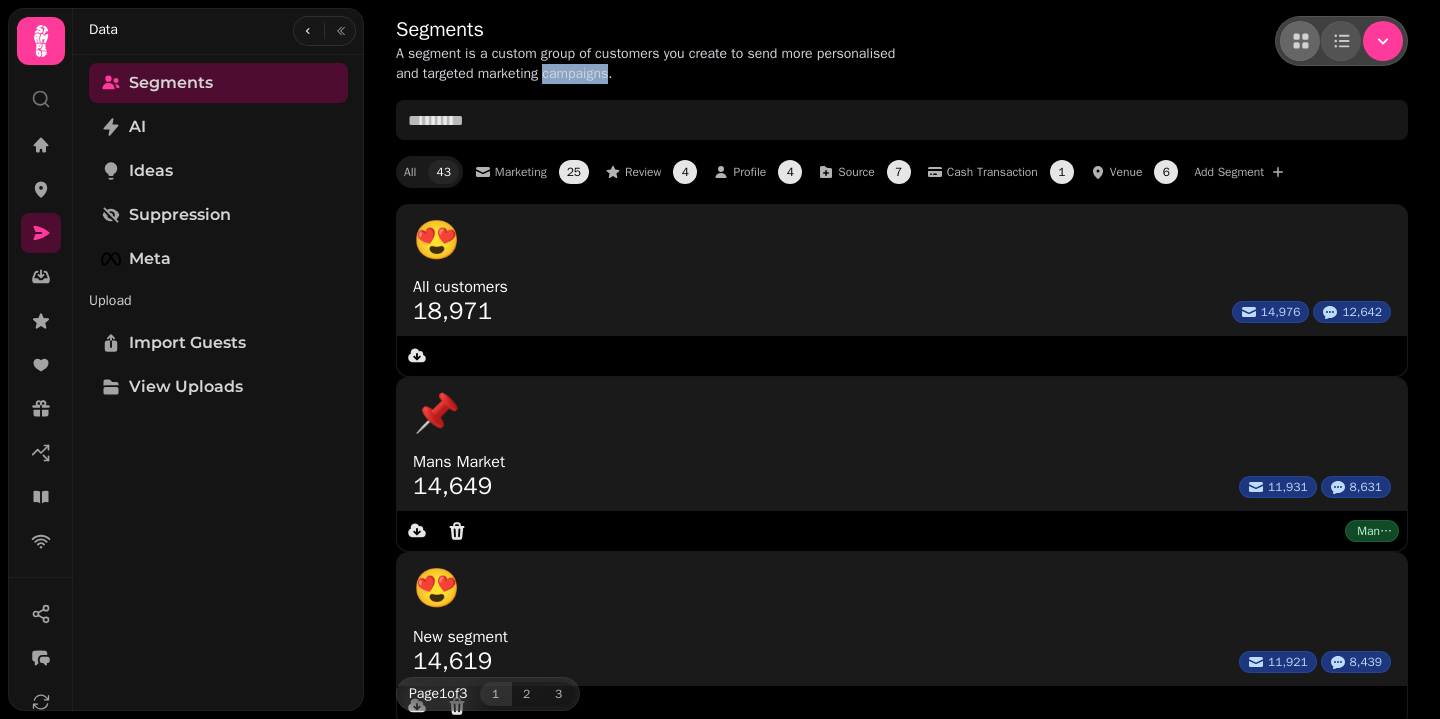 click on "A segment is a custom group of customers you create to send more personalised and targeted marketing campaigns." at bounding box center [652, 64] 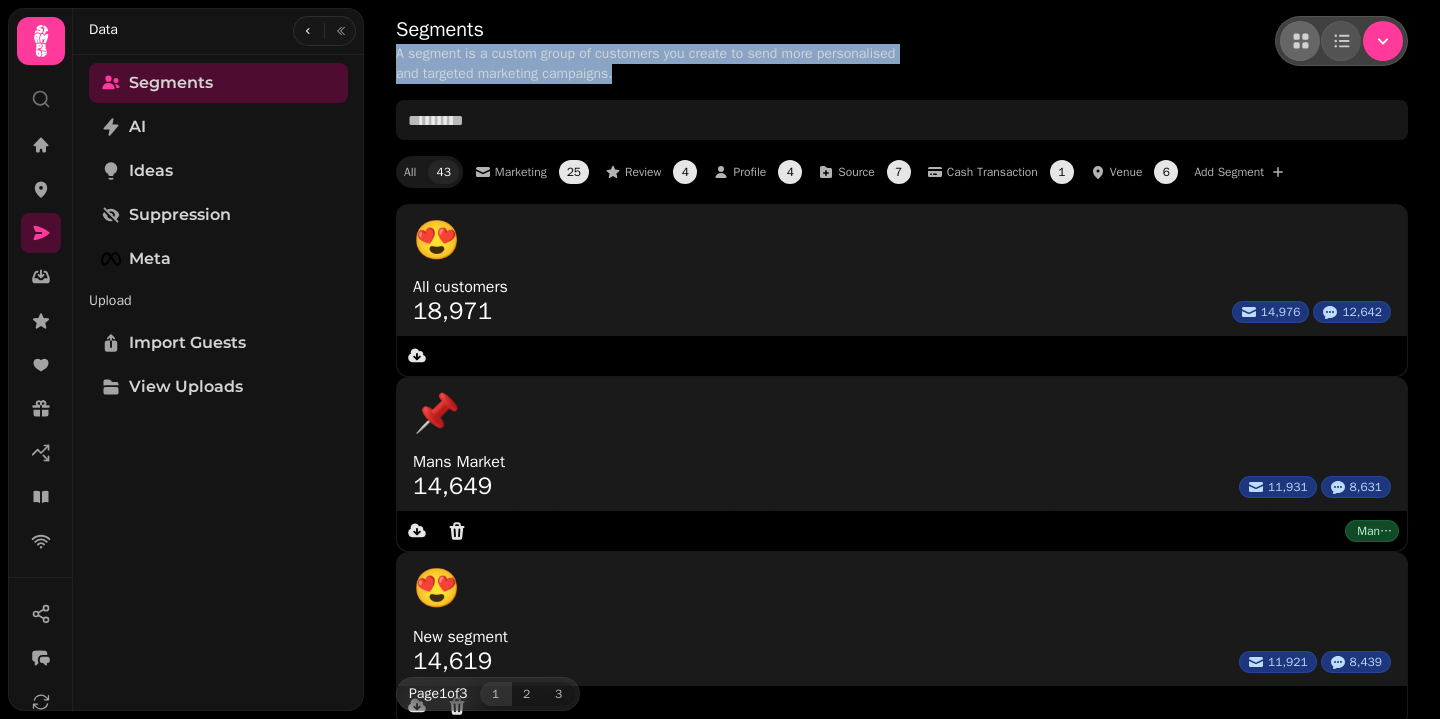 click on "A segment is a custom group of customers you create to send more personalised and targeted marketing campaigns." at bounding box center (652, 64) 